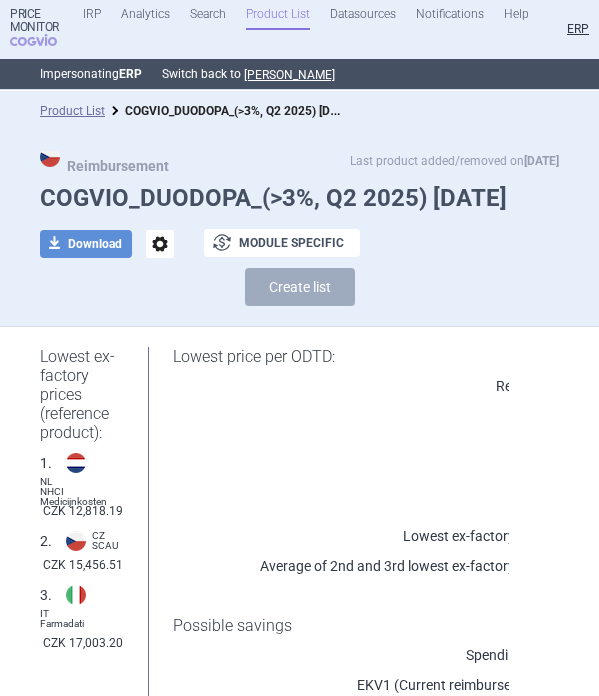 scroll, scrollTop: 0, scrollLeft: 0, axis: both 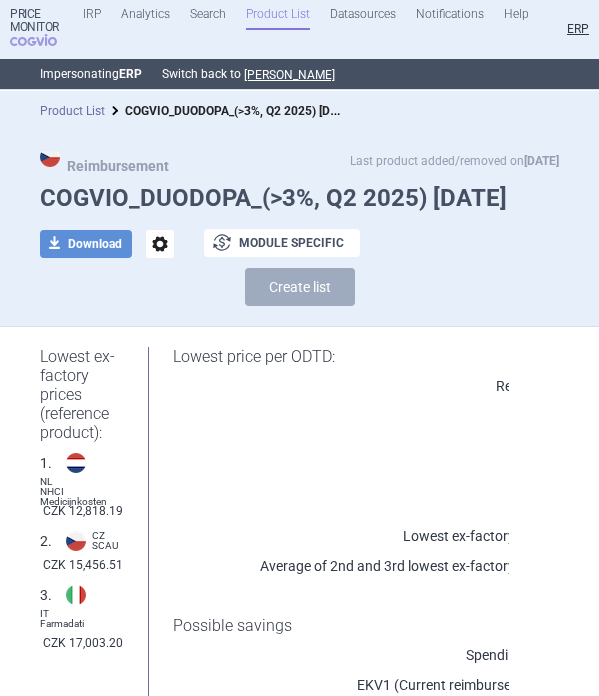 click on "Product List" at bounding box center [72, 111] 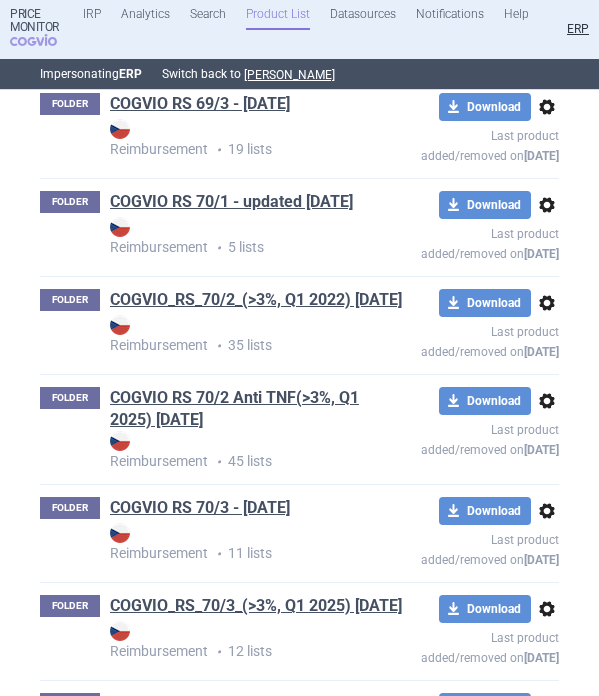 scroll, scrollTop: 73362, scrollLeft: 0, axis: vertical 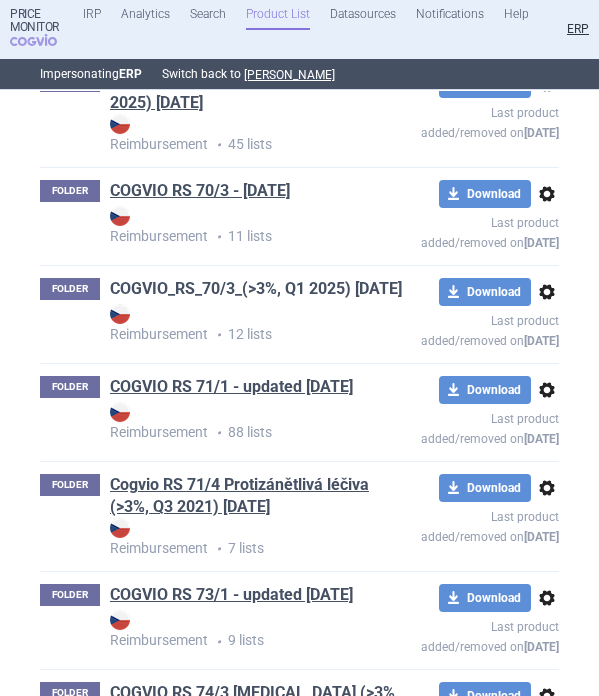 click on "COGVIO_RS_70/3_(>3%, Q1 2025) [DATE]" at bounding box center [256, 289] 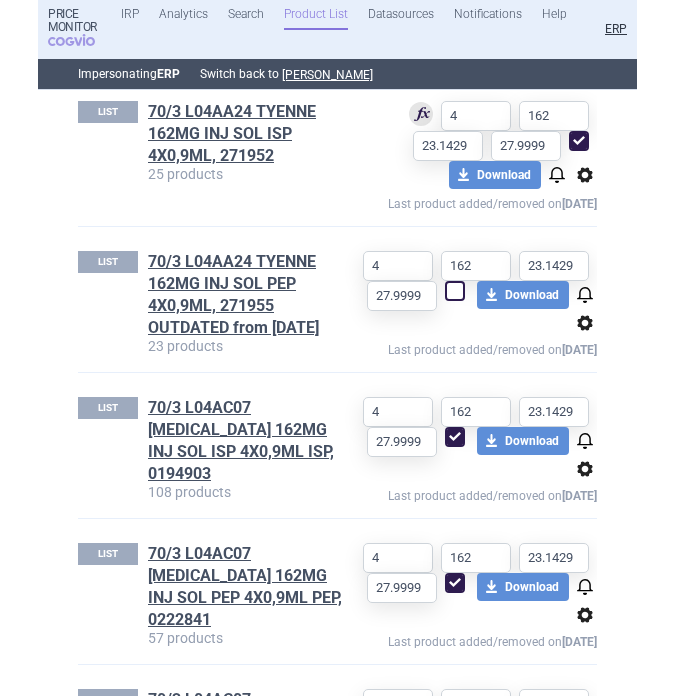 scroll, scrollTop: 1251, scrollLeft: 0, axis: vertical 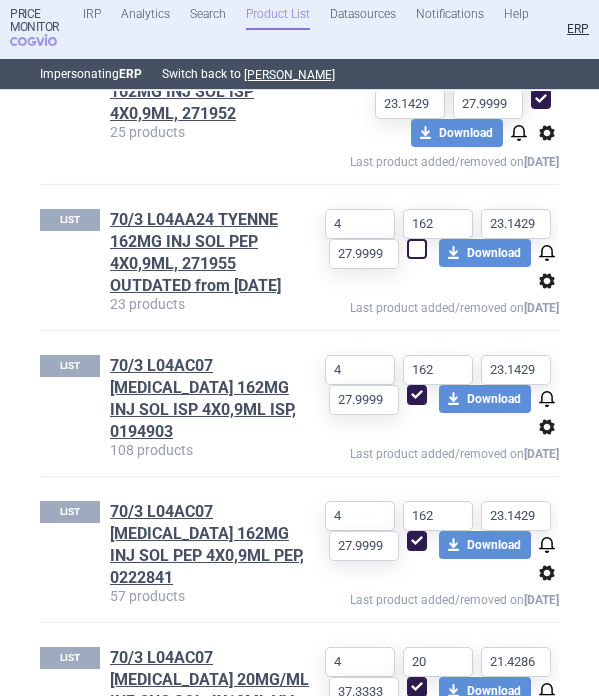 click on "options" at bounding box center [547, 281] 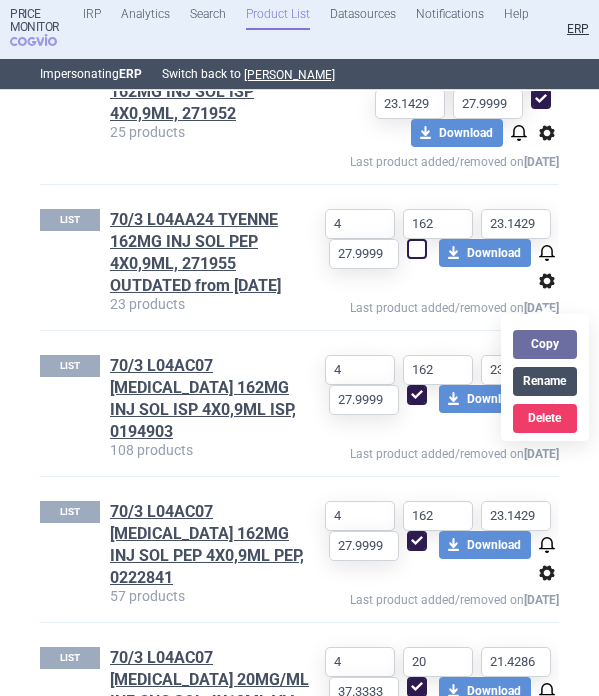 click on "Rename" at bounding box center (545, 381) 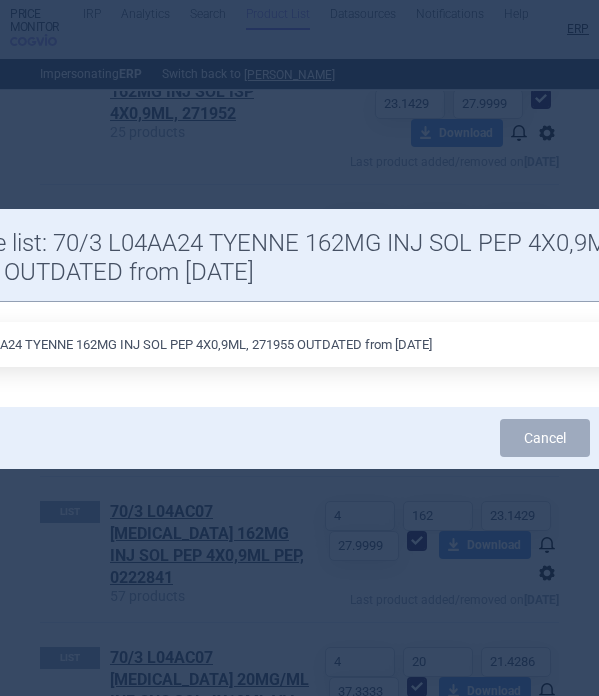 drag, startPoint x: 463, startPoint y: 346, endPoint x: 307, endPoint y: 347, distance: 156.0032 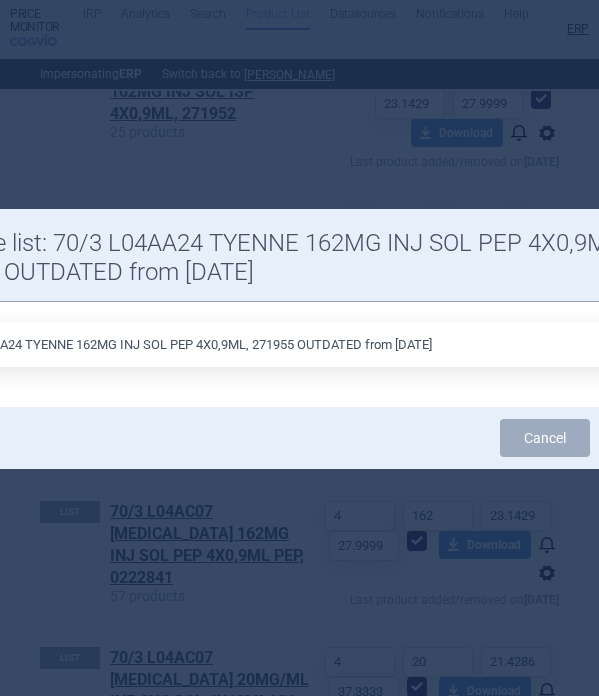click on "70/3 L04AA24 TYENNE 162MG INJ SOL PEP 4X0,9ML, 271955 OUTDATED from 9.4.2025" at bounding box center [300, 344] 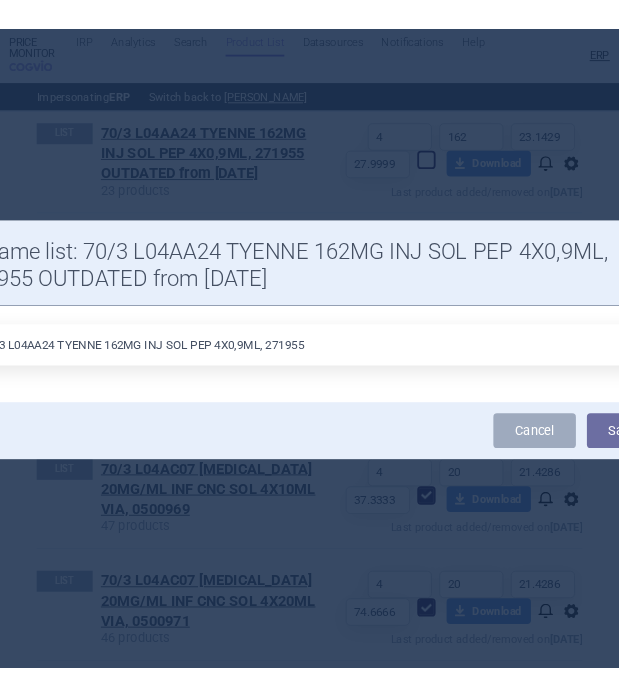 scroll, scrollTop: 1173, scrollLeft: 0, axis: vertical 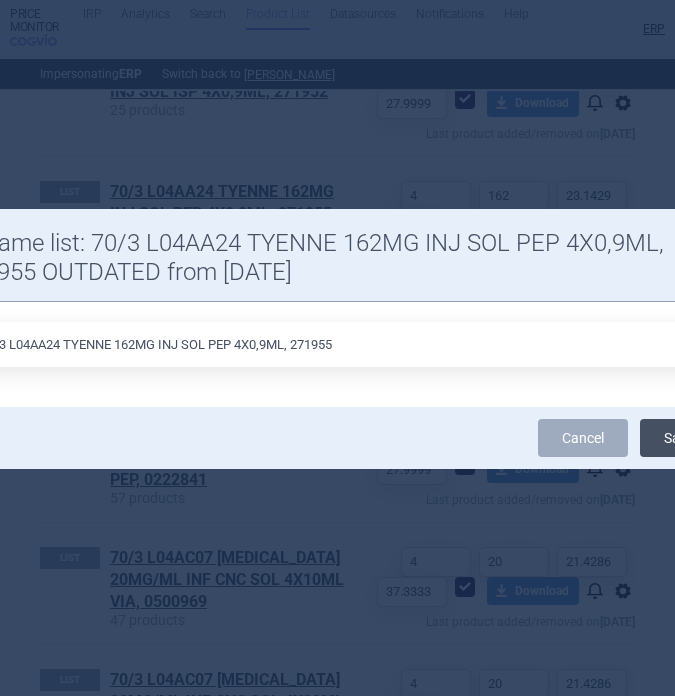 type on "70/3 L04AA24 TYENNE 162MG INJ SOL PEP 4X0,9ML, 271955" 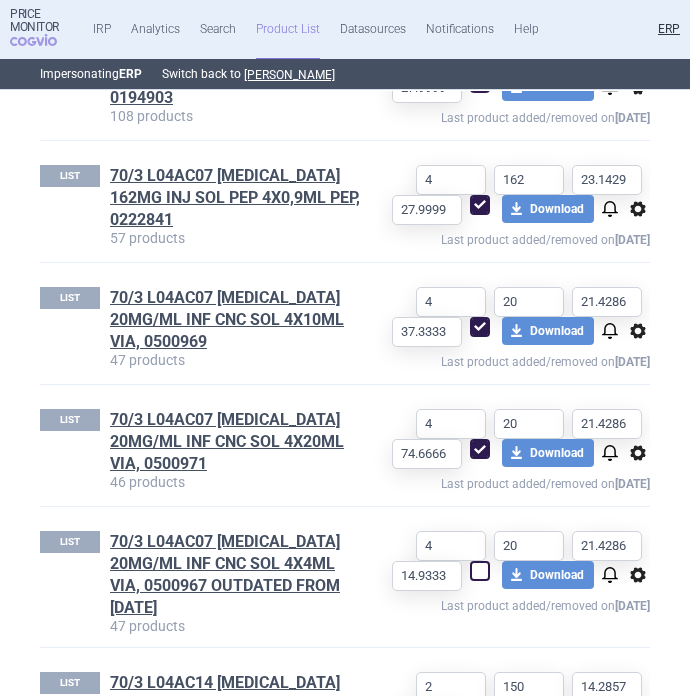 scroll, scrollTop: 1432, scrollLeft: 0, axis: vertical 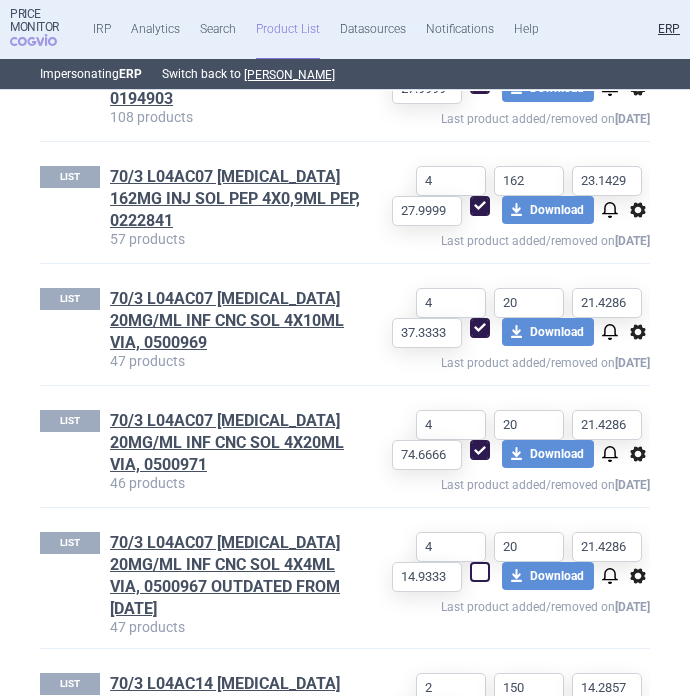 click at bounding box center [480, 450] 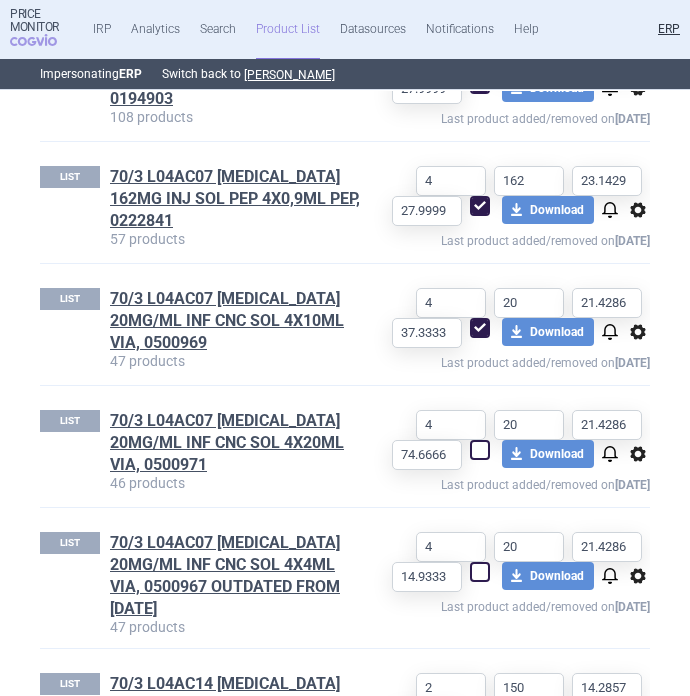 checkbox on "false" 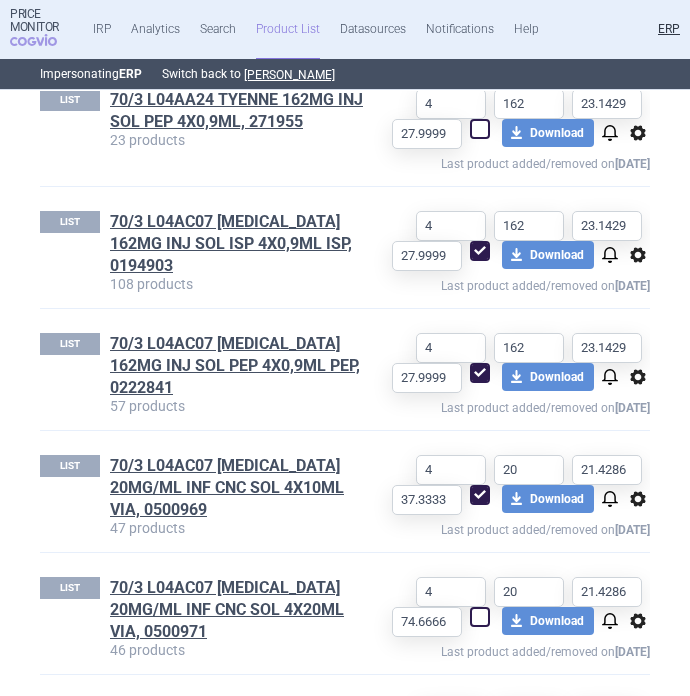 scroll, scrollTop: 1218, scrollLeft: 0, axis: vertical 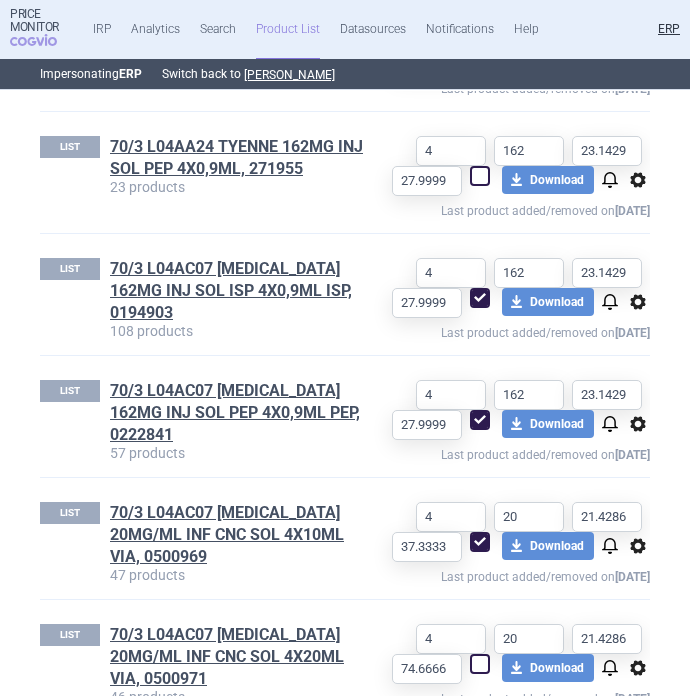 click at bounding box center (480, 176) 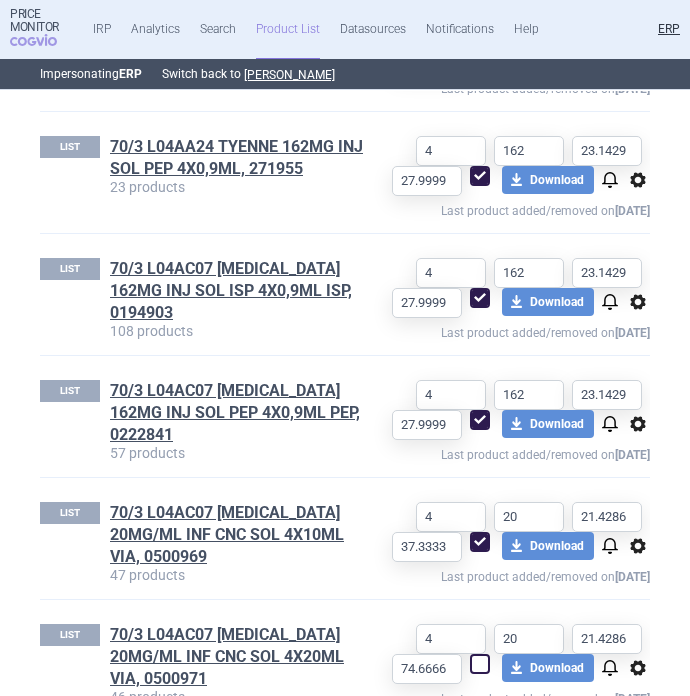 checkbox on "true" 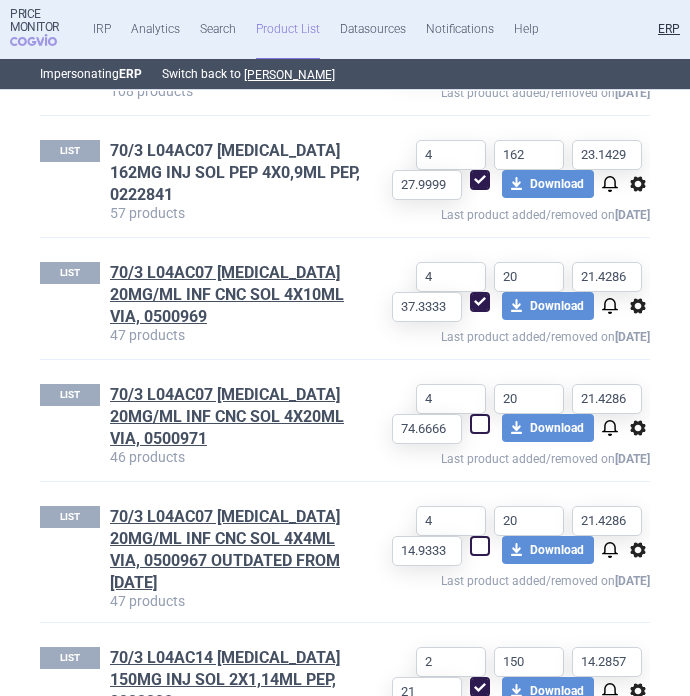 scroll, scrollTop: 1465, scrollLeft: 0, axis: vertical 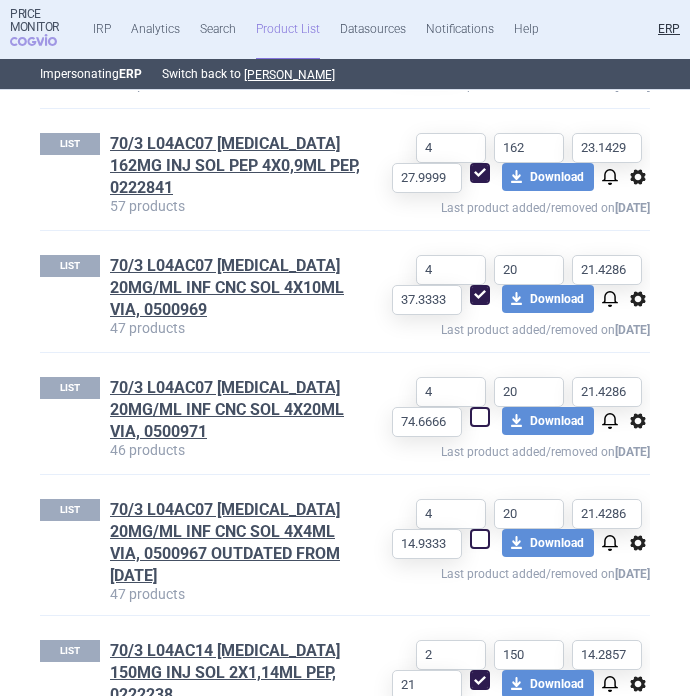 click on "options" at bounding box center [638, 421] 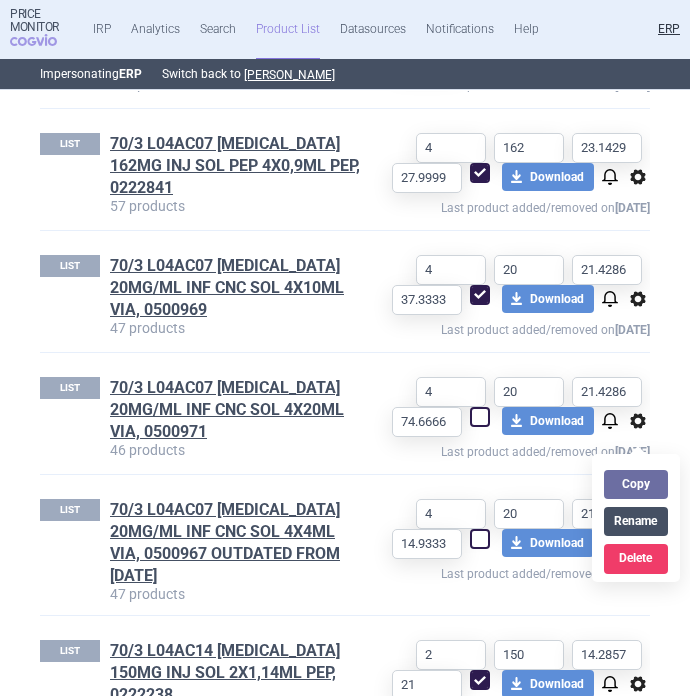 click on "Rename" at bounding box center [636, 521] 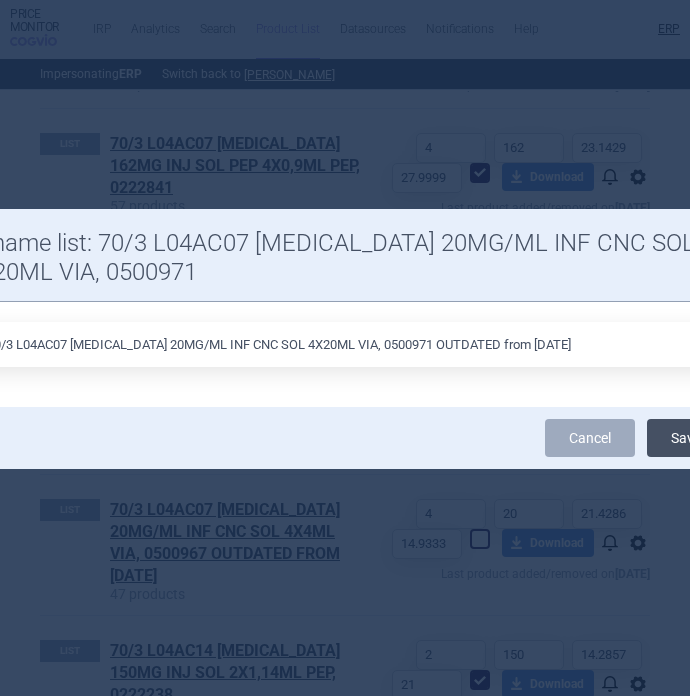 type on "70/3 L04AC07 ROACTEMRA 20MG/ML INF CNC SOL 4X20ML VIA, 0500971 OUTDATED from 10.7.2025" 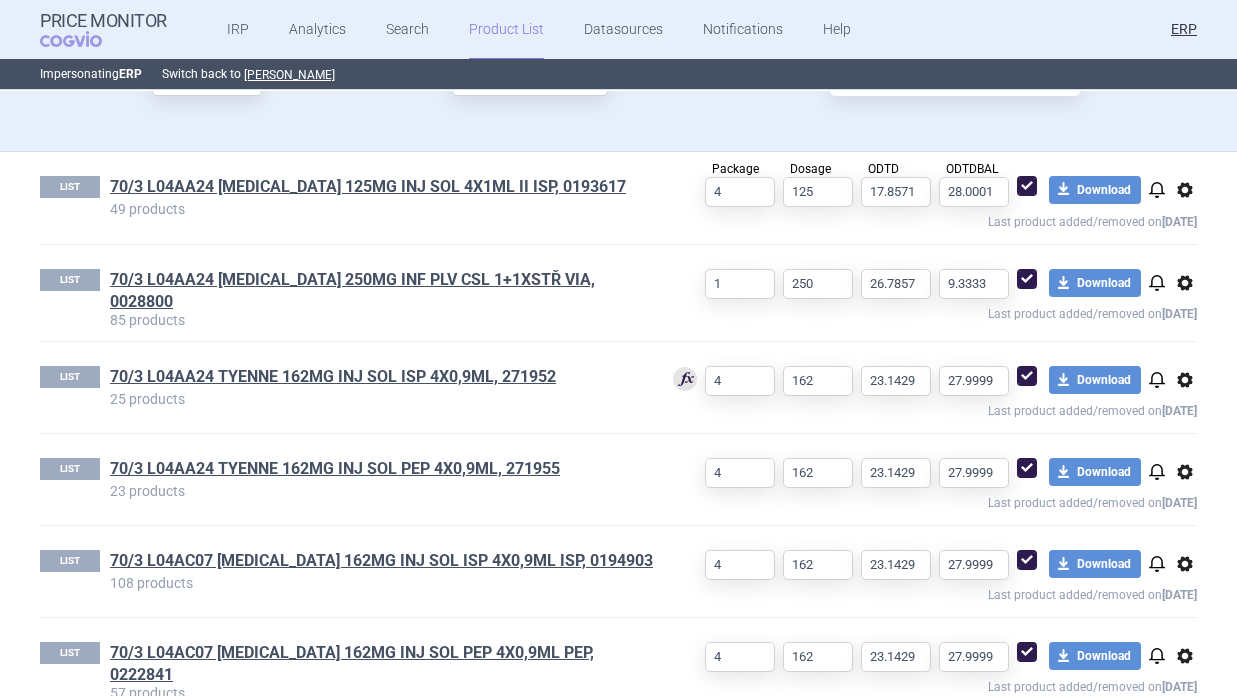 scroll, scrollTop: 686, scrollLeft: 0, axis: vertical 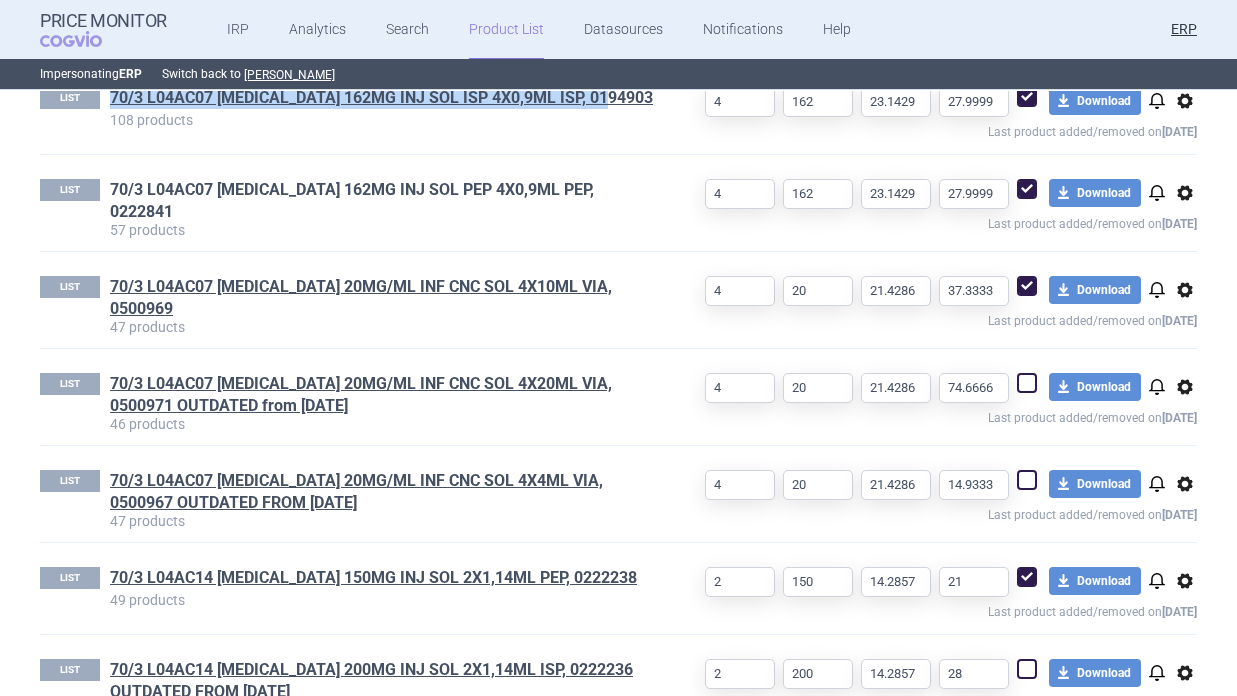 click on "70/3 L04AC07 ROACTEMRA 162MG INJ SOL PEP 4X0,9ML PEP, 0222841" at bounding box center (381, 201) 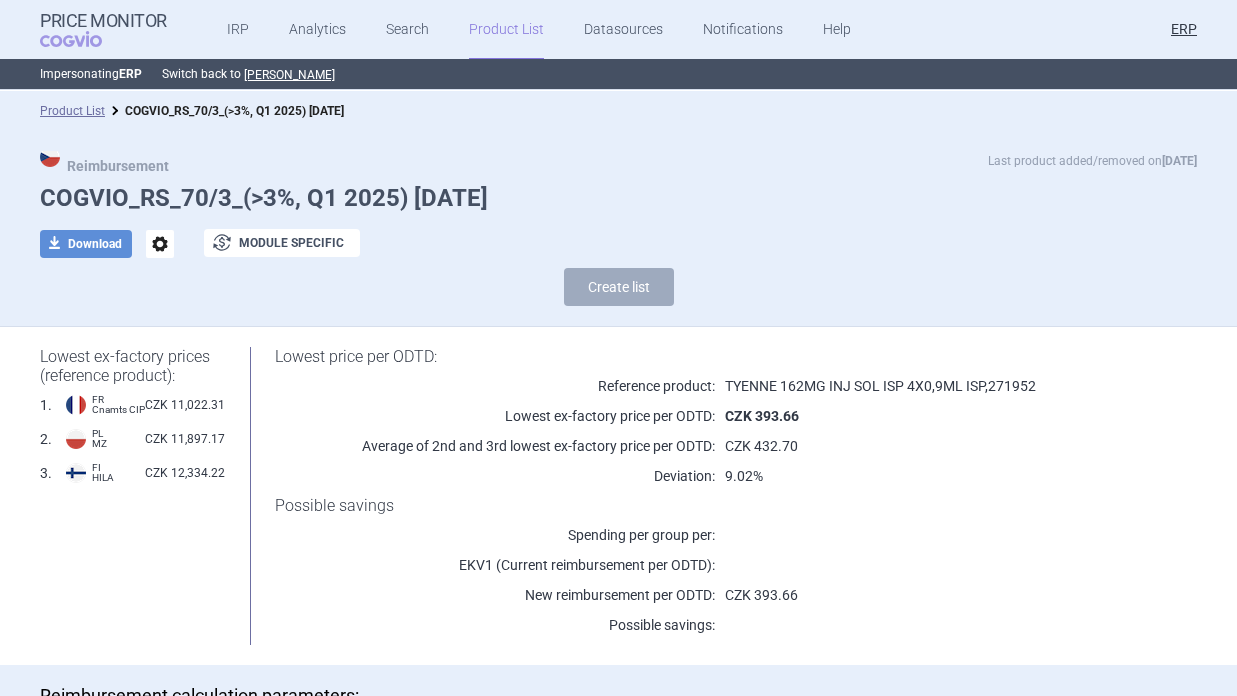 select on "2020-02-01" 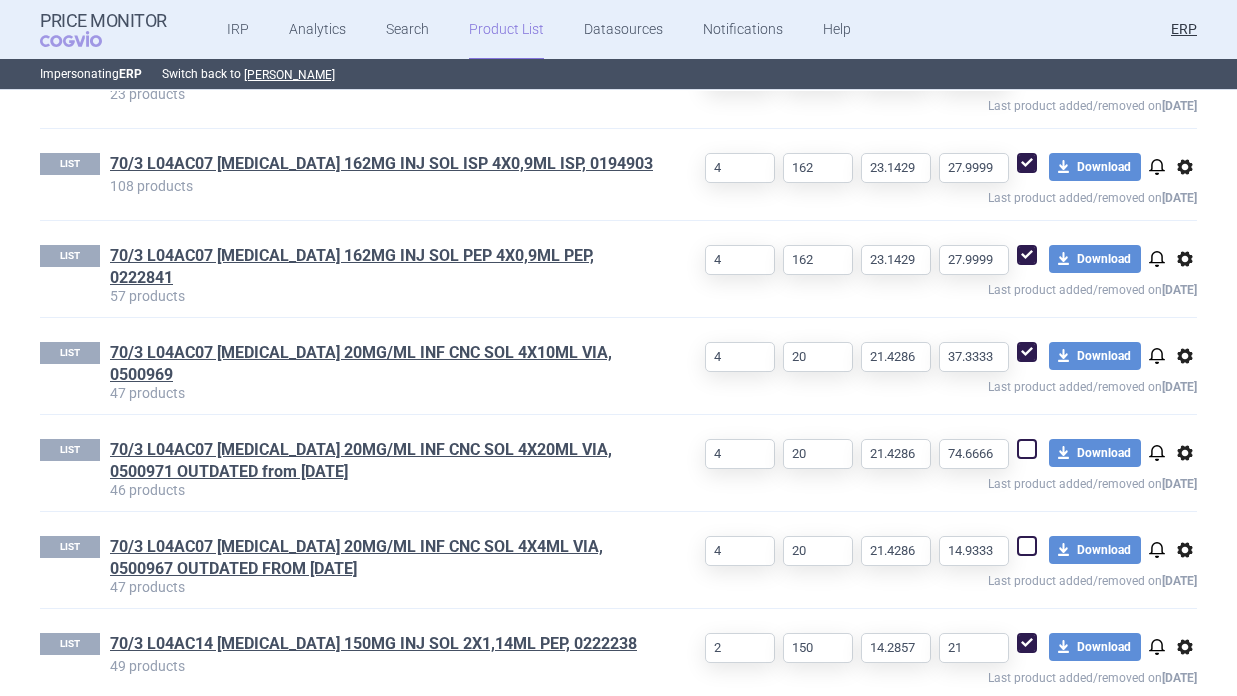 scroll, scrollTop: 1072, scrollLeft: 0, axis: vertical 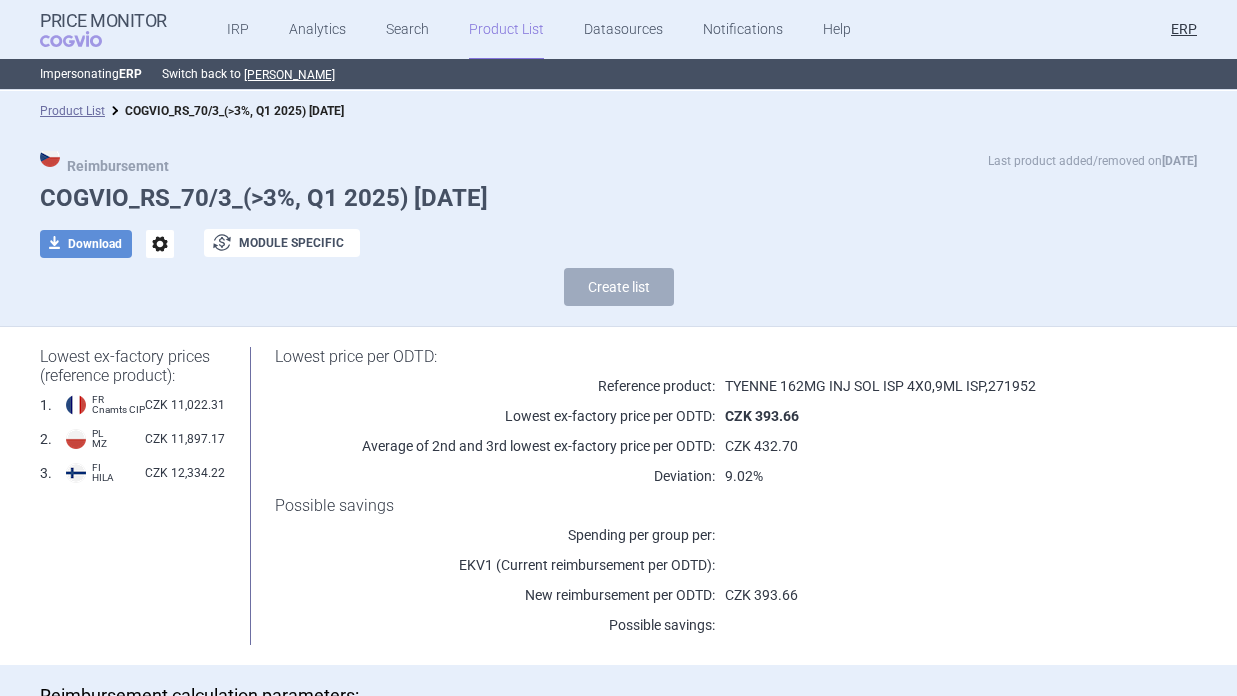 click on "options" at bounding box center (160, 244) 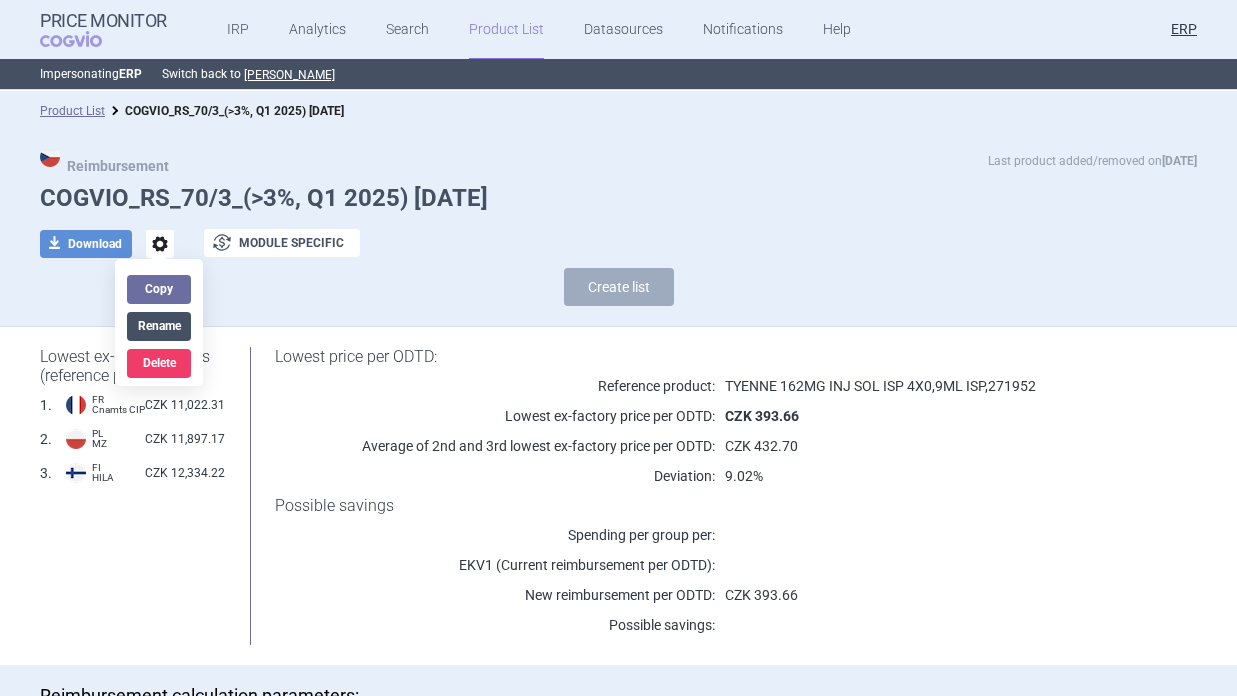 click on "Rename" at bounding box center (159, 326) 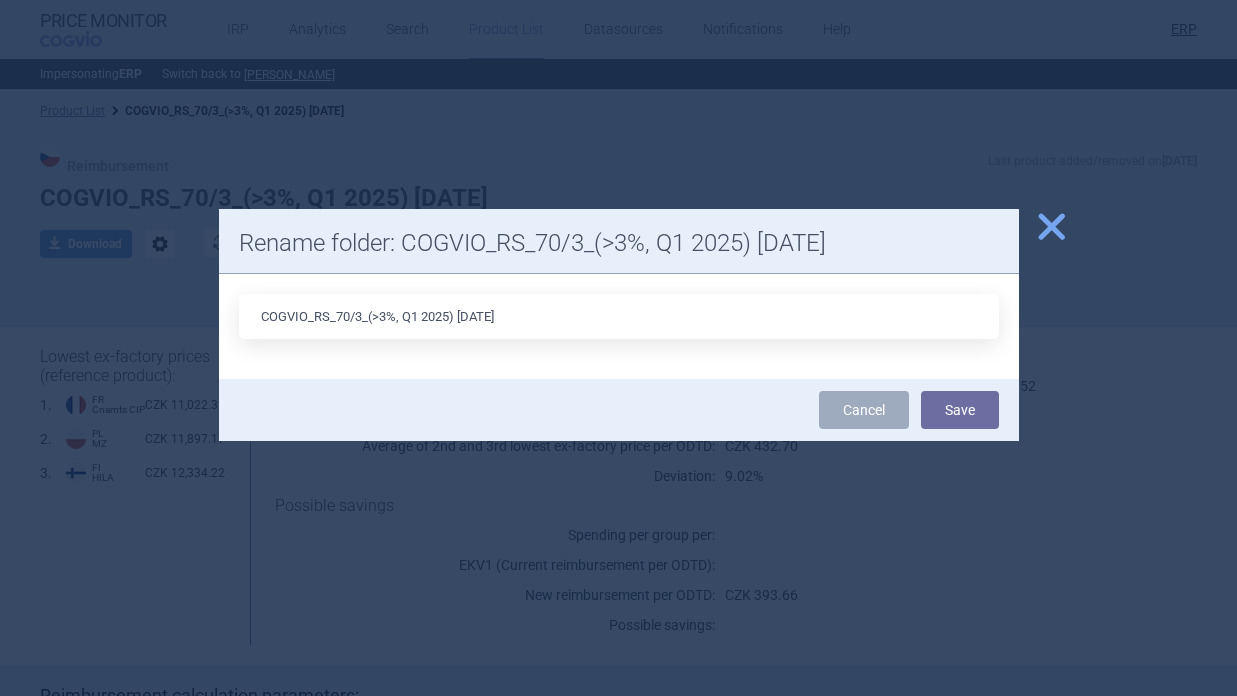 click on "COGVIO_RS_70/3_(>3%, Q1 2025) 17.6.2025" at bounding box center [619, 316] 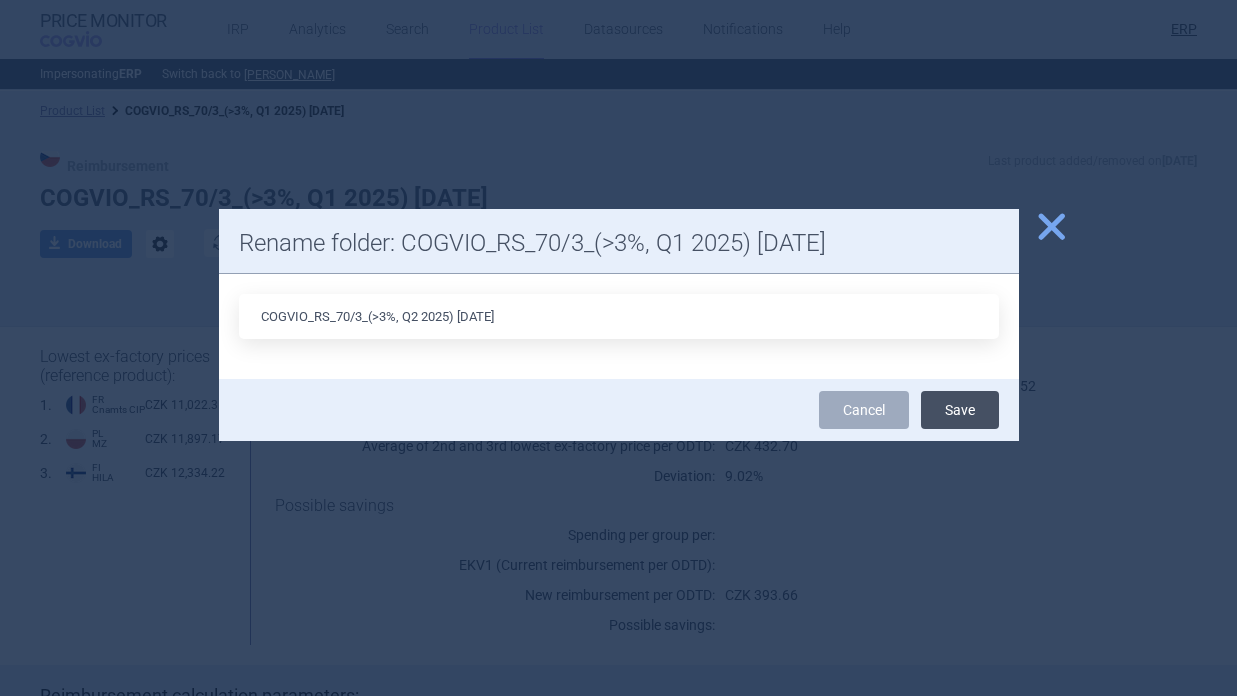 type on "COGVIO_RS_70/3_(>3%, Q2 2025) 10.7.2025" 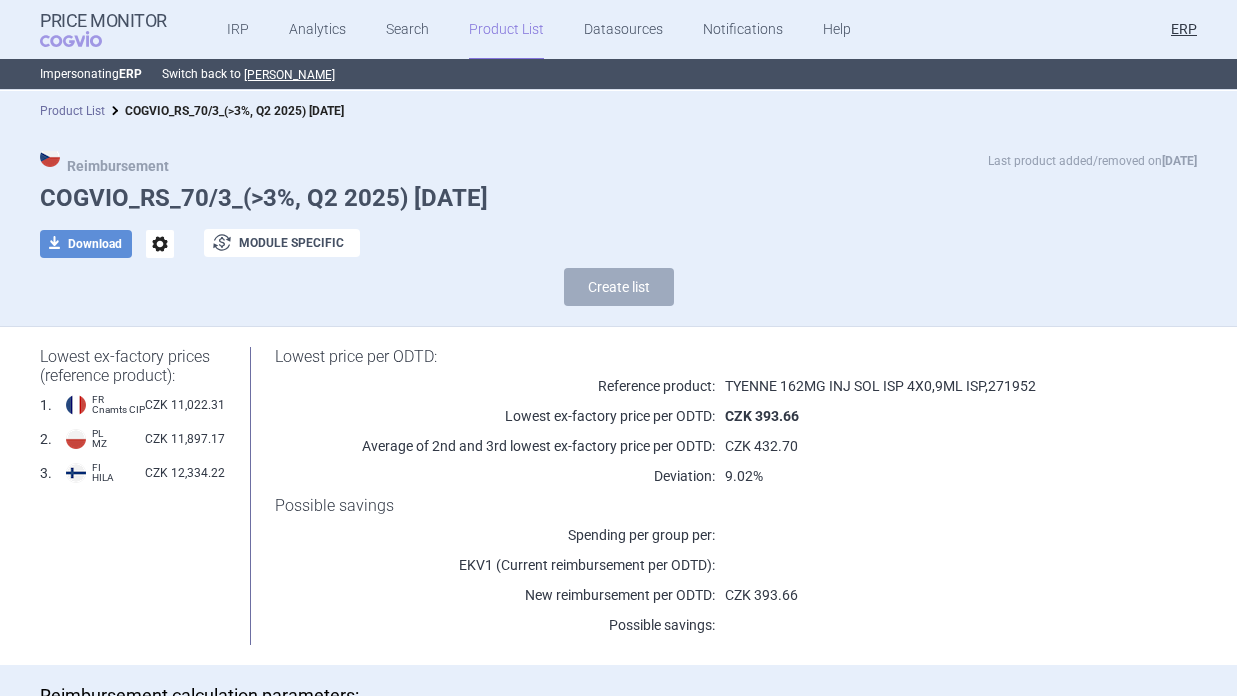 click on "Product List" at bounding box center [72, 111] 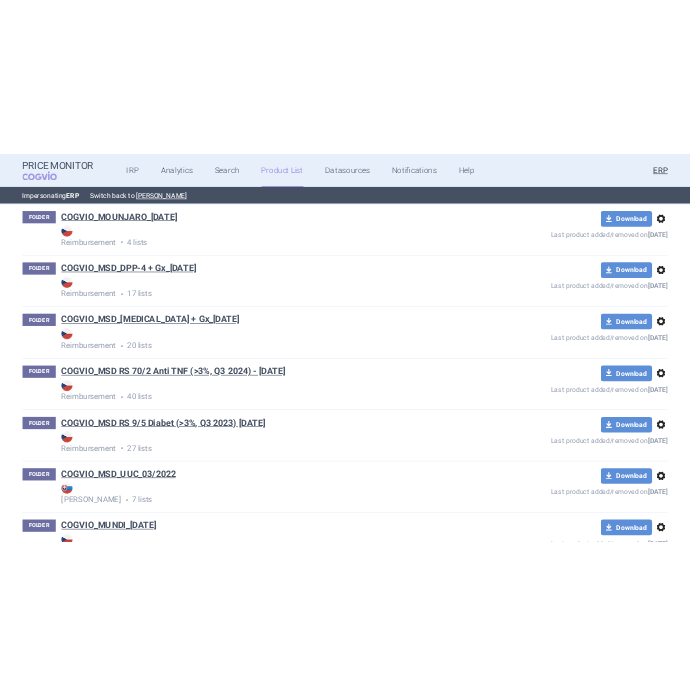 scroll, scrollTop: 66857, scrollLeft: 0, axis: vertical 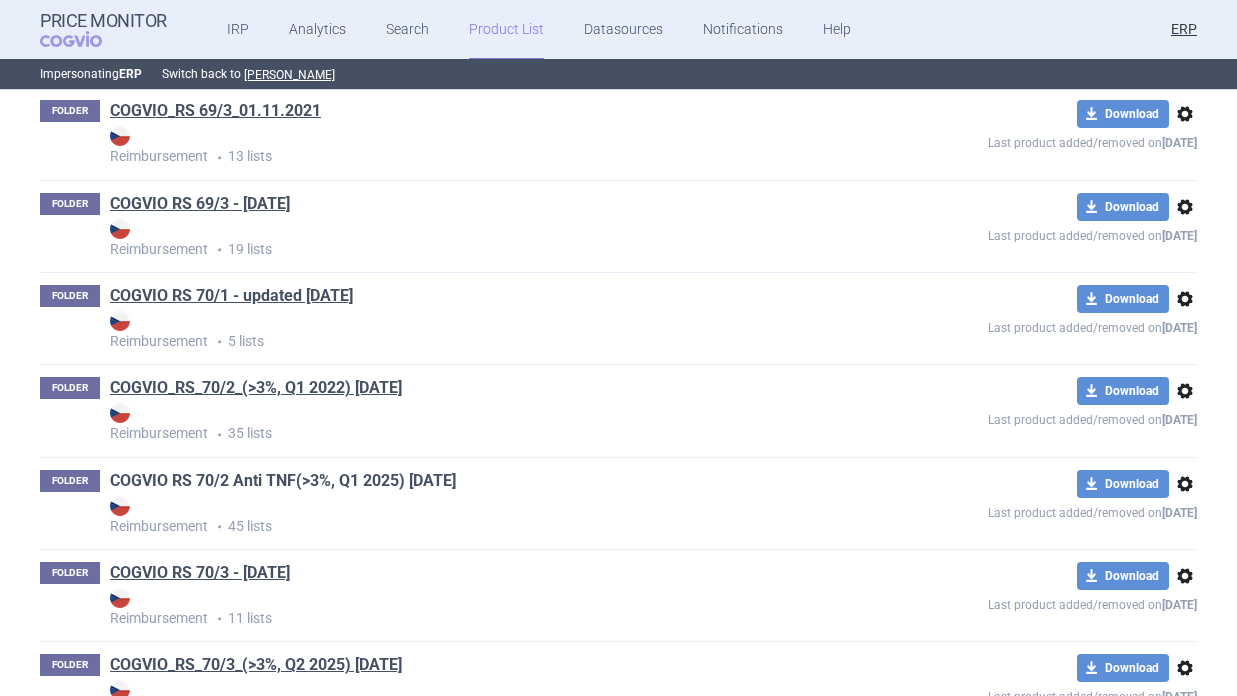 click on "COGVIO RS 70/2 Anti TNF(>3%, Q1 2025) [DATE]" at bounding box center (283, 481) 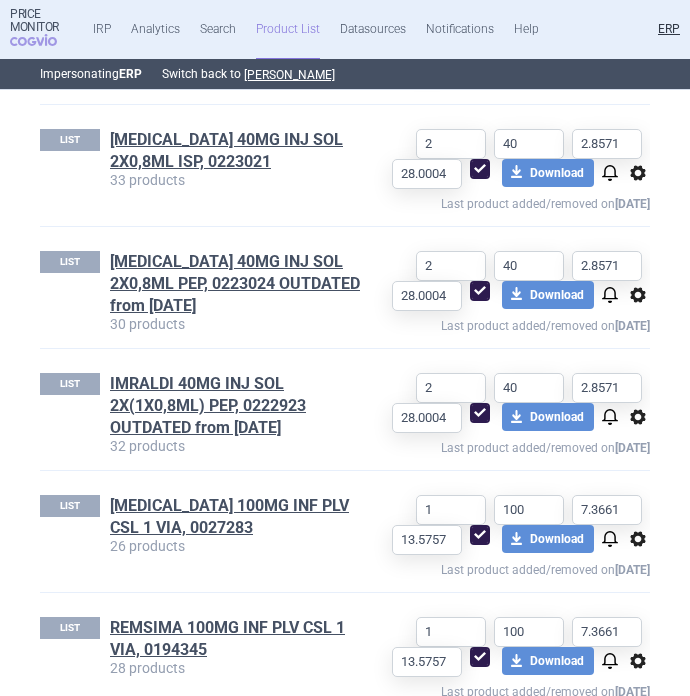 scroll, scrollTop: 4785, scrollLeft: 0, axis: vertical 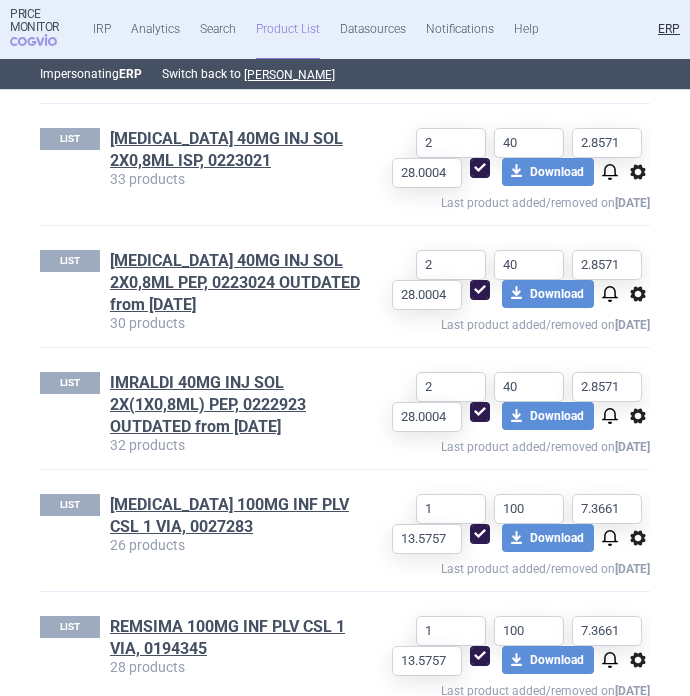 click on "LIST HYRIMOZ 40MG INJ SOL 2X0,8ML ISP, 0223021 33   products 2 40 2.8571 28.0004 download  Download notifications options Last product added/removed on  17 Jun" at bounding box center [345, 164] 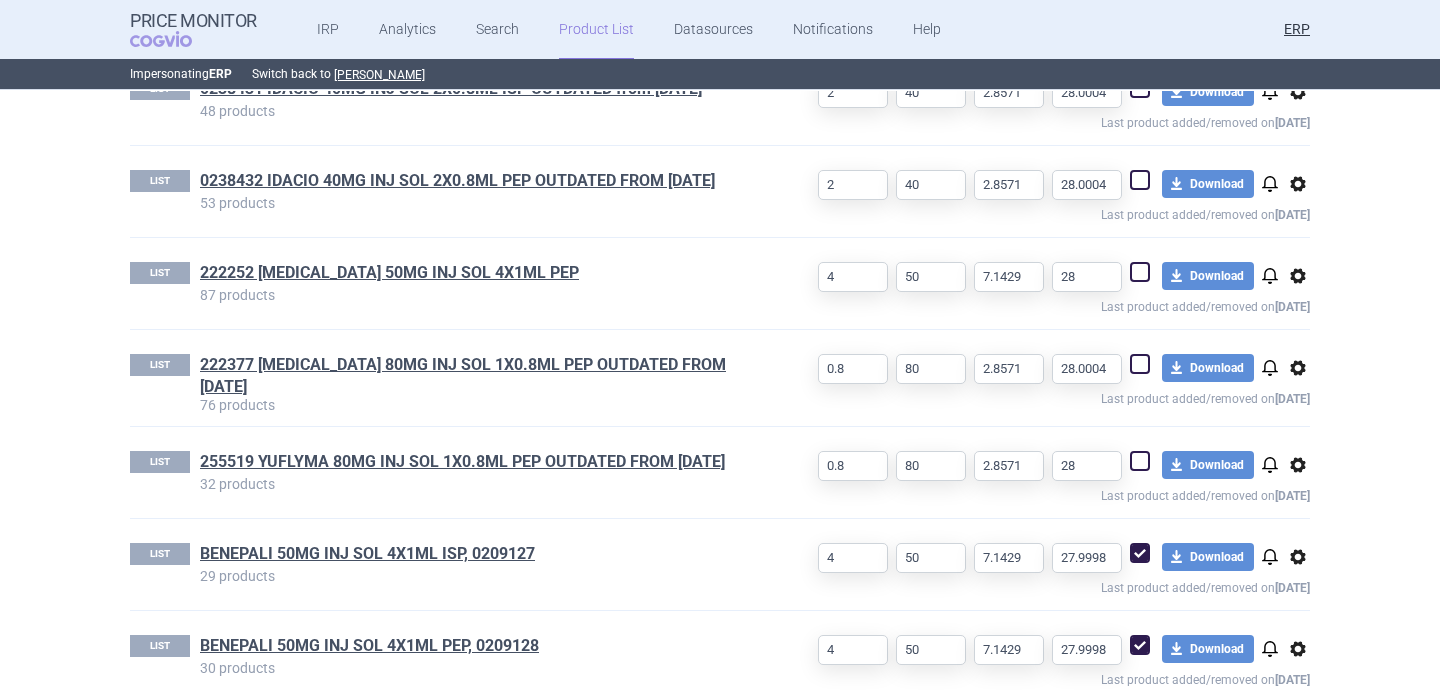 scroll, scrollTop: 2004, scrollLeft: 0, axis: vertical 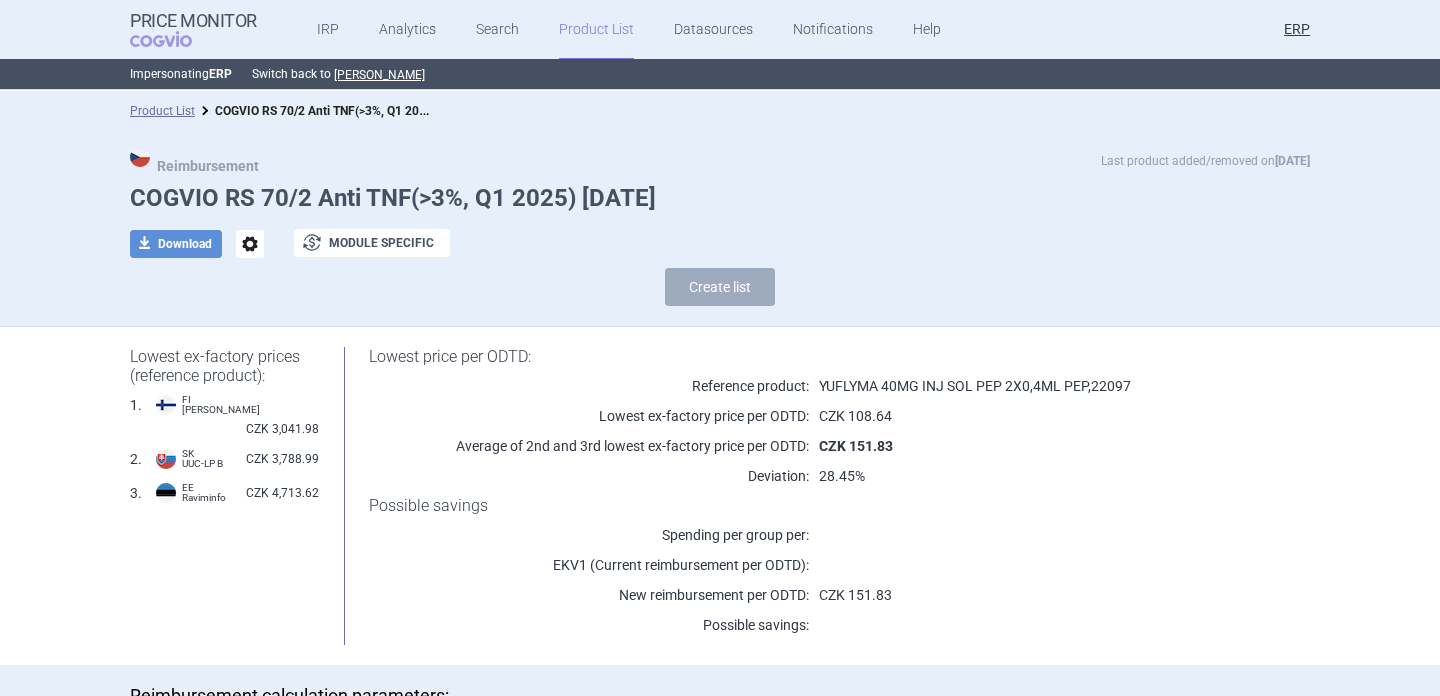 click on "options" at bounding box center (250, 244) 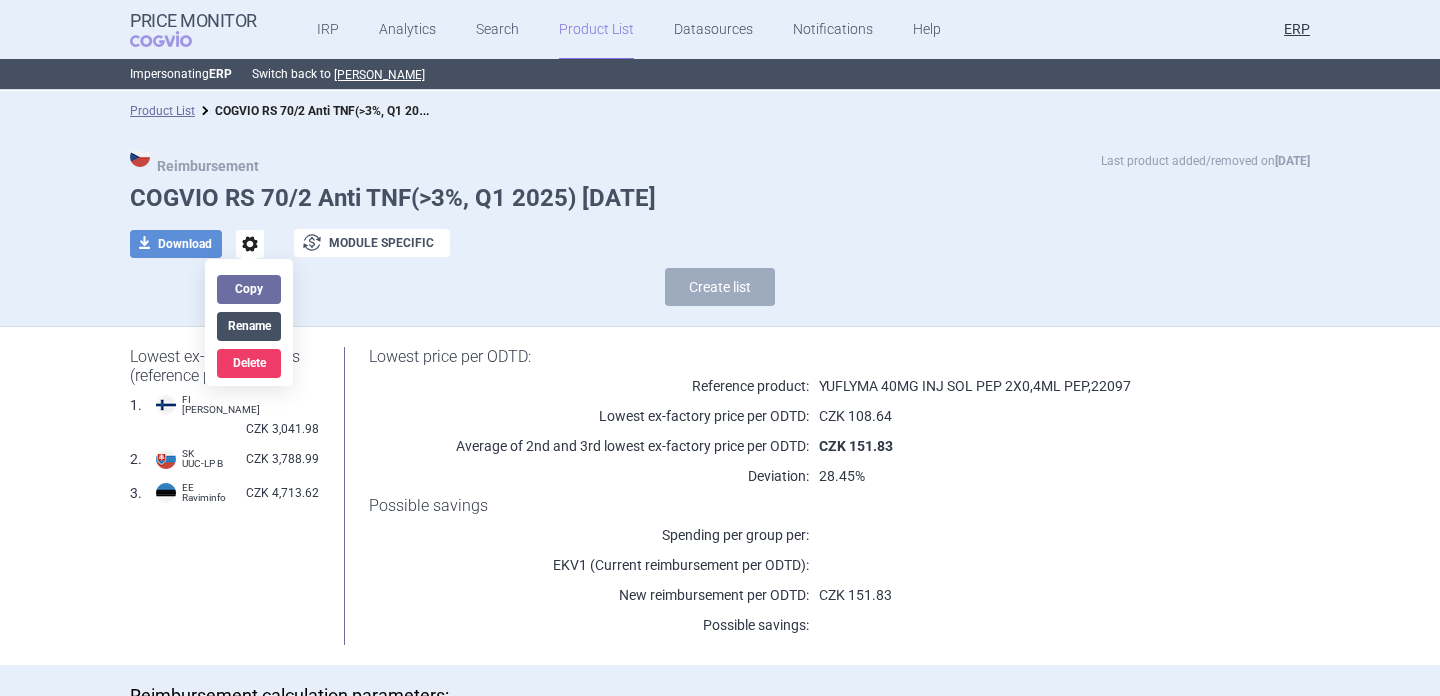 click on "Rename" at bounding box center (249, 326) 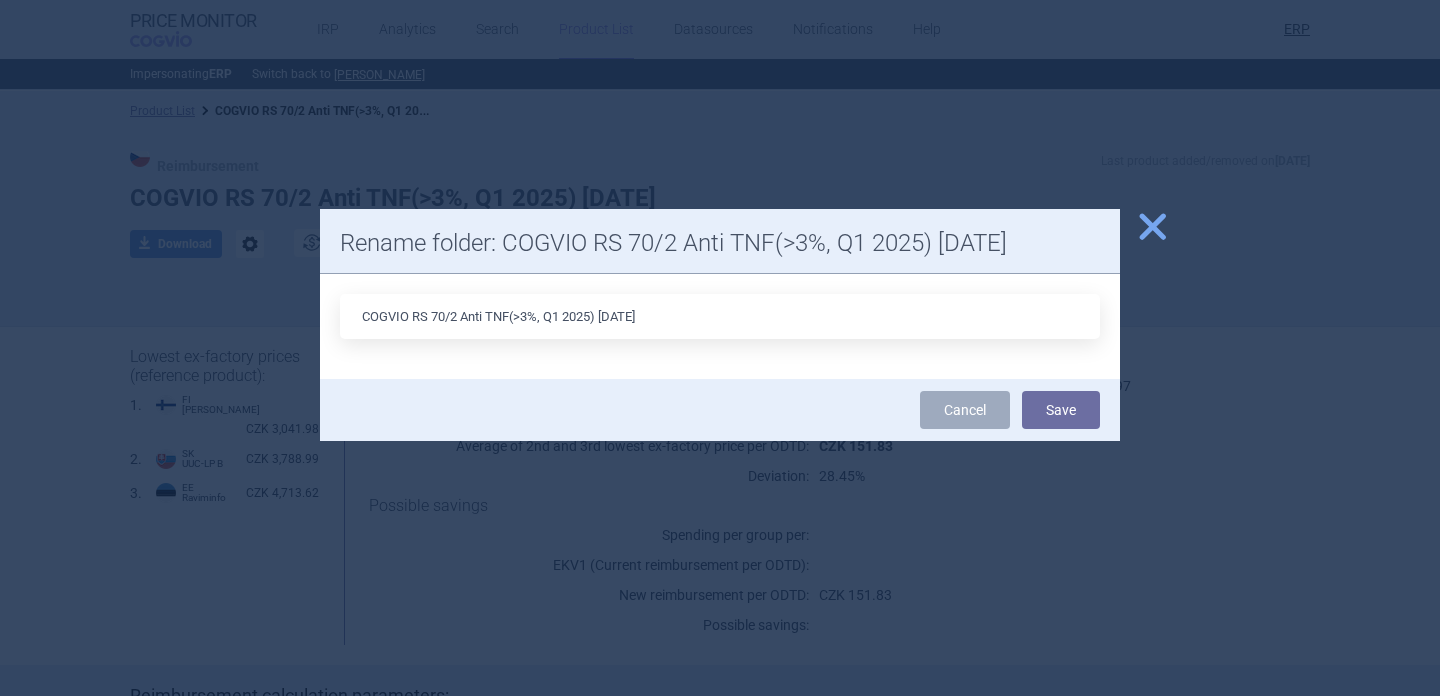 click on "COGVIO RS 70/2 Anti TNF(>3%, Q1 2025) [DATE]" at bounding box center [720, 316] 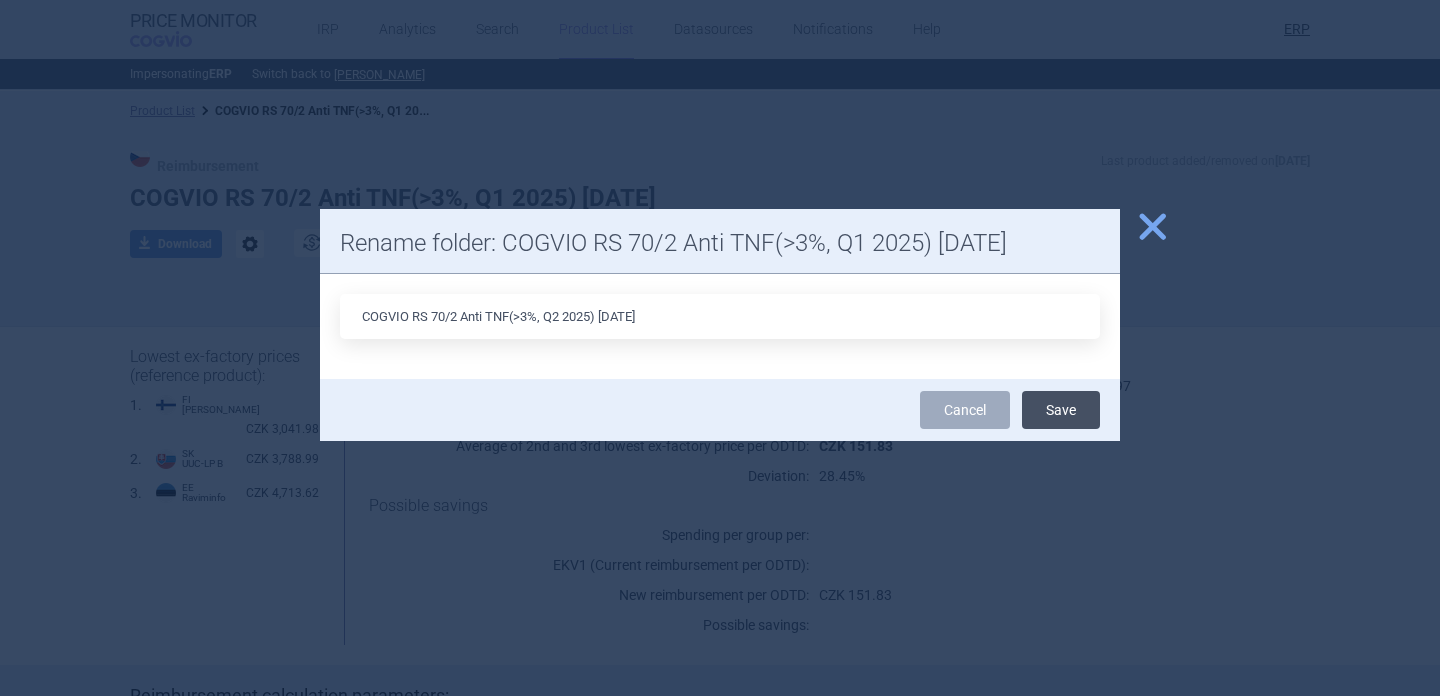 type on "COGVIO RS 70/2 Anti TNF(>3%, Q2 2025) 10.7.2025" 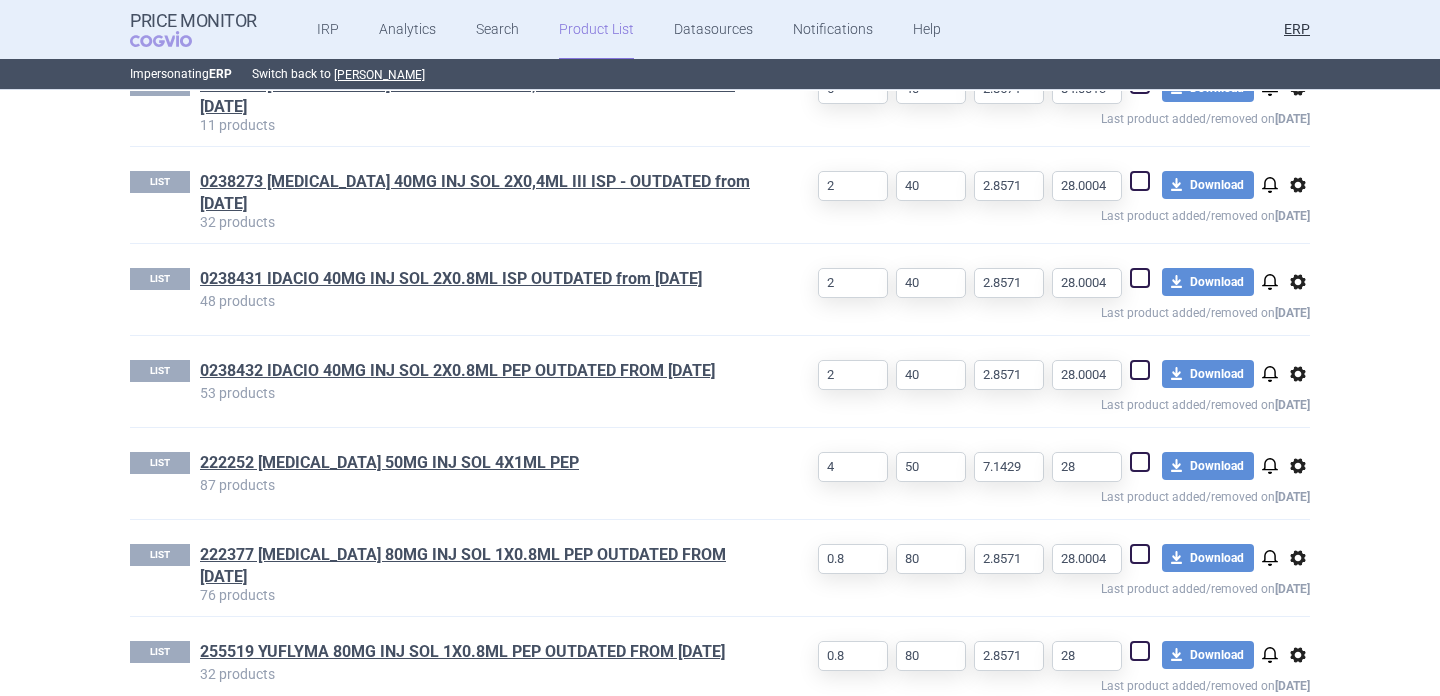 scroll, scrollTop: 1773, scrollLeft: 0, axis: vertical 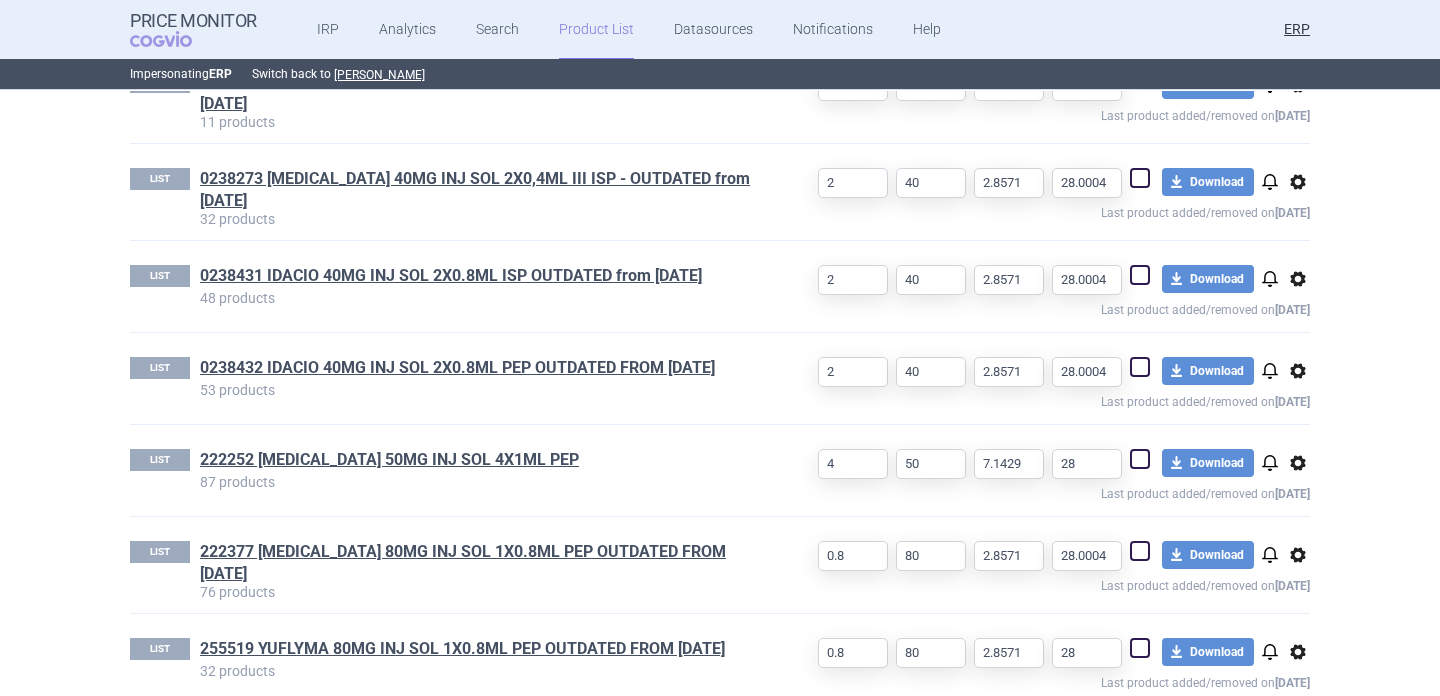 click at bounding box center [1140, 459] 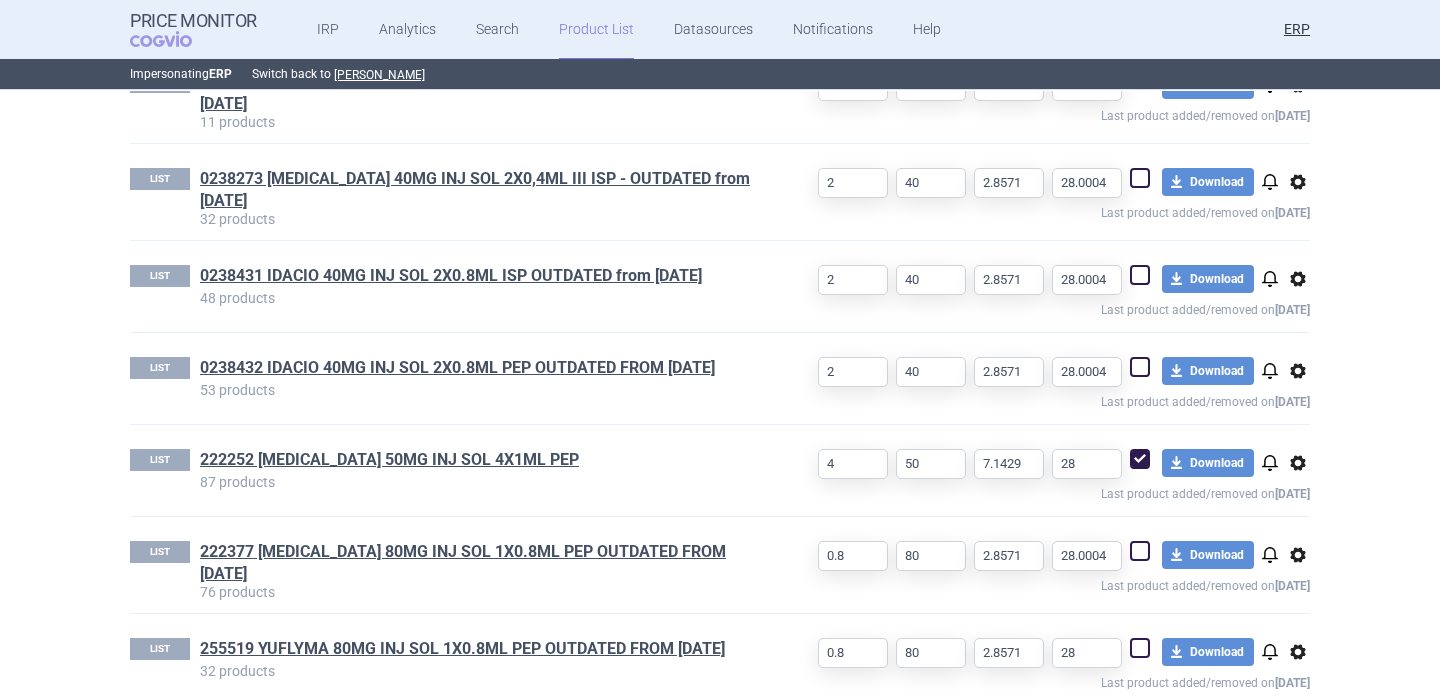 checkbox on "true" 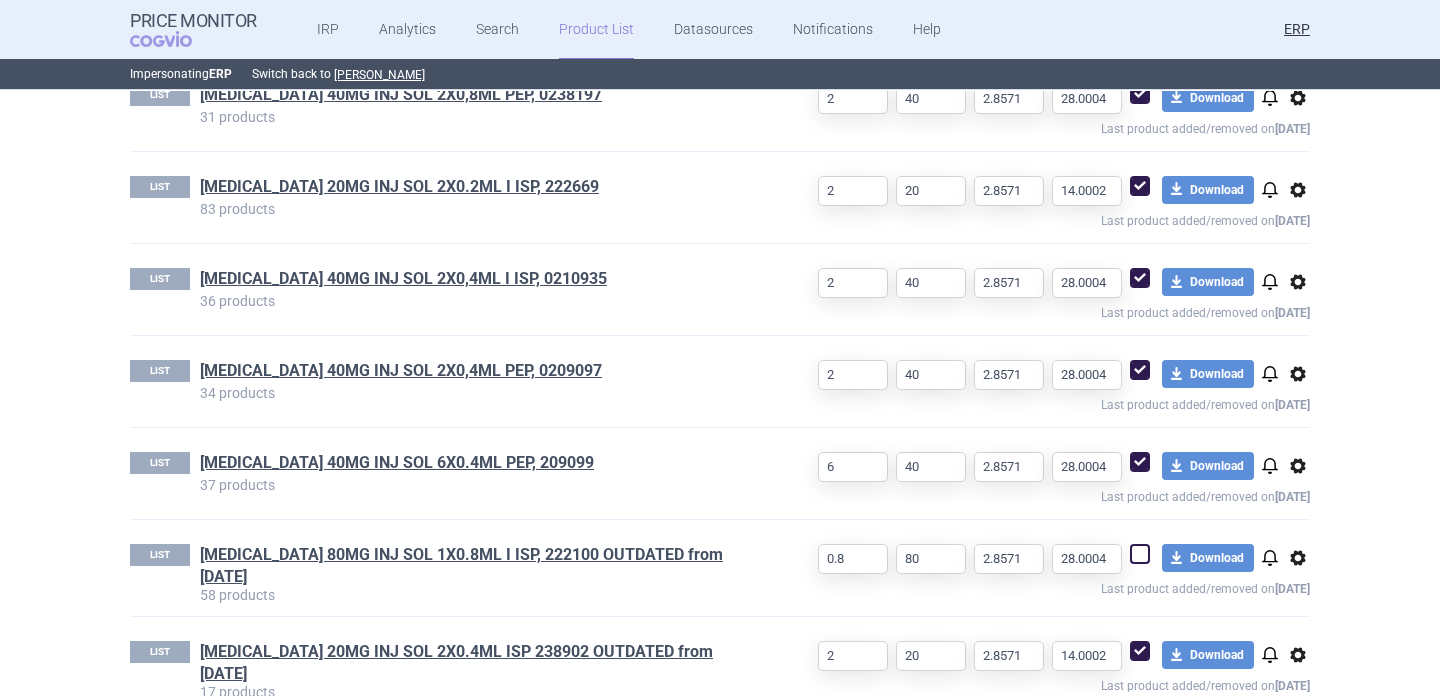 scroll, scrollTop: 3066, scrollLeft: 0, axis: vertical 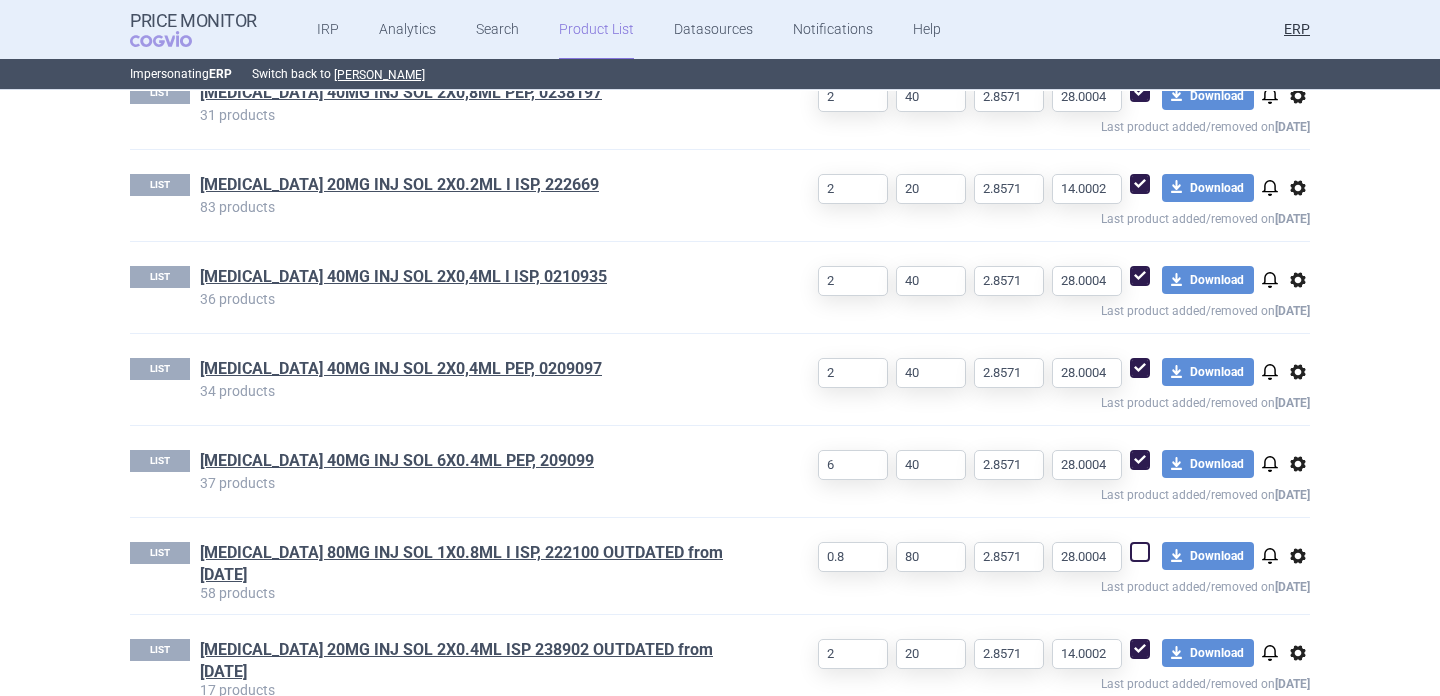 click at bounding box center [1140, 649] 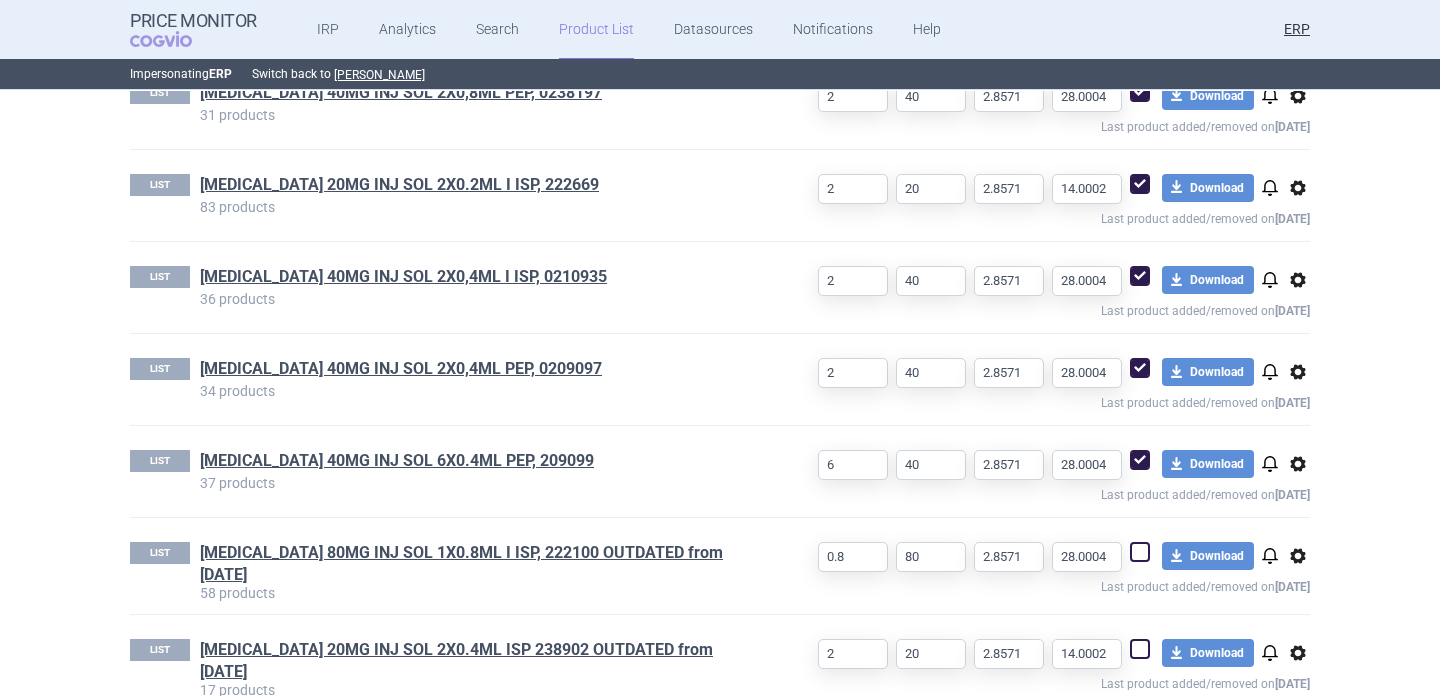 checkbox on "false" 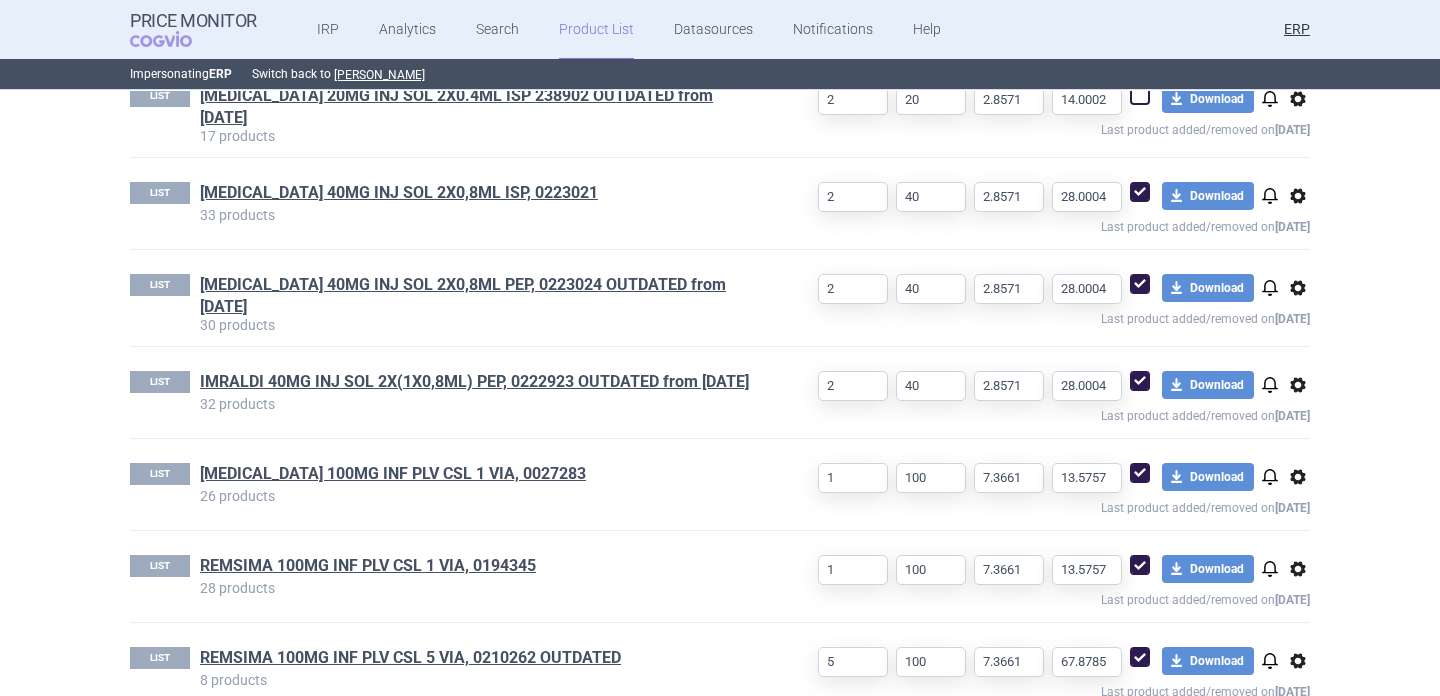 scroll, scrollTop: 3625, scrollLeft: 0, axis: vertical 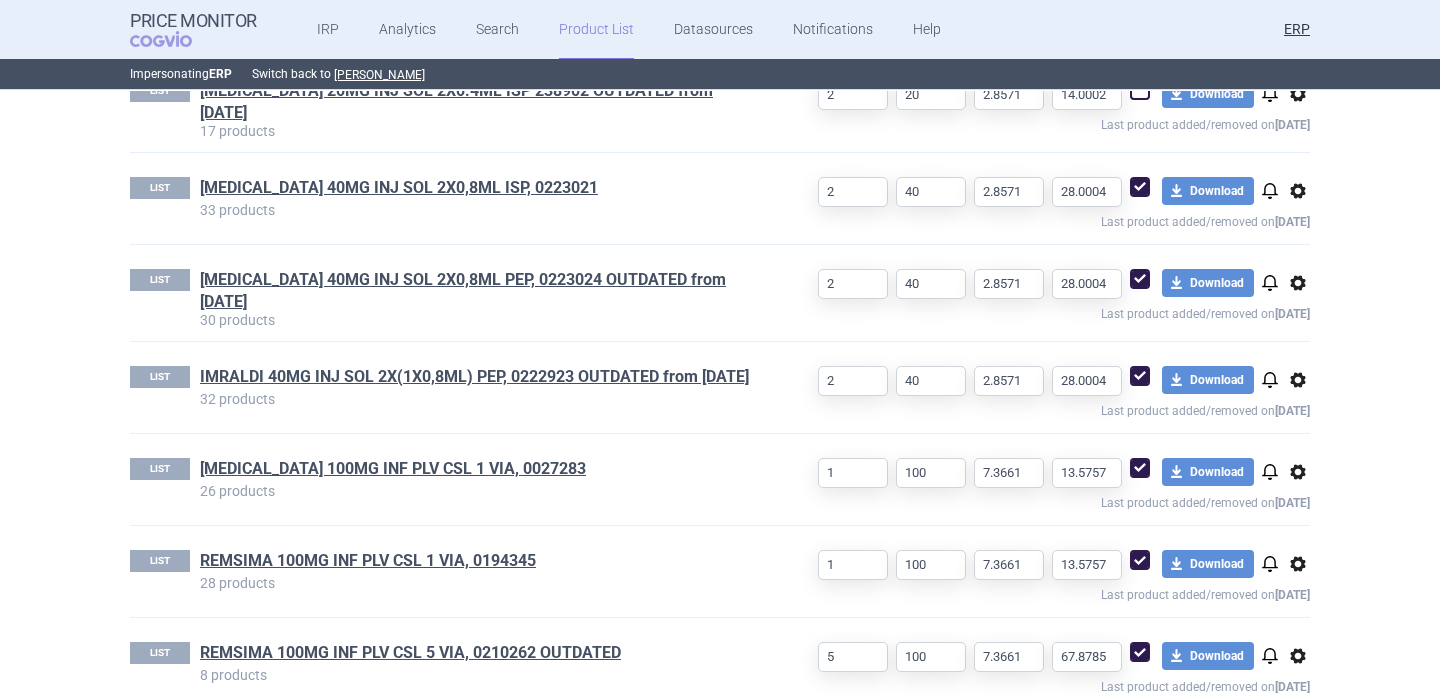 click at bounding box center (1140, 279) 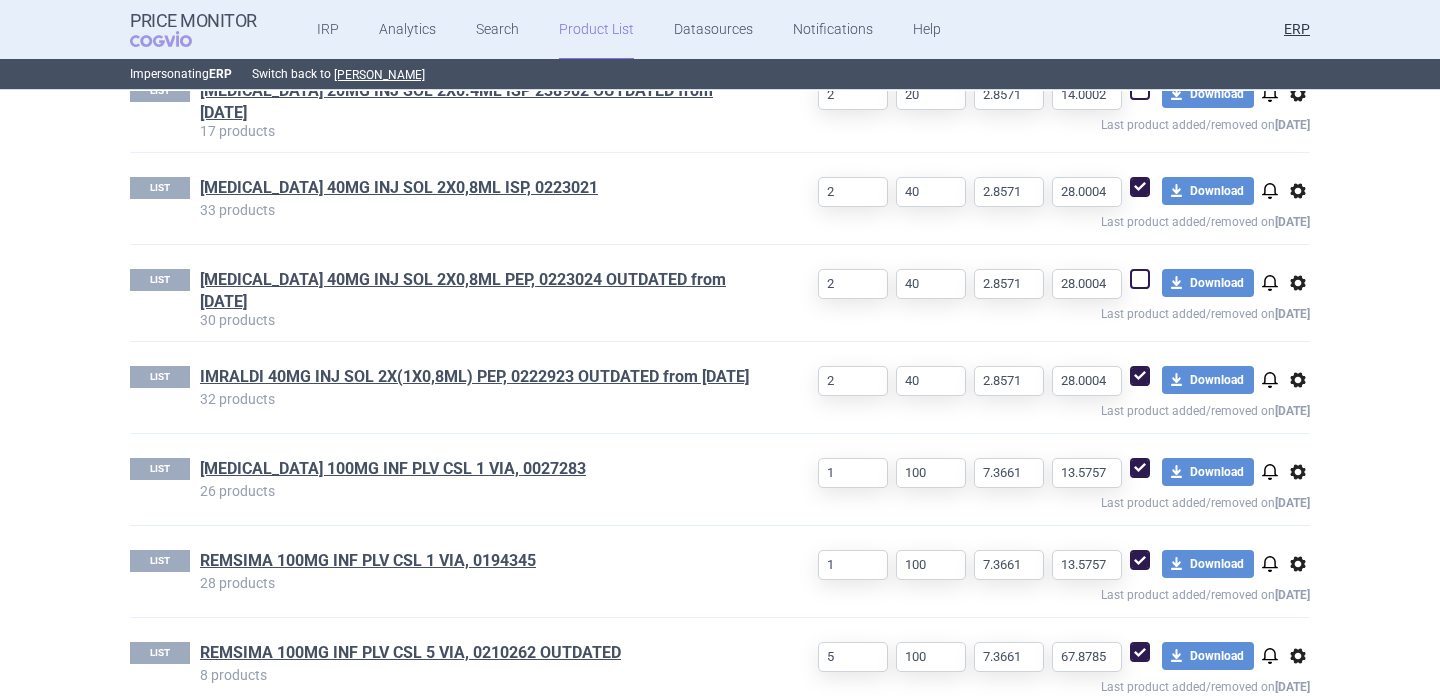 checkbox on "false" 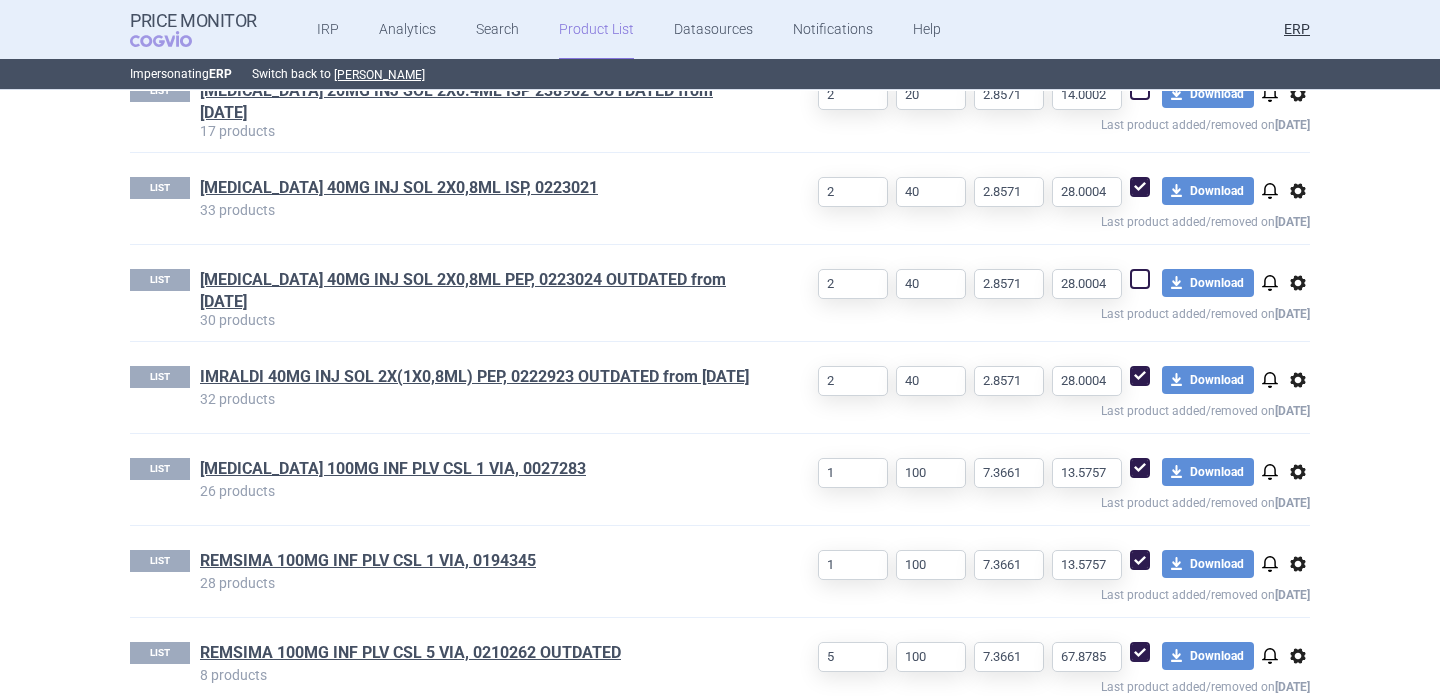 click at bounding box center (1140, 376) 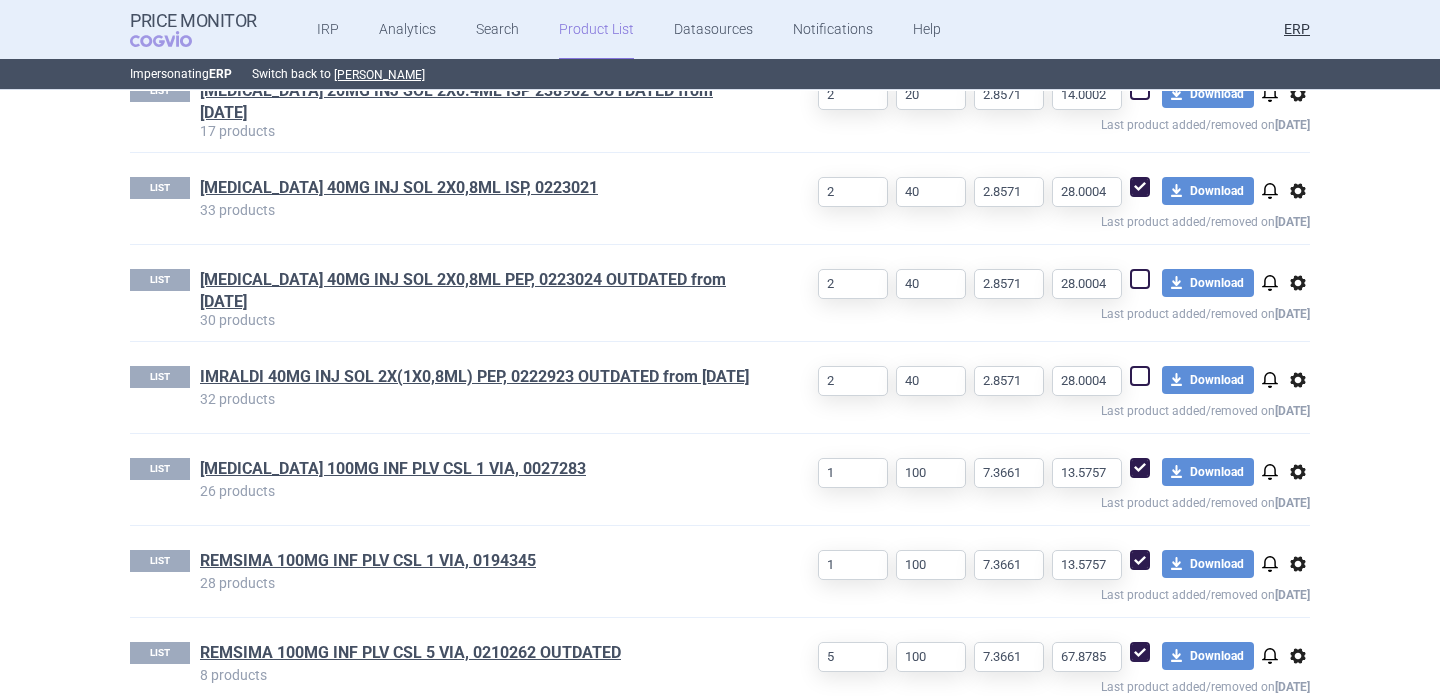 checkbox on "false" 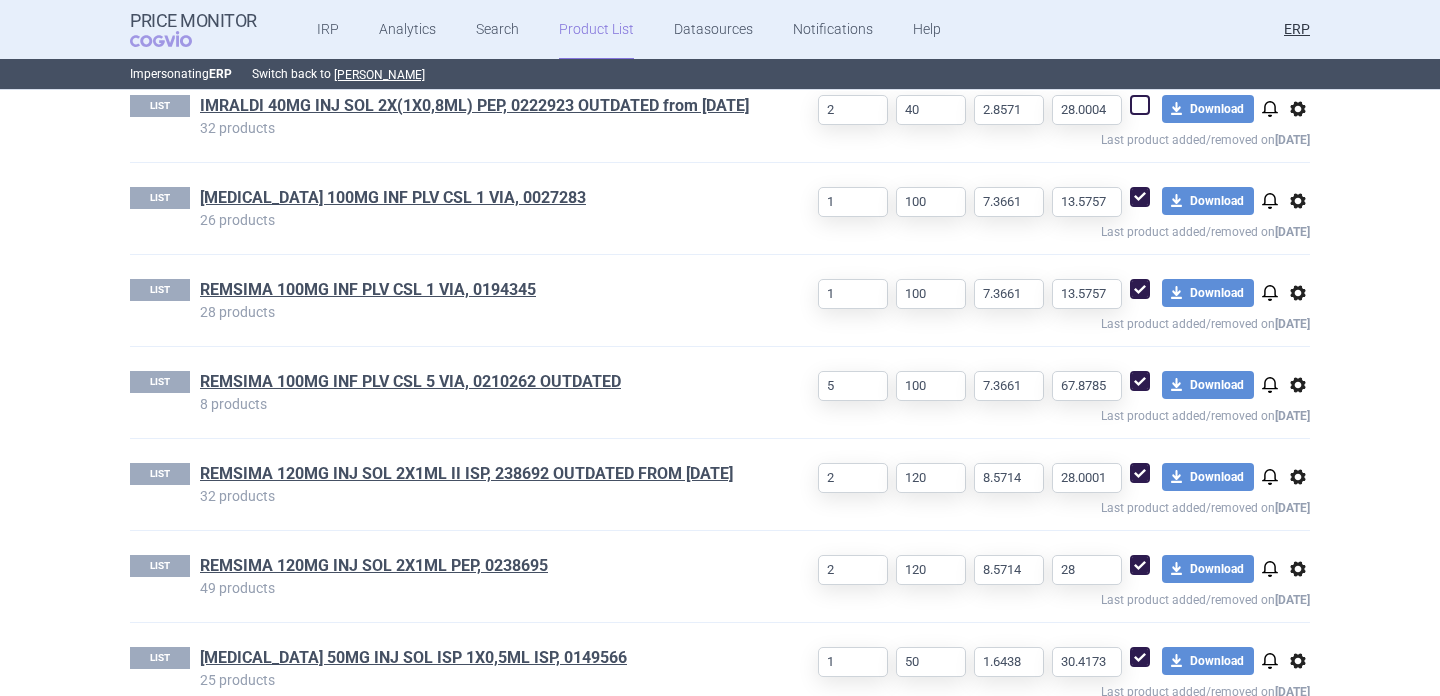 scroll, scrollTop: 3899, scrollLeft: 0, axis: vertical 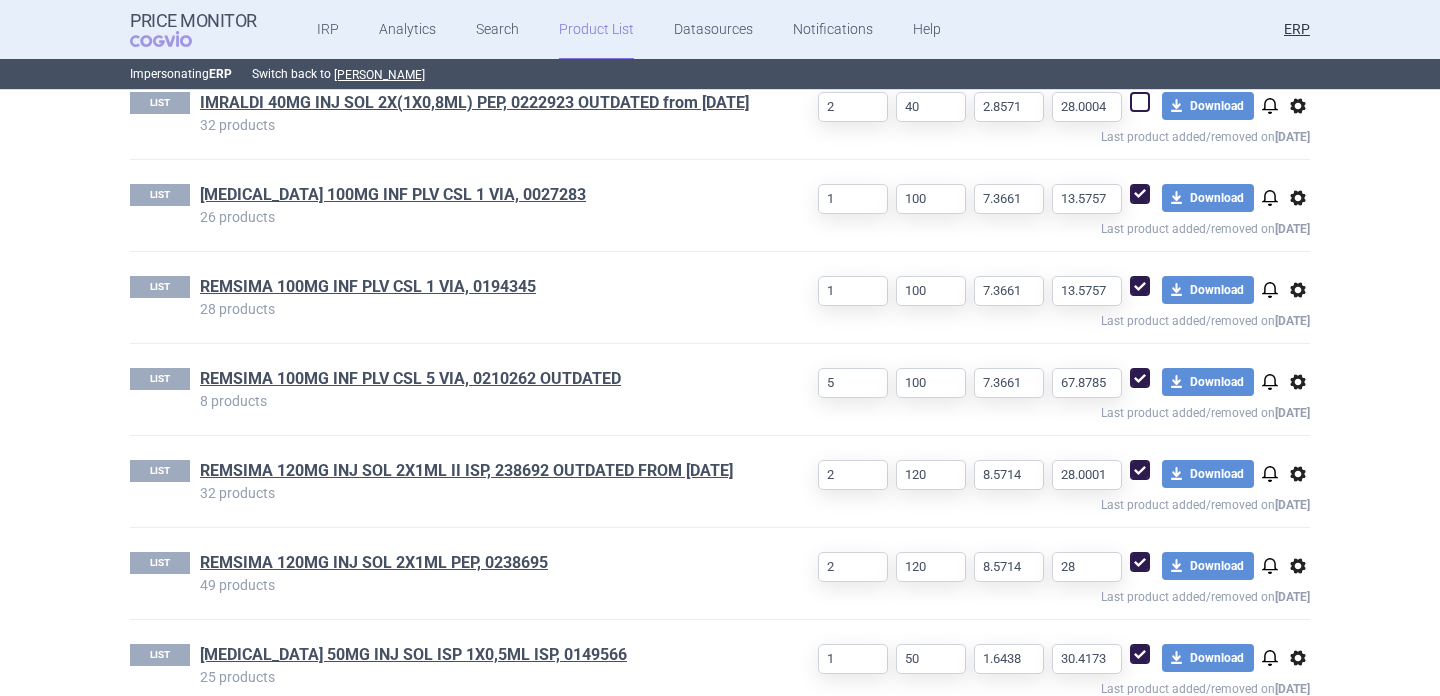 click at bounding box center [1140, 378] 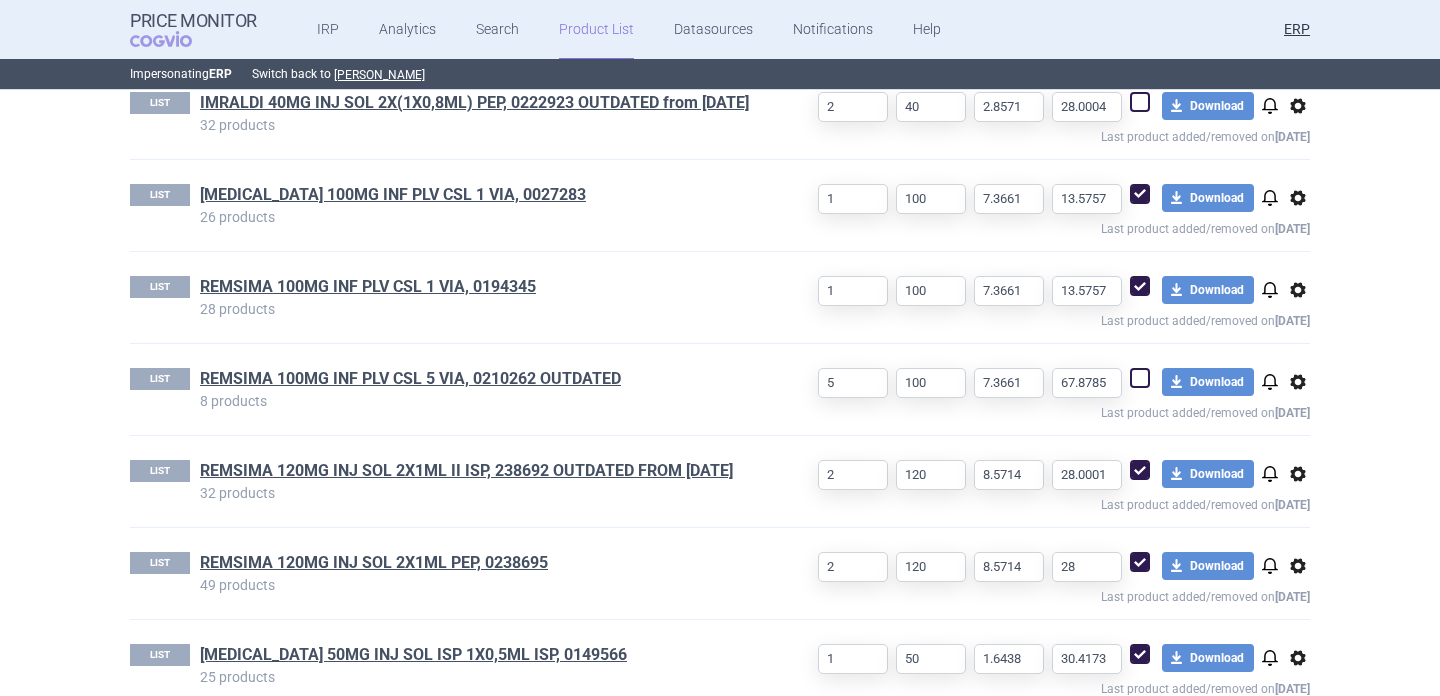 checkbox on "false" 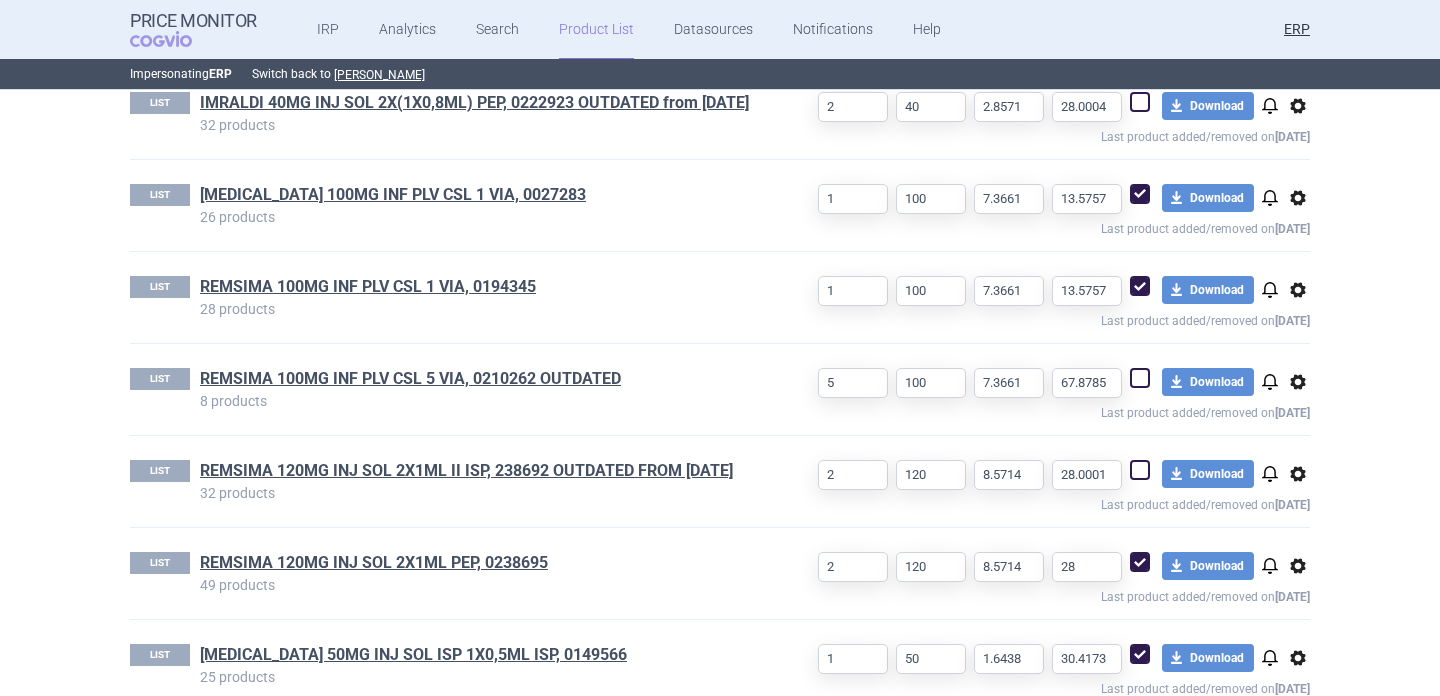 checkbox on "false" 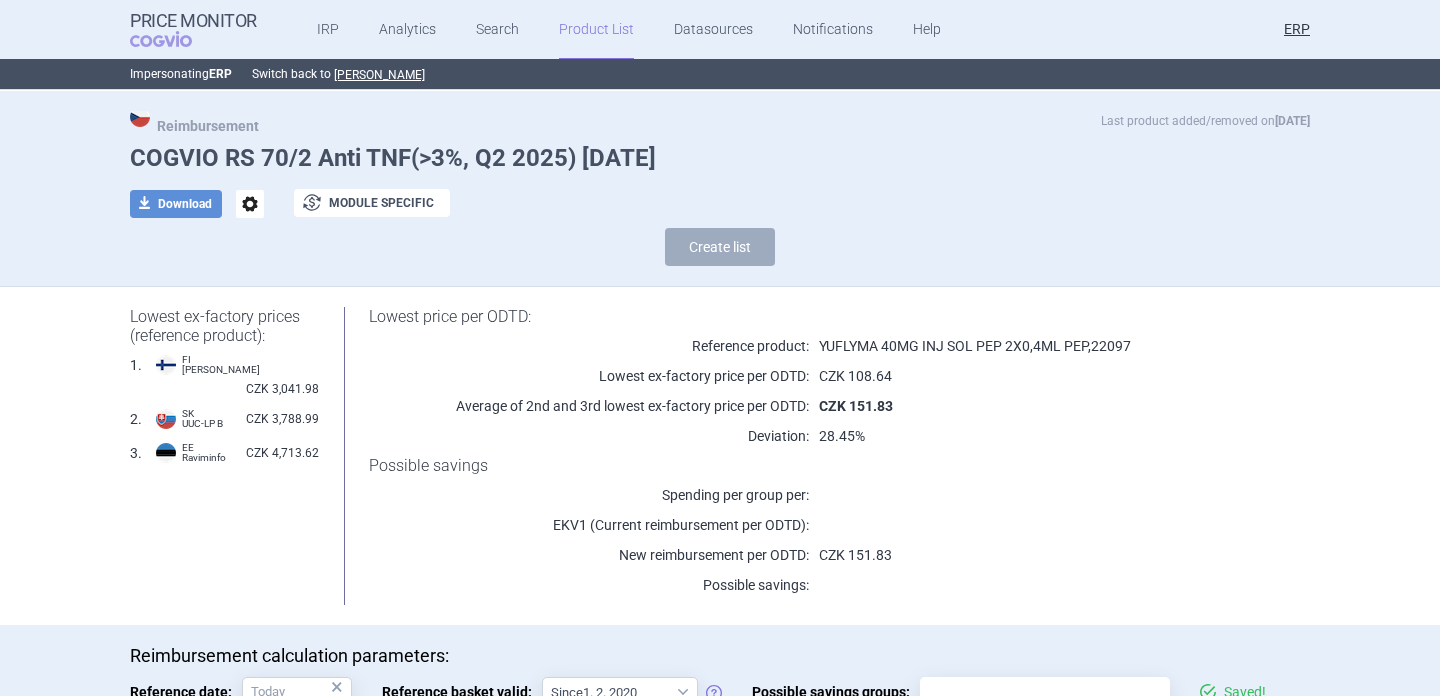 scroll, scrollTop: 0, scrollLeft: 0, axis: both 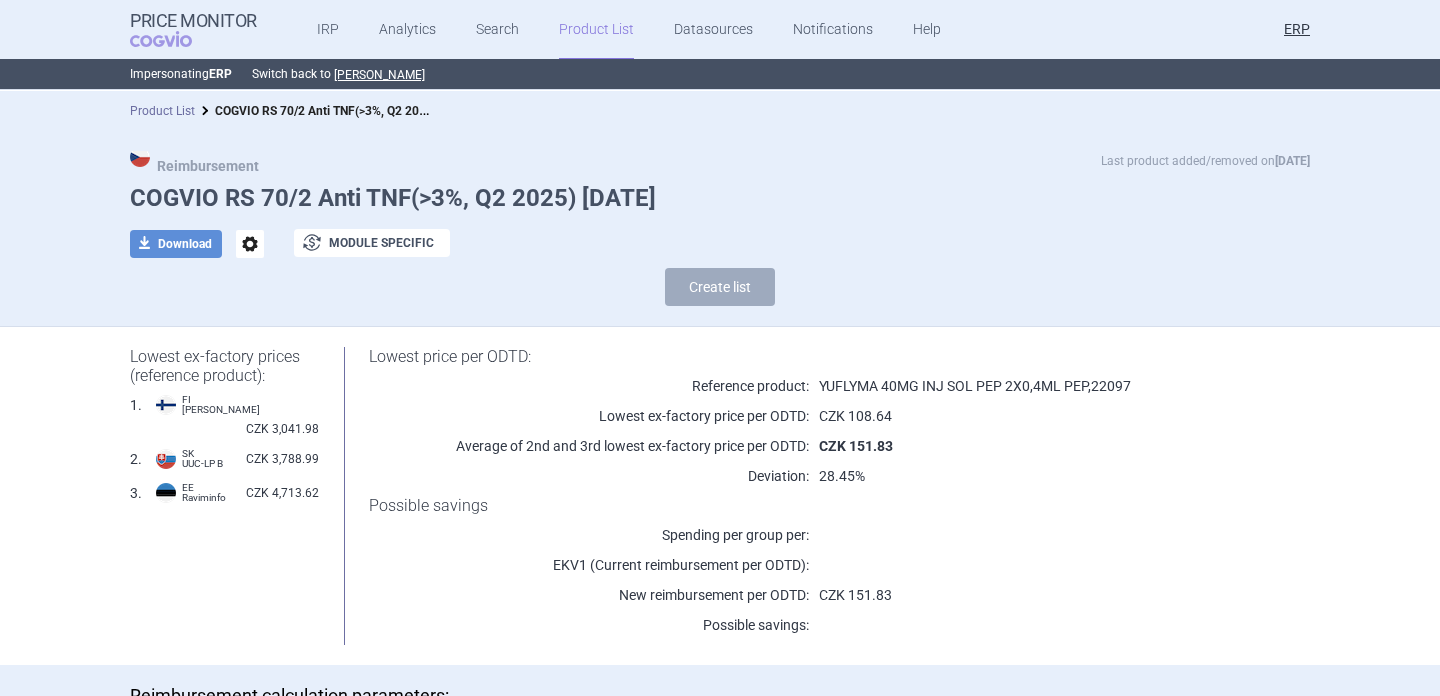click on "Product List" at bounding box center (162, 111) 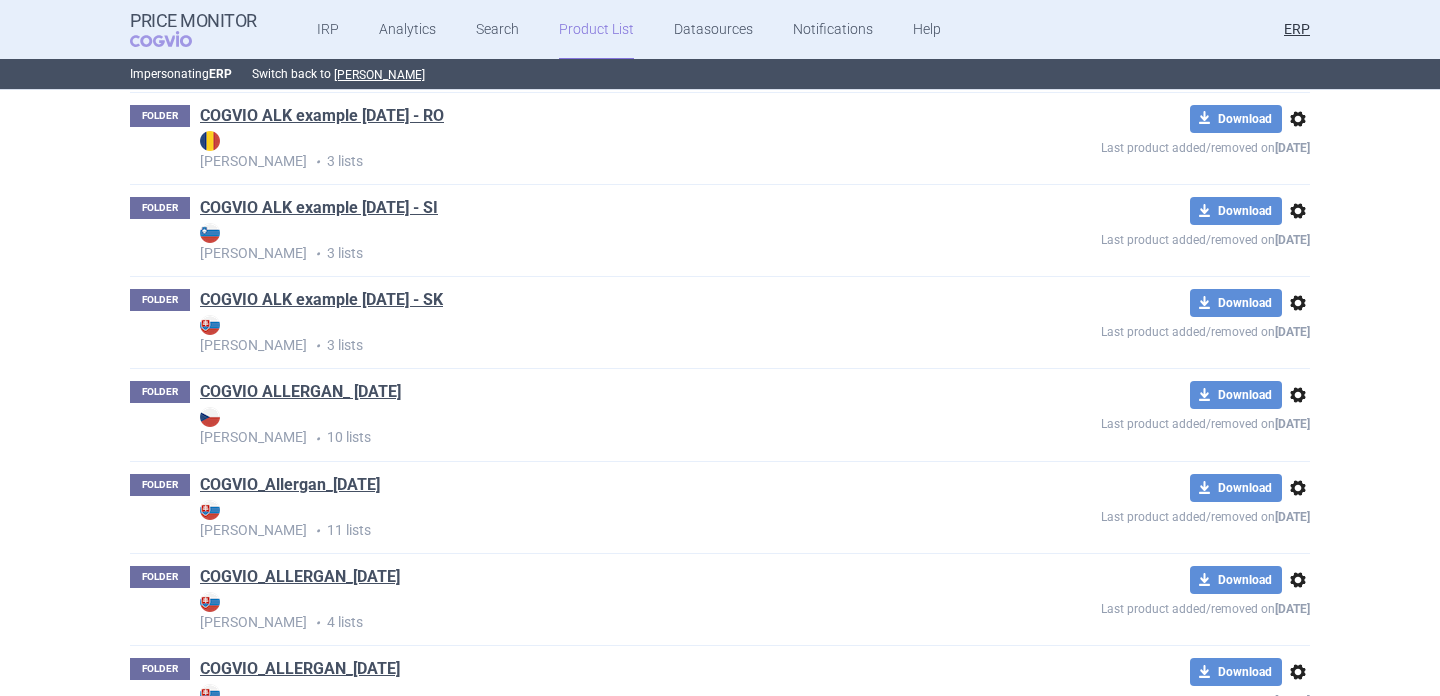 scroll, scrollTop: 10574, scrollLeft: 0, axis: vertical 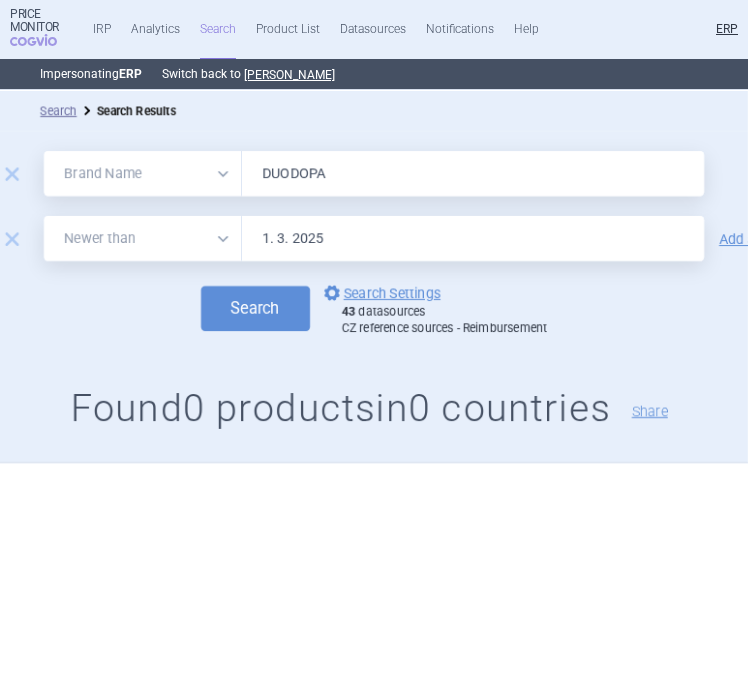 select on "brandName" 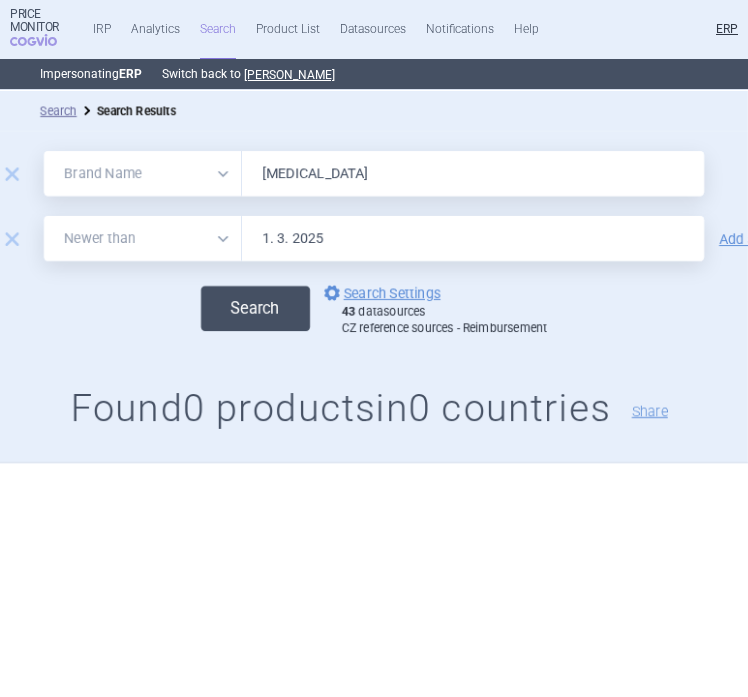 click on "Search" at bounding box center [255, 308] 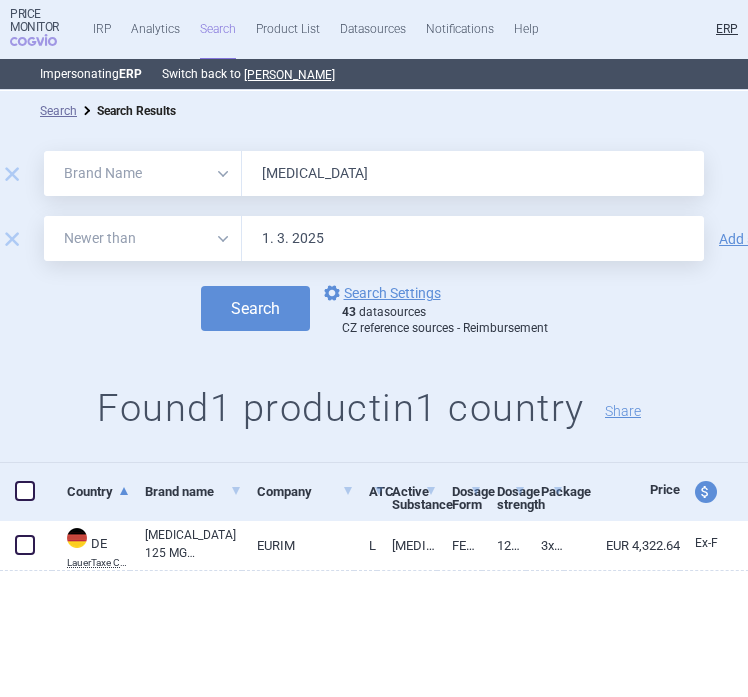 click on "ORENCIA" at bounding box center [473, 173] 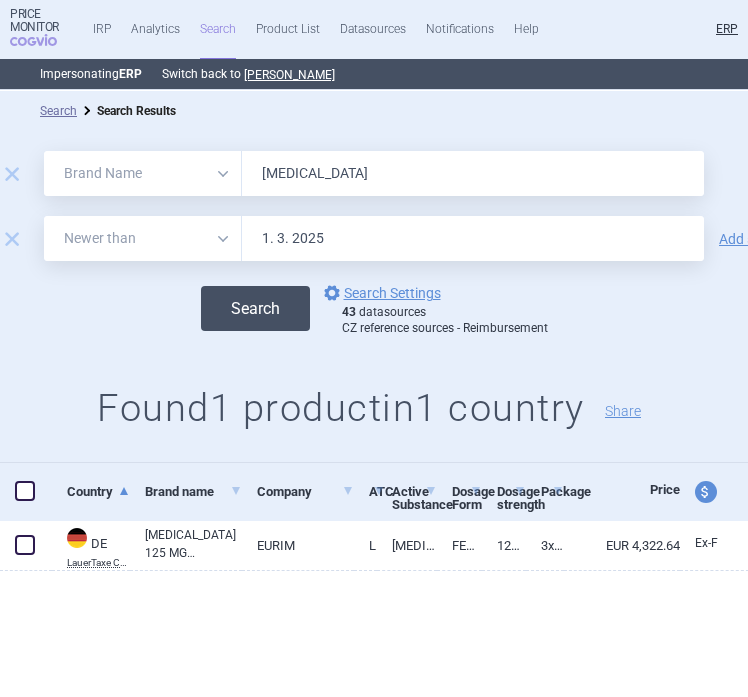 click on "Search" at bounding box center [255, 308] 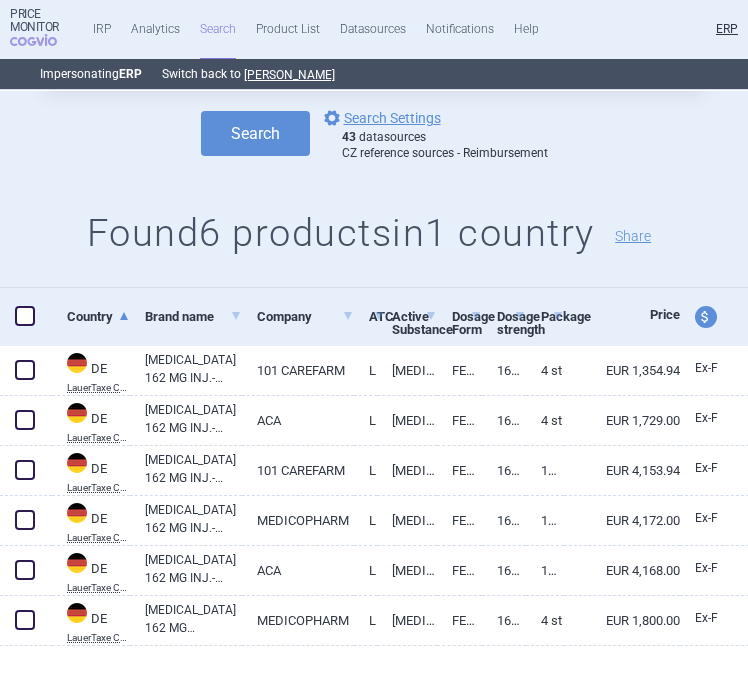scroll, scrollTop: 189, scrollLeft: 0, axis: vertical 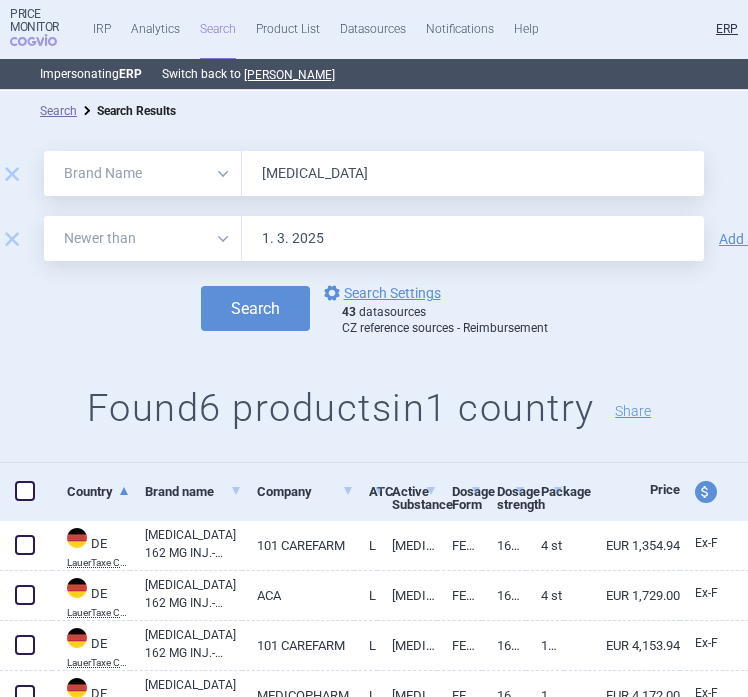click on "ROACTEMRA" at bounding box center (473, 173) 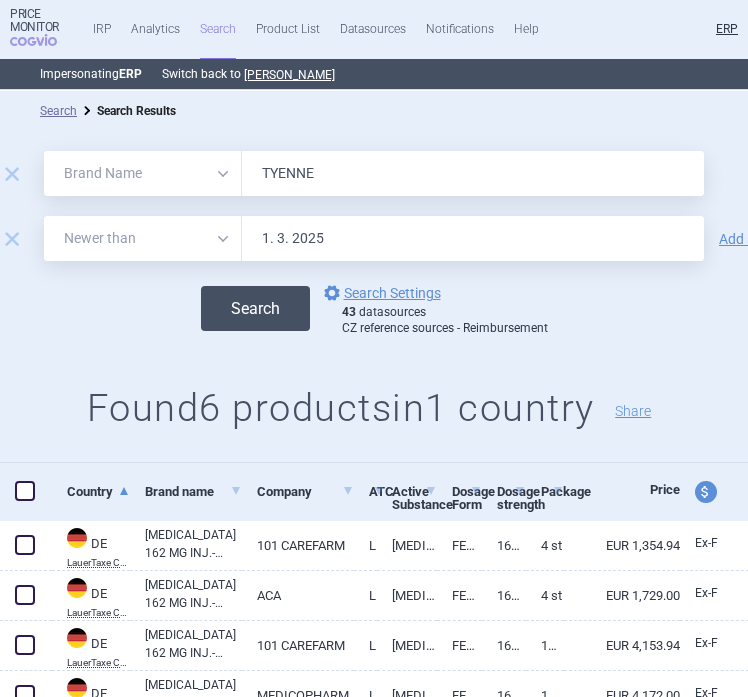 type on "TYENNE" 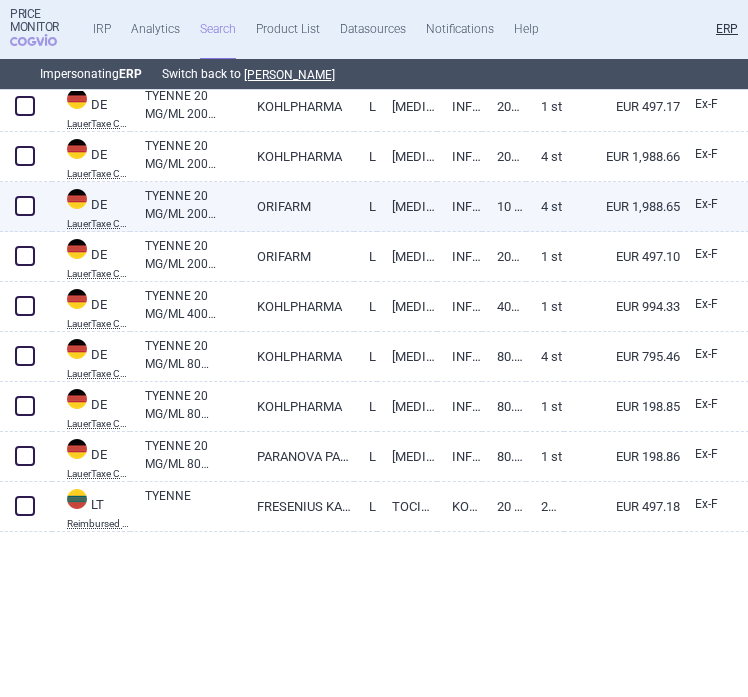 scroll, scrollTop: 0, scrollLeft: 0, axis: both 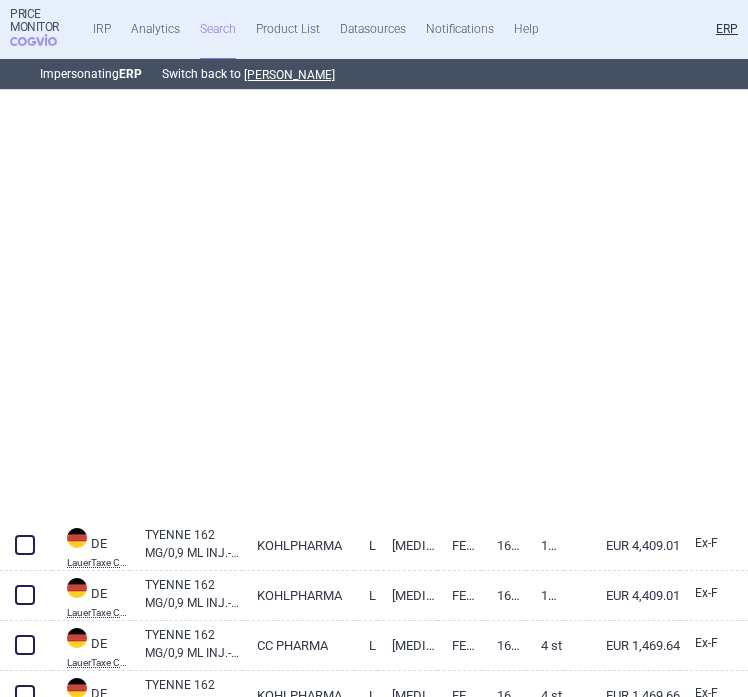 select on "brandName" 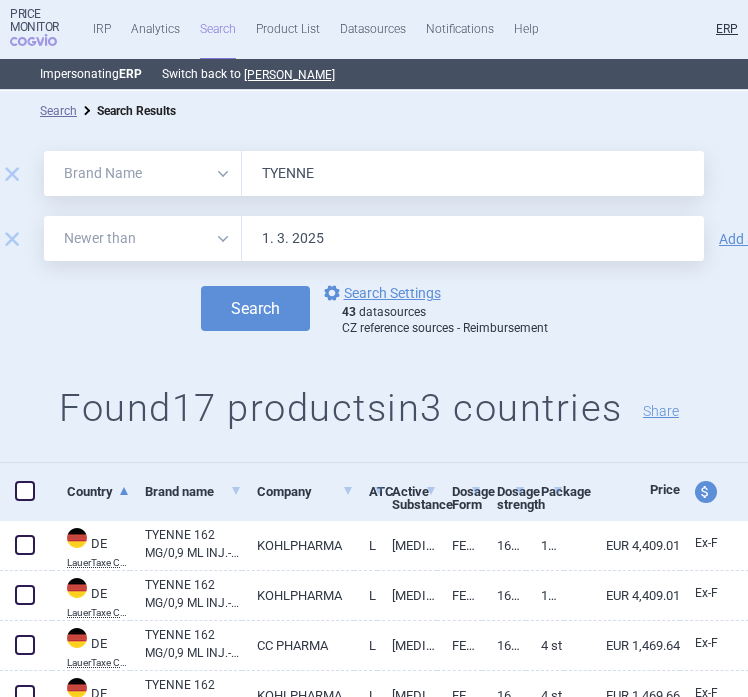 click on "TYENNE" at bounding box center (473, 173) 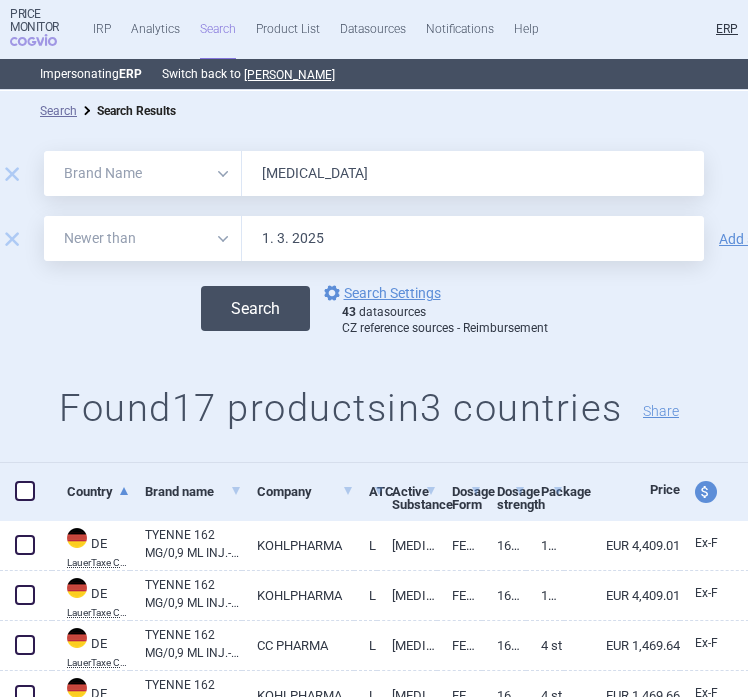 type on "KEVZARA" 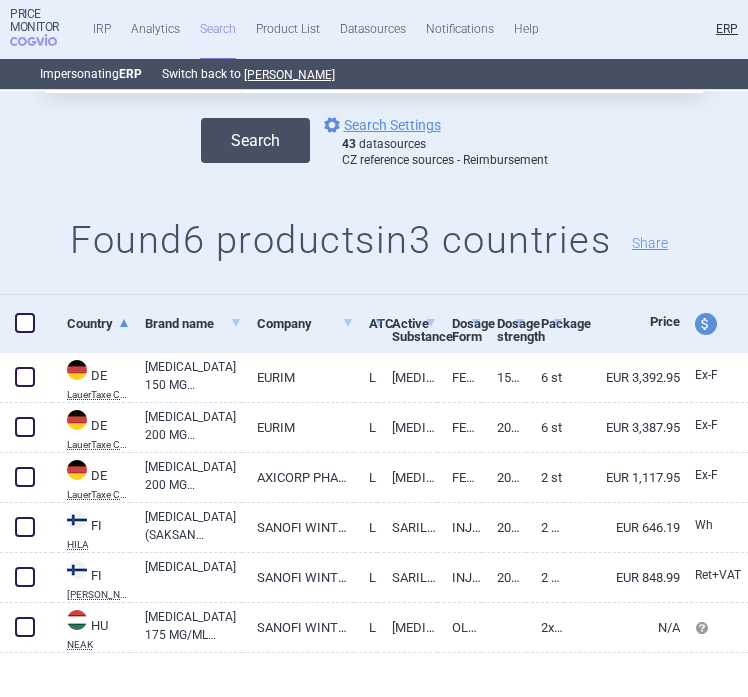 scroll, scrollTop: 189, scrollLeft: 0, axis: vertical 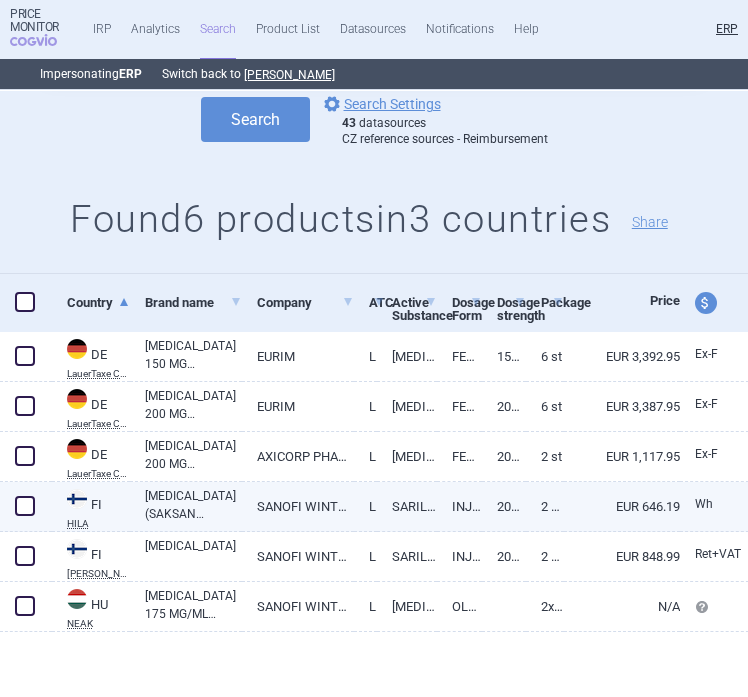 click on "KEVZARA (SAKSAN MARKKINOILLE TARKOITETTU PAKKAUS)" at bounding box center [193, 505] 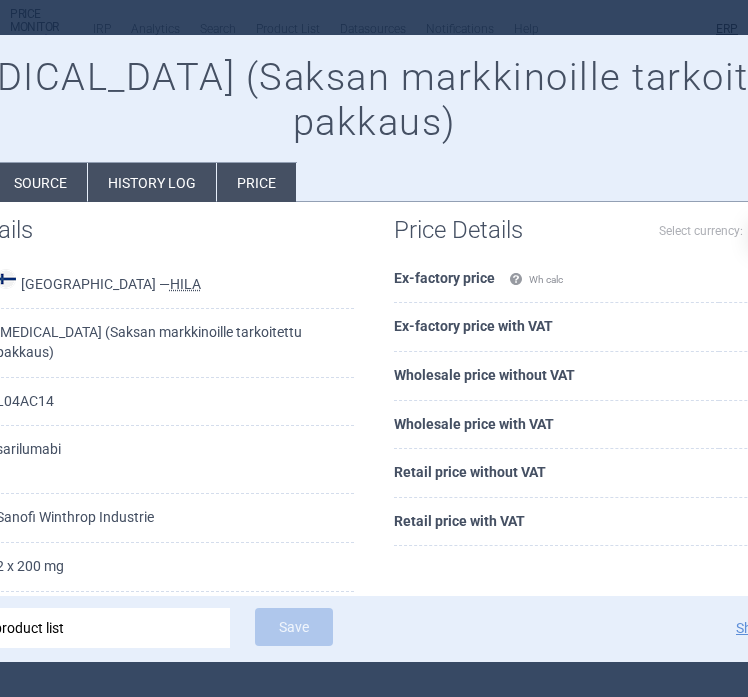 scroll, scrollTop: 34, scrollLeft: 0, axis: vertical 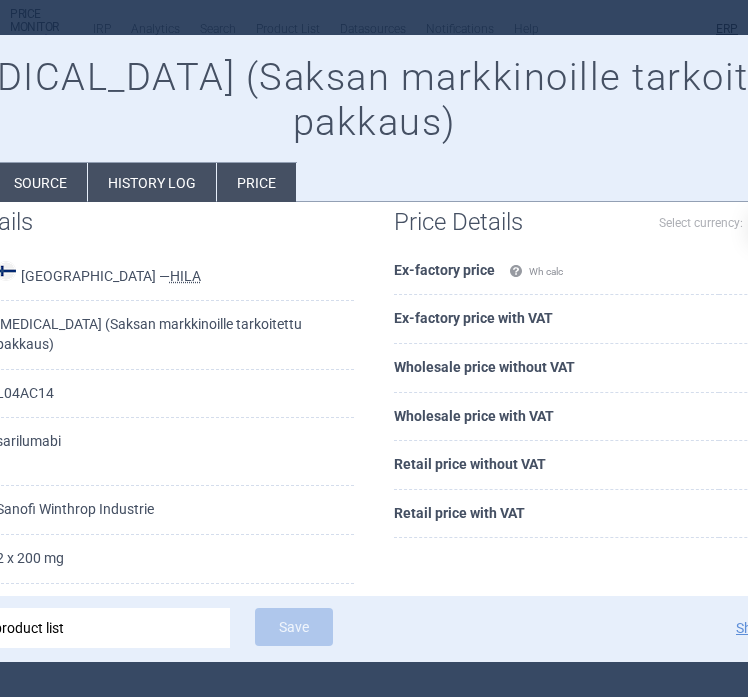 drag, startPoint x: 243, startPoint y: 517, endPoint x: 0, endPoint y: 524, distance: 243.1008 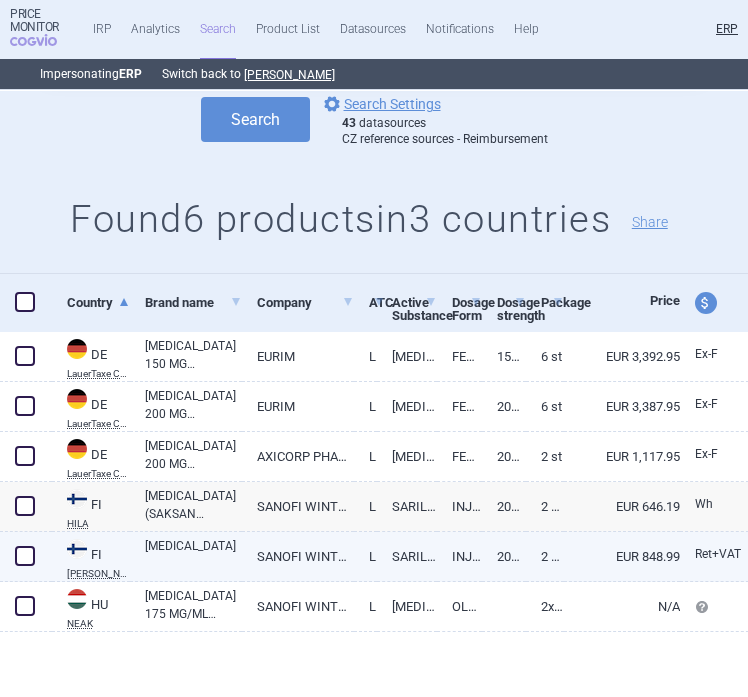 click on "KEVZARA" at bounding box center (193, 555) 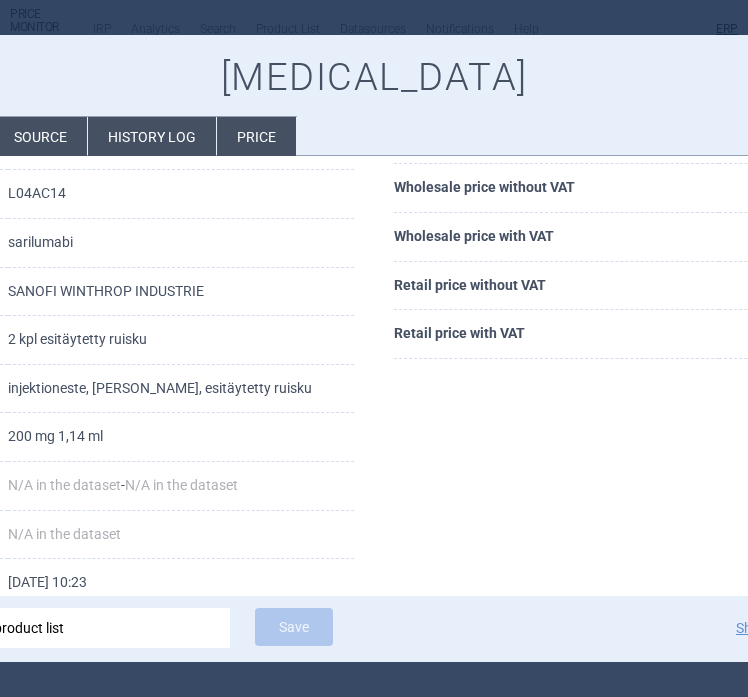 scroll, scrollTop: 174, scrollLeft: 0, axis: vertical 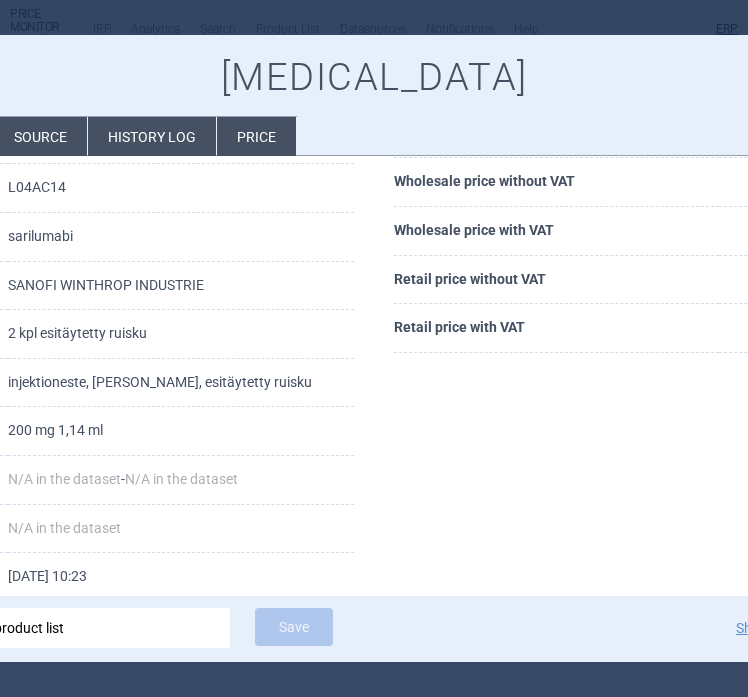 click at bounding box center [374, 348] 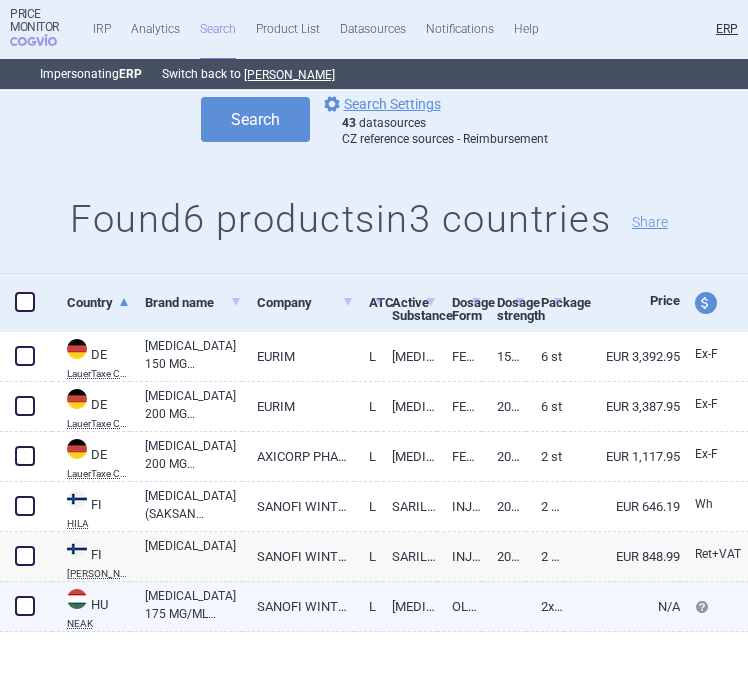click on "KEVZARA 175 MG/ML OLDATOS INJEKCIÓ" at bounding box center (193, 605) 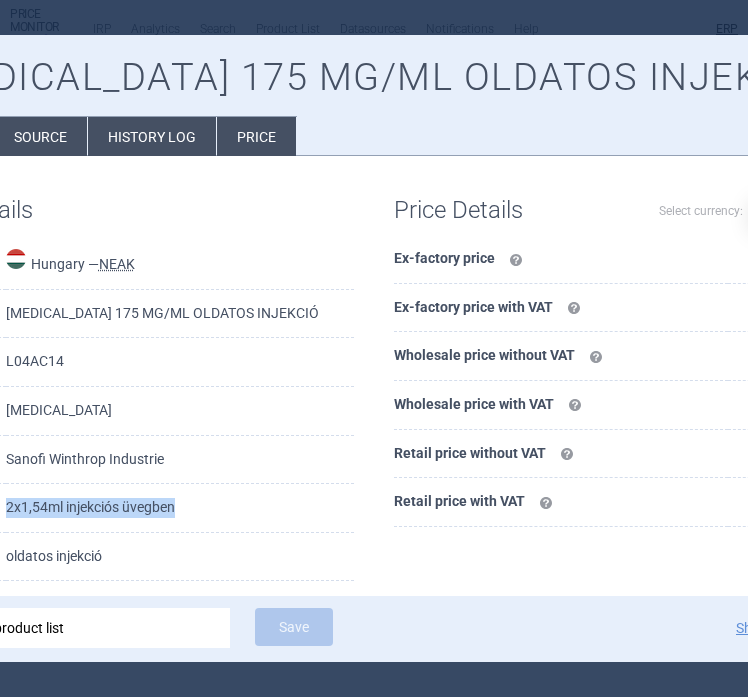 drag, startPoint x: 200, startPoint y: 504, endPoint x: 22, endPoint y: 508, distance: 178.04494 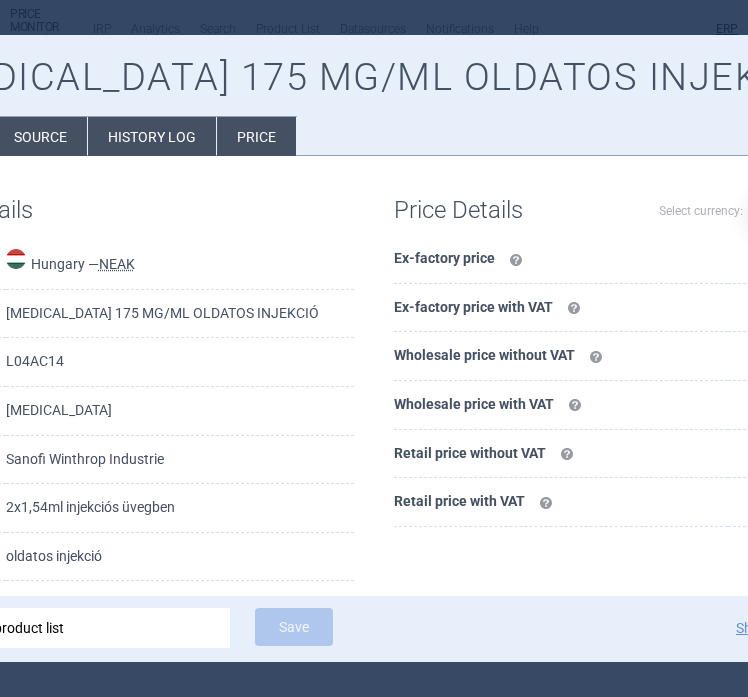 click on "Source" at bounding box center [40, 136] 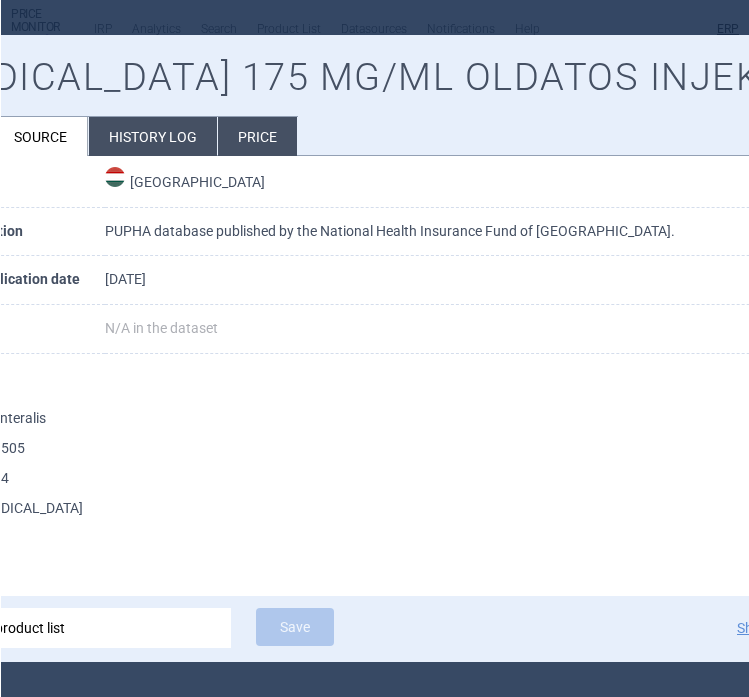 scroll, scrollTop: 184, scrollLeft: 0, axis: vertical 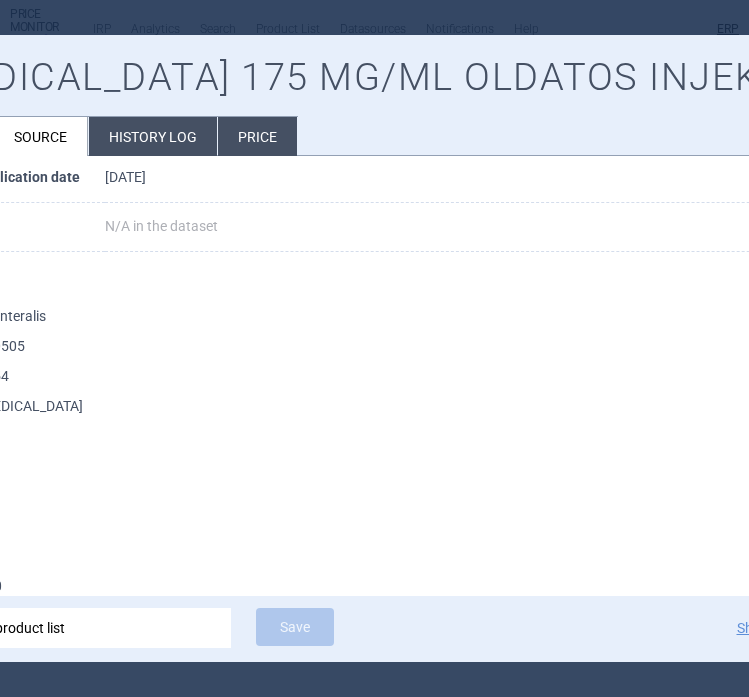 click at bounding box center [374, 348] 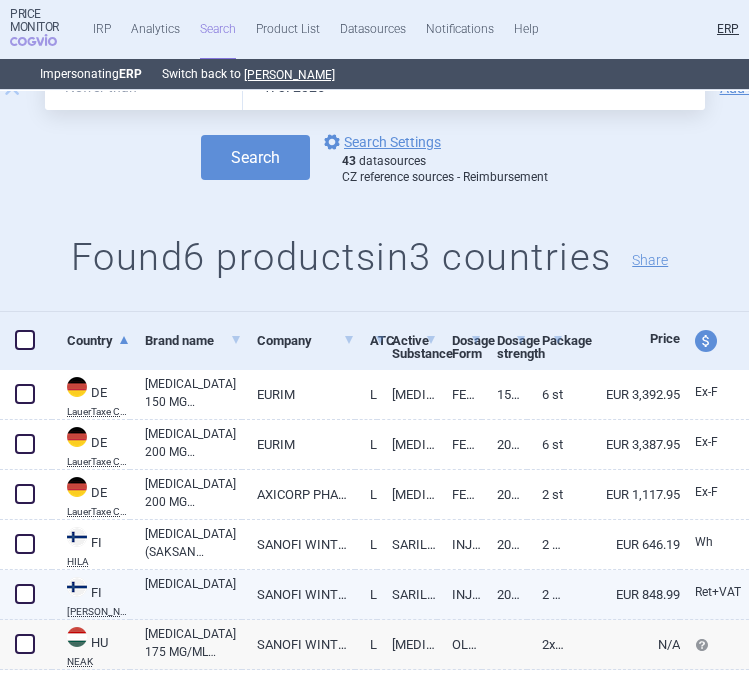 scroll, scrollTop: 0, scrollLeft: 0, axis: both 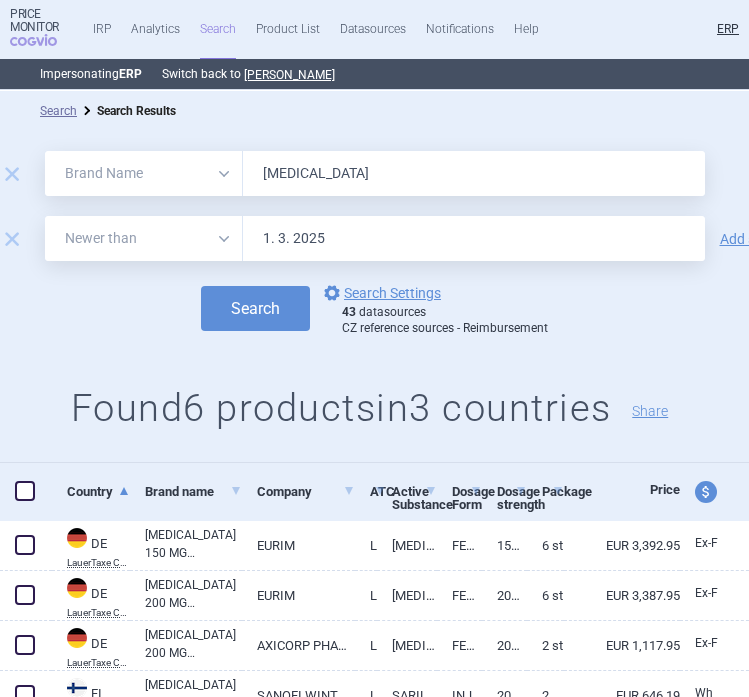 click on "KEVZARA" at bounding box center (474, 173) 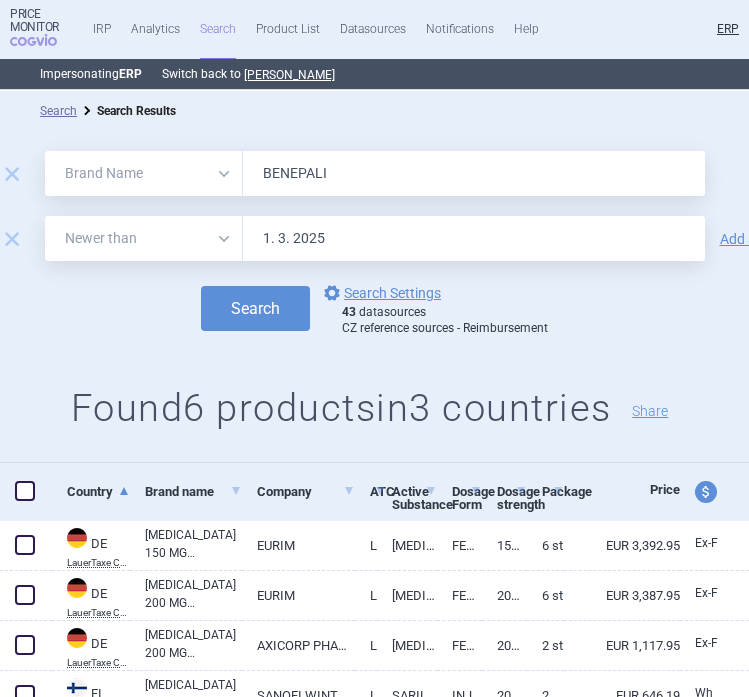 click on "Search" at bounding box center (255, 308) 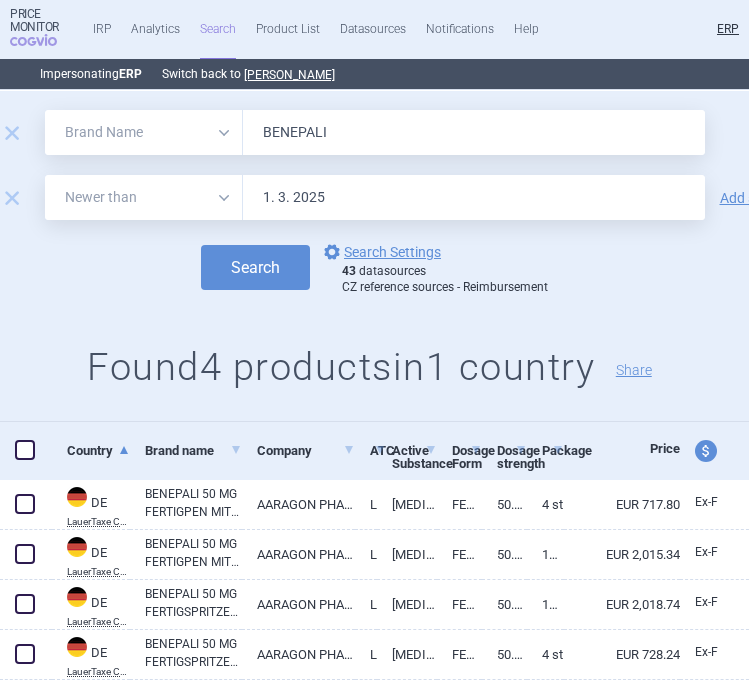 scroll, scrollTop: 32, scrollLeft: 0, axis: vertical 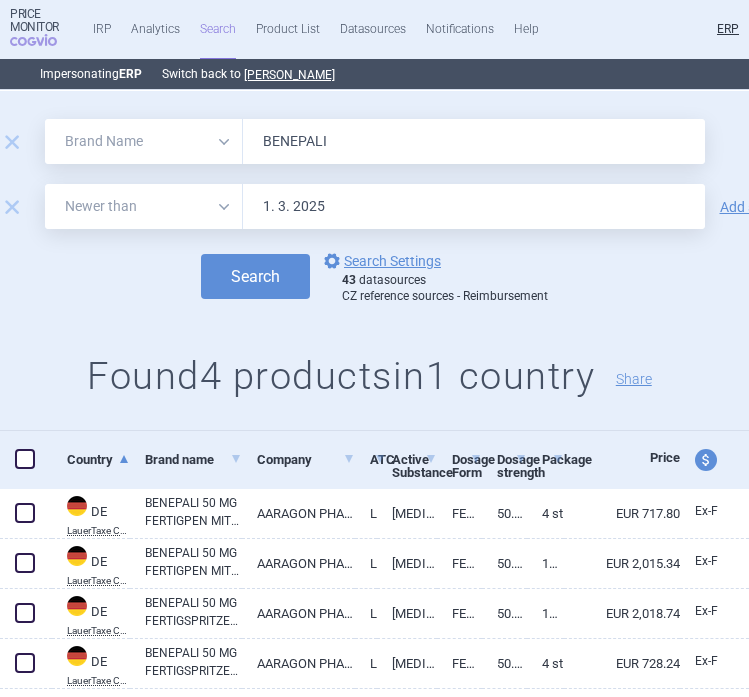 click on "BENEPALI" at bounding box center [474, 141] 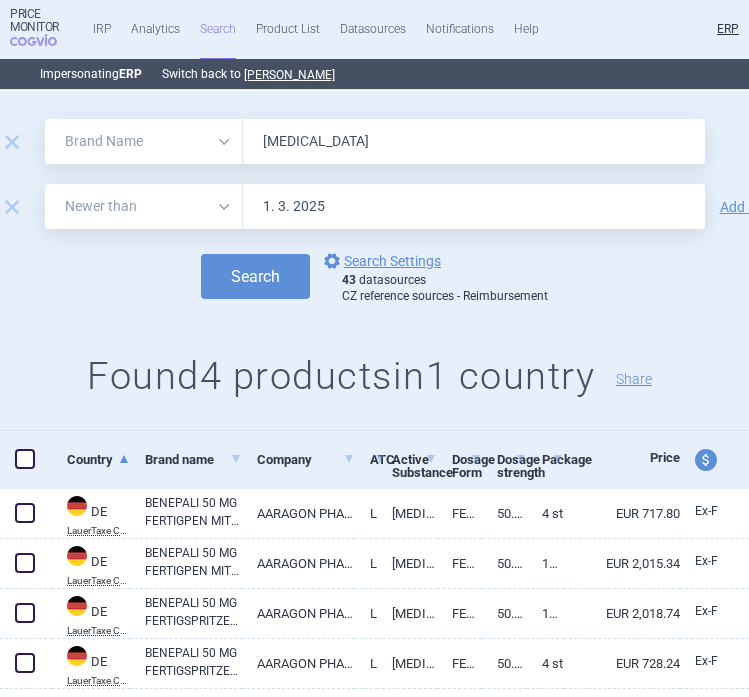 type on "ENBREL" 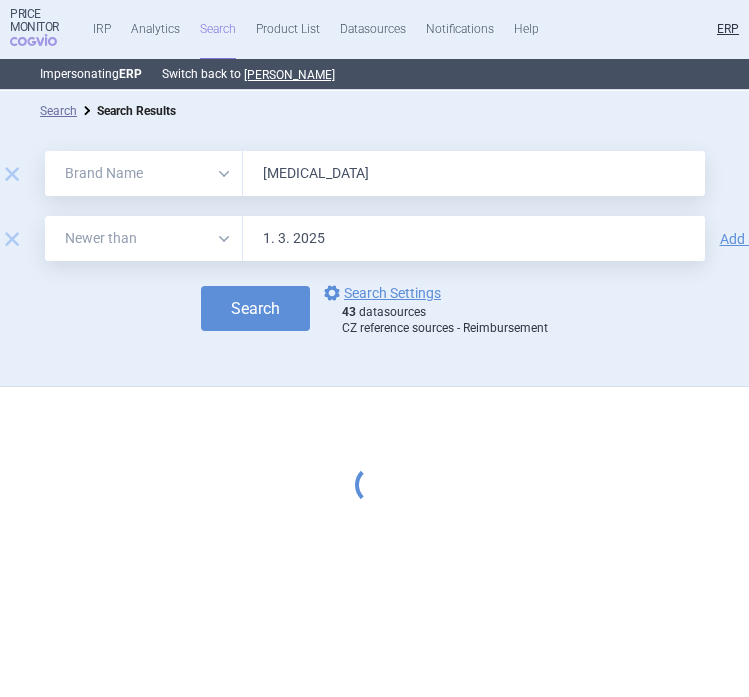 scroll, scrollTop: 0, scrollLeft: 0, axis: both 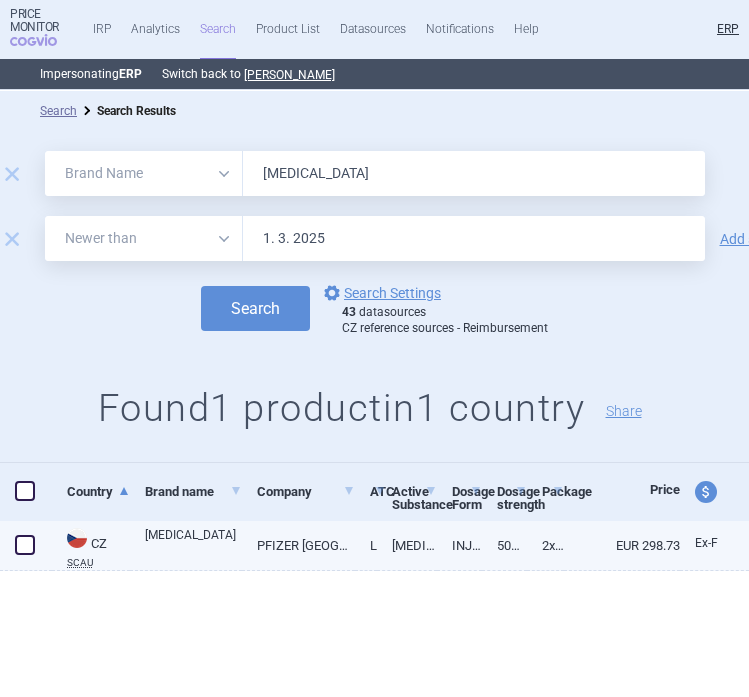 click on "ENBREL" at bounding box center (193, 544) 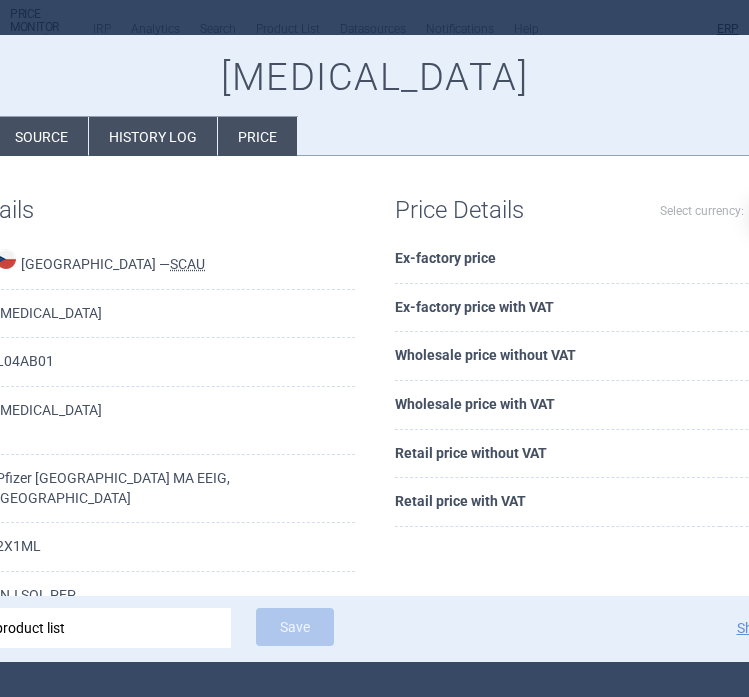 click at bounding box center [374, 348] 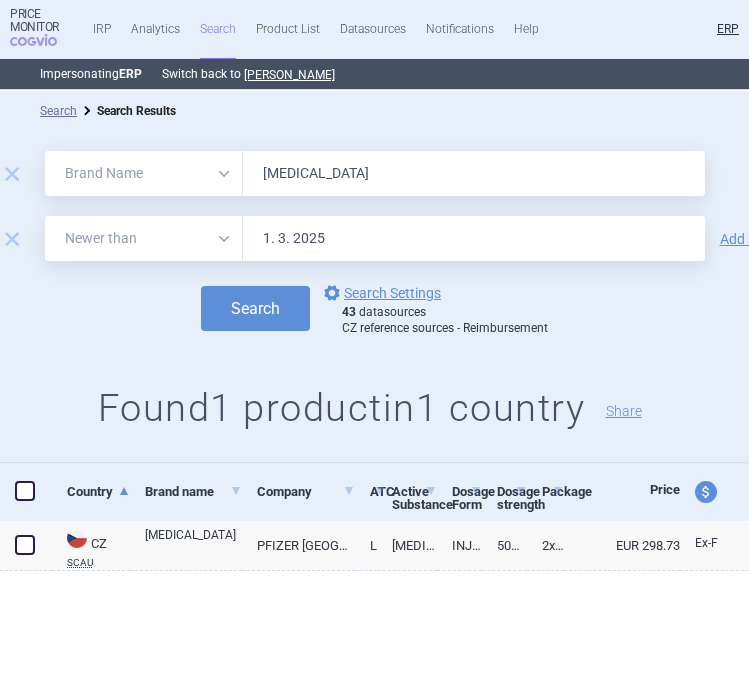 click on "ENBREL" at bounding box center [474, 173] 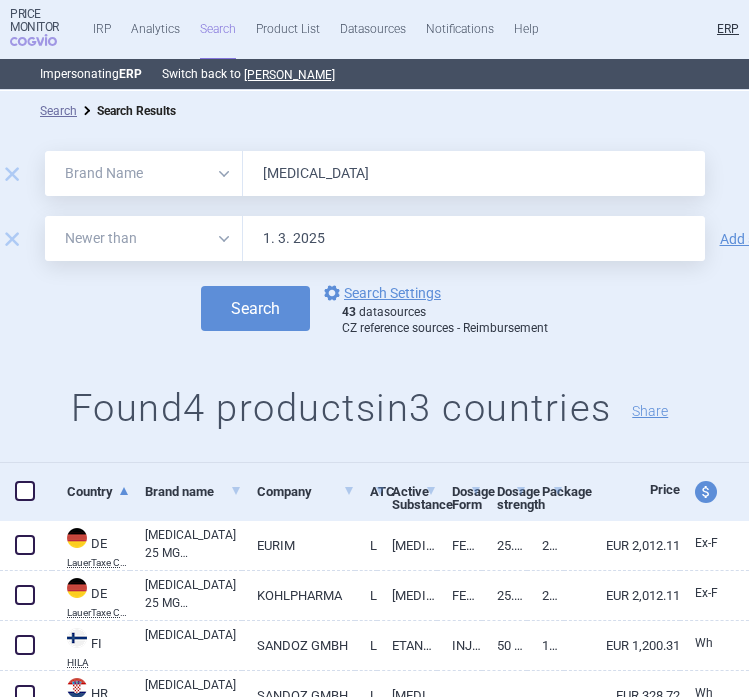 scroll, scrollTop: 89, scrollLeft: 0, axis: vertical 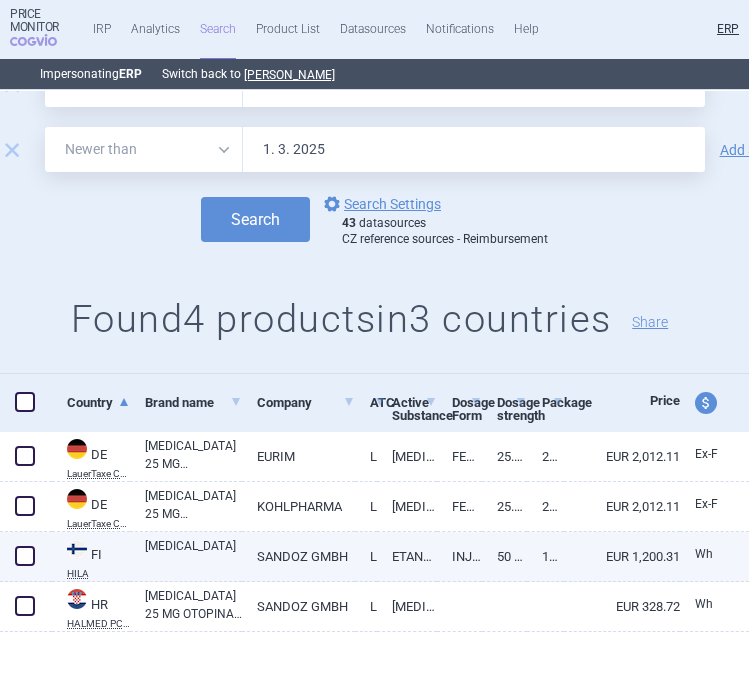 click on "[MEDICAL_DATA]" at bounding box center (193, 555) 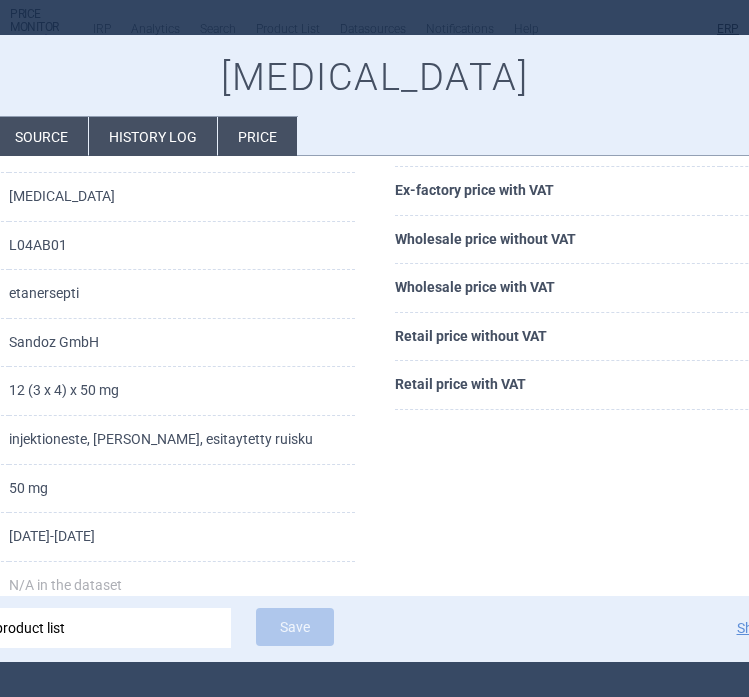 scroll, scrollTop: 229, scrollLeft: 0, axis: vertical 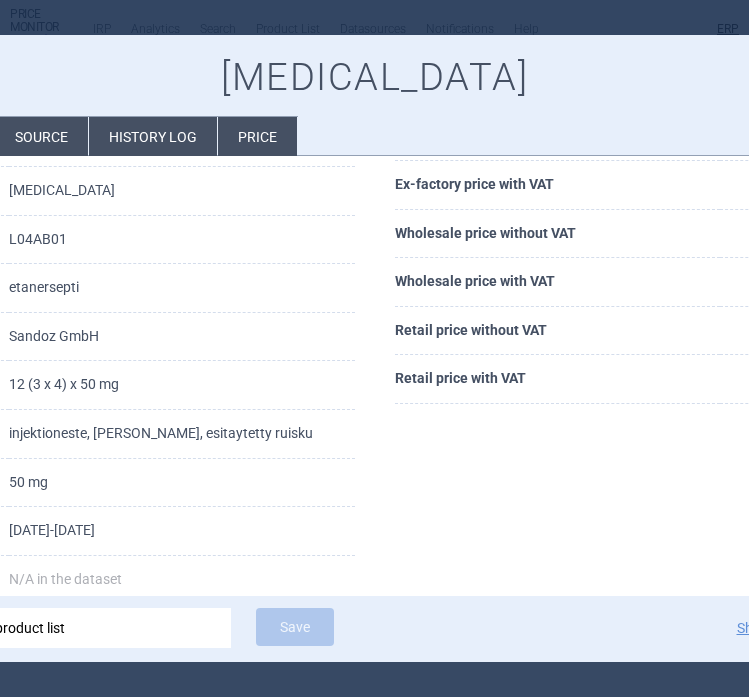 click at bounding box center [374, 348] 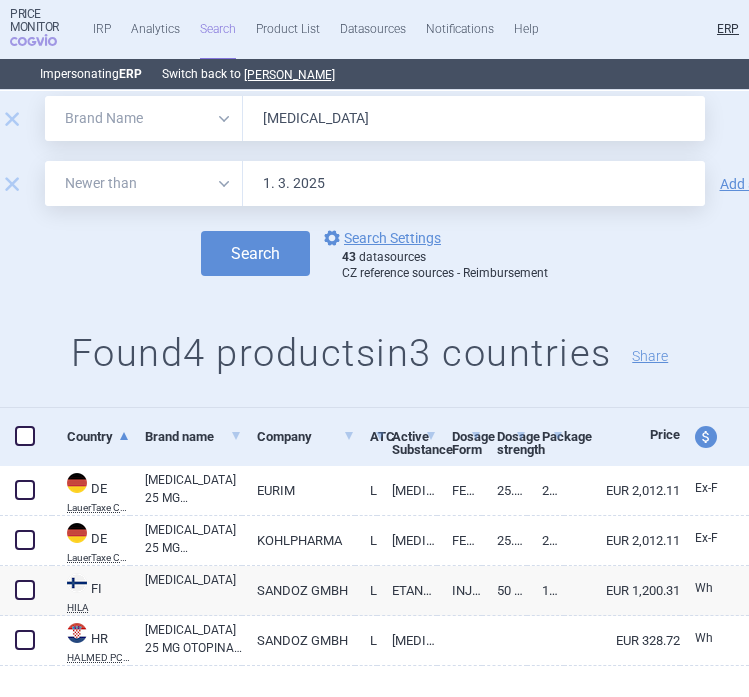 scroll, scrollTop: 28, scrollLeft: 0, axis: vertical 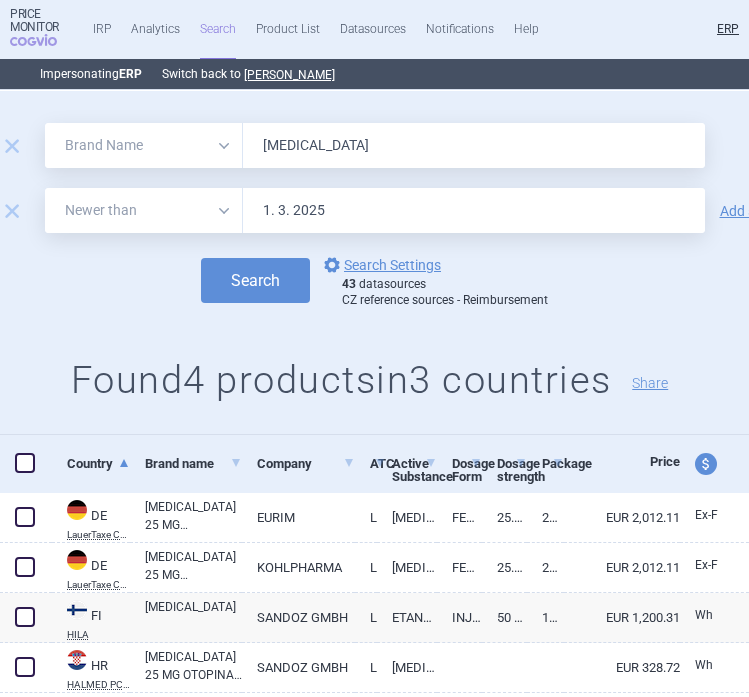 click on "[MEDICAL_DATA]" at bounding box center (474, 145) 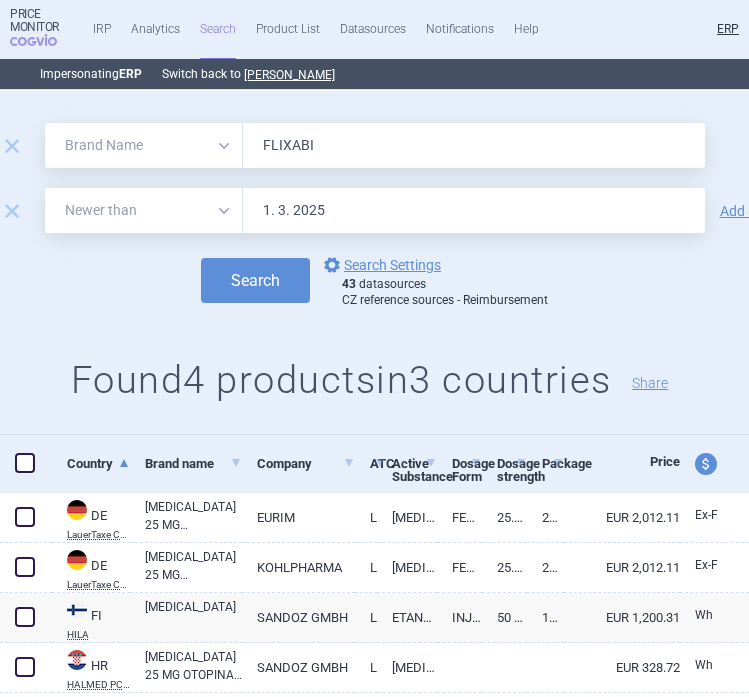 click on "Search" at bounding box center [255, 280] 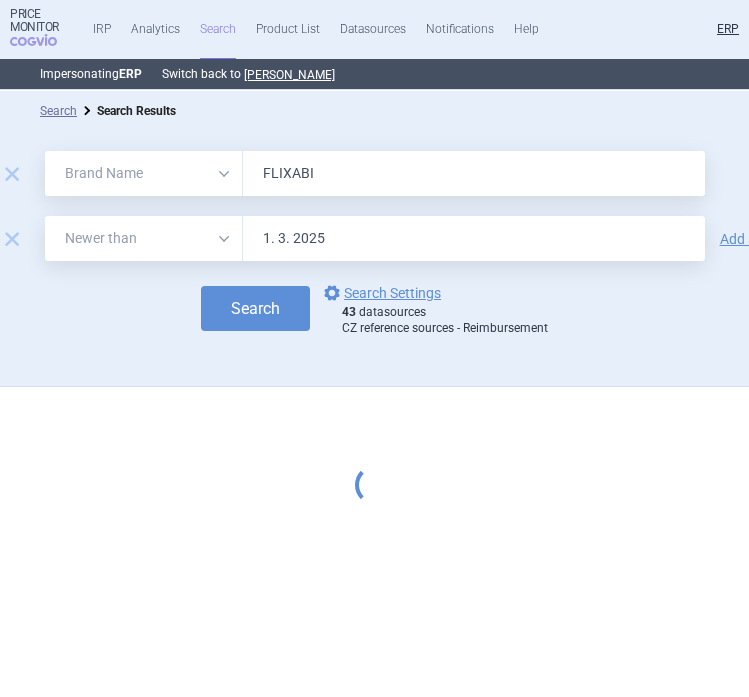 scroll, scrollTop: 0, scrollLeft: 0, axis: both 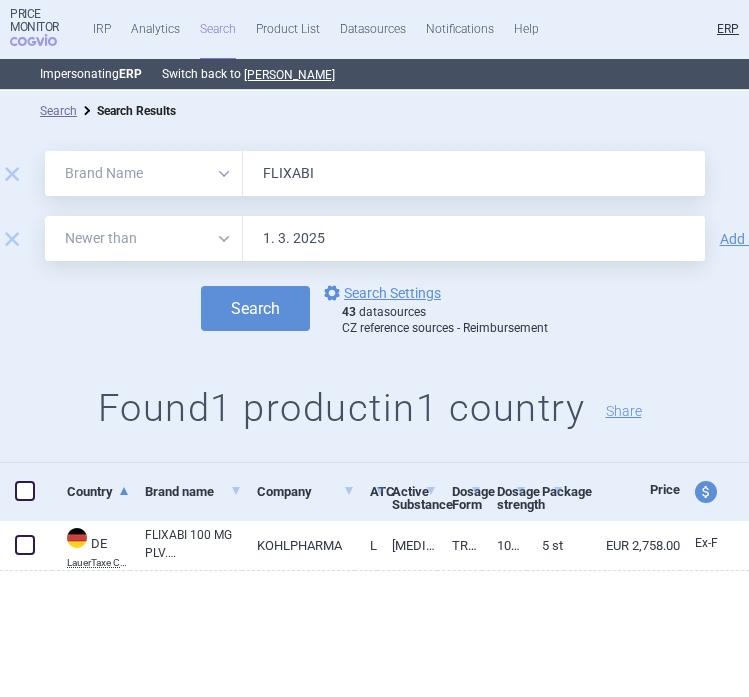 click on "FLIXABI" at bounding box center (474, 173) 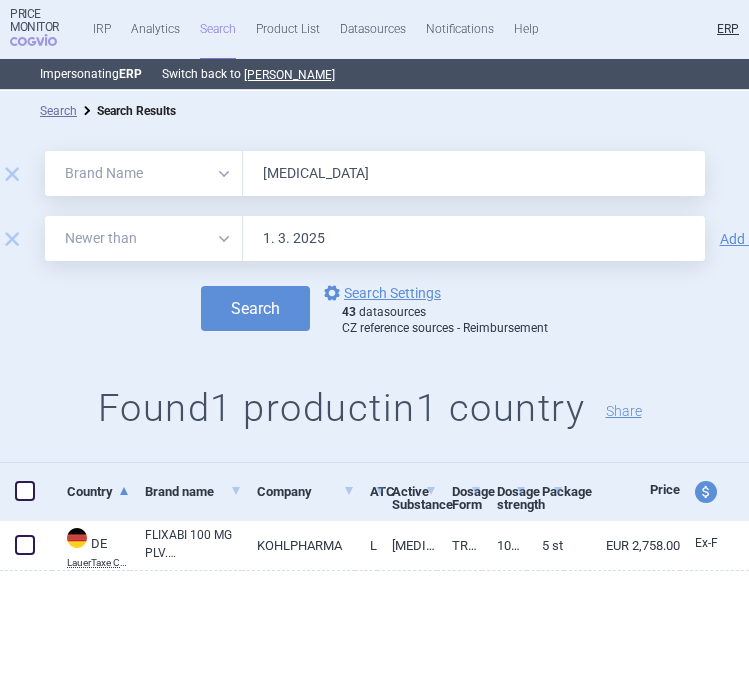 click on "Search" at bounding box center (255, 308) 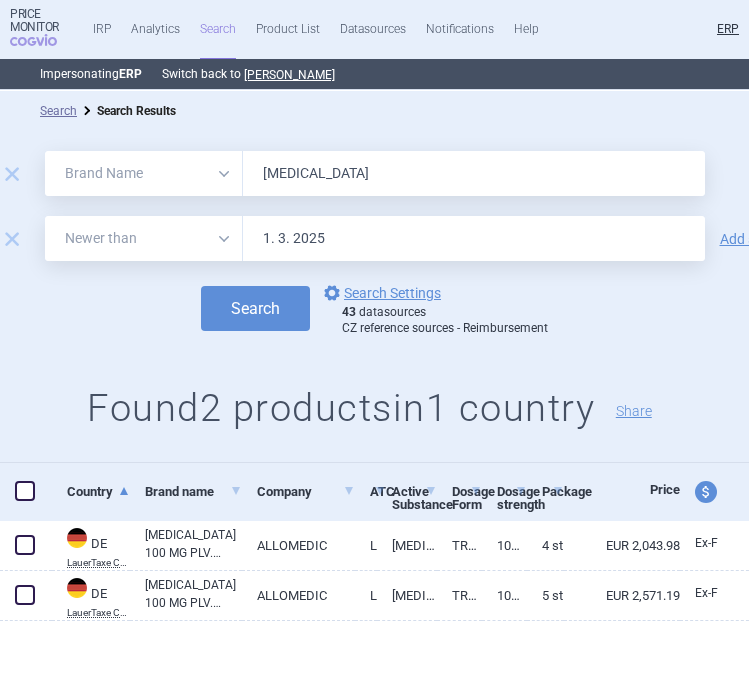 click on "REMICADE" at bounding box center [474, 173] 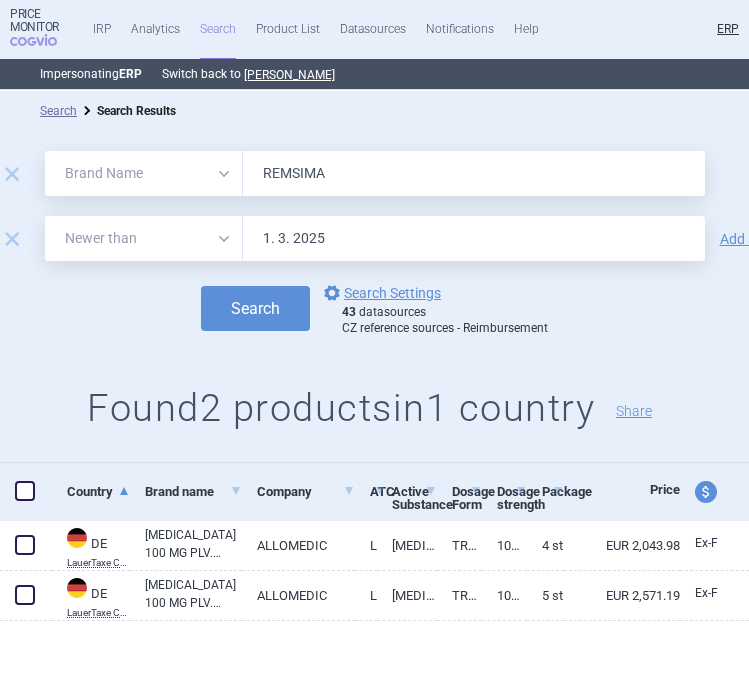 click on "Search" at bounding box center [255, 308] 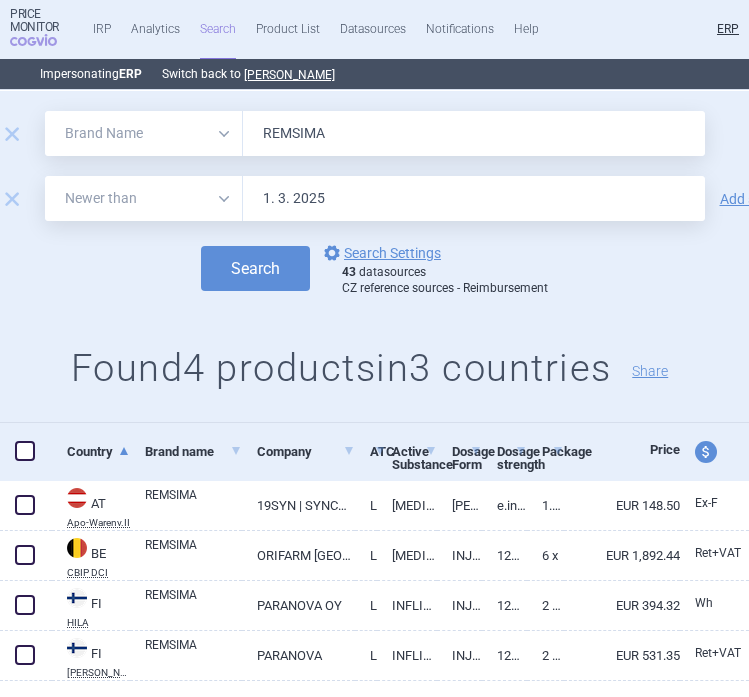 scroll, scrollTop: 18, scrollLeft: 0, axis: vertical 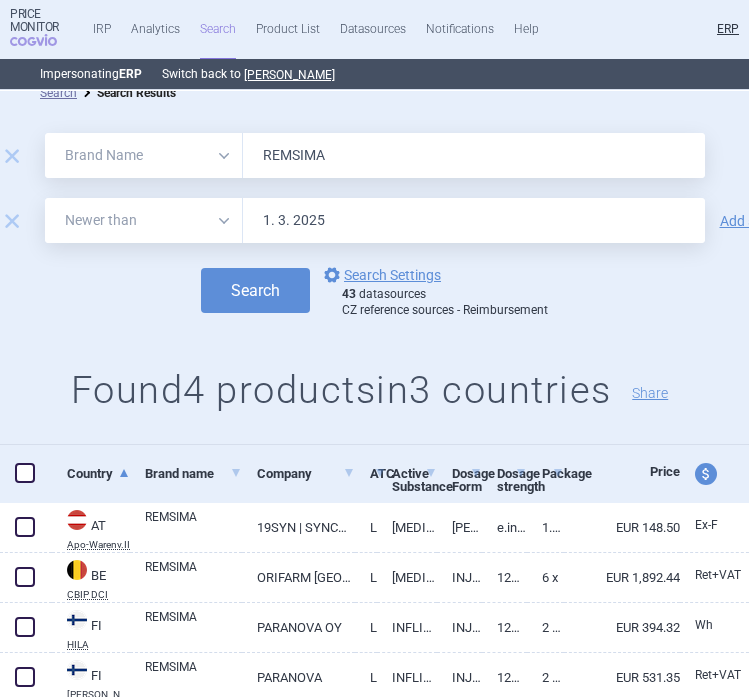 click on "REMSIMA" at bounding box center (474, 155) 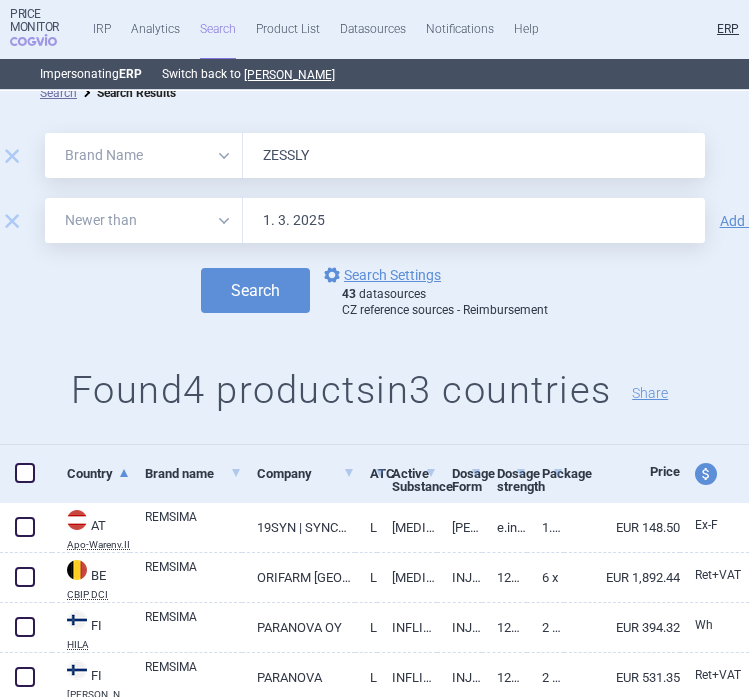 click on "Search" at bounding box center [255, 290] 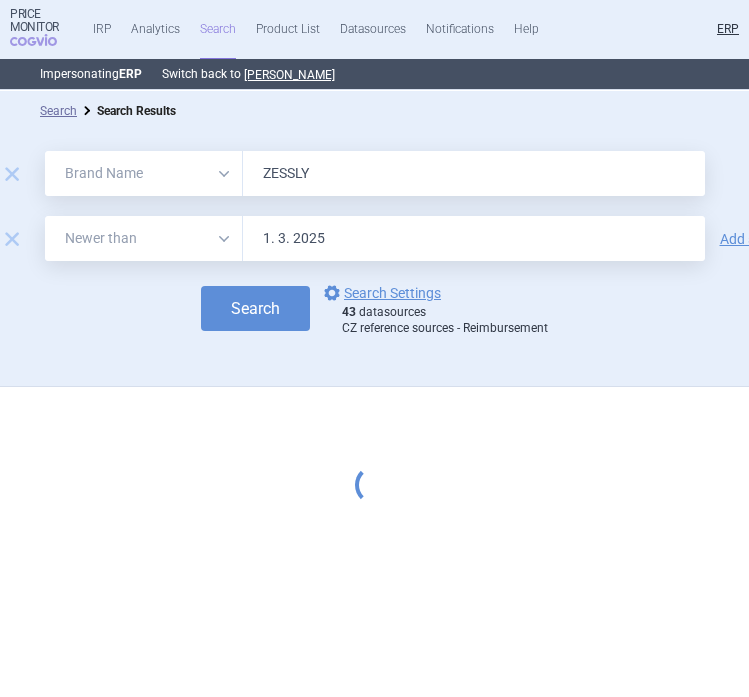 scroll, scrollTop: 0, scrollLeft: 0, axis: both 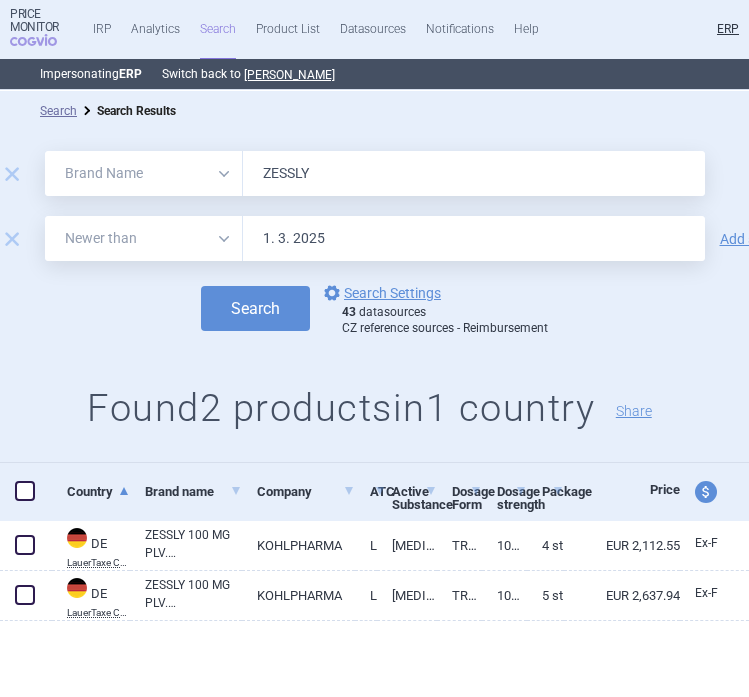 click on "ZESSLY" at bounding box center (474, 173) 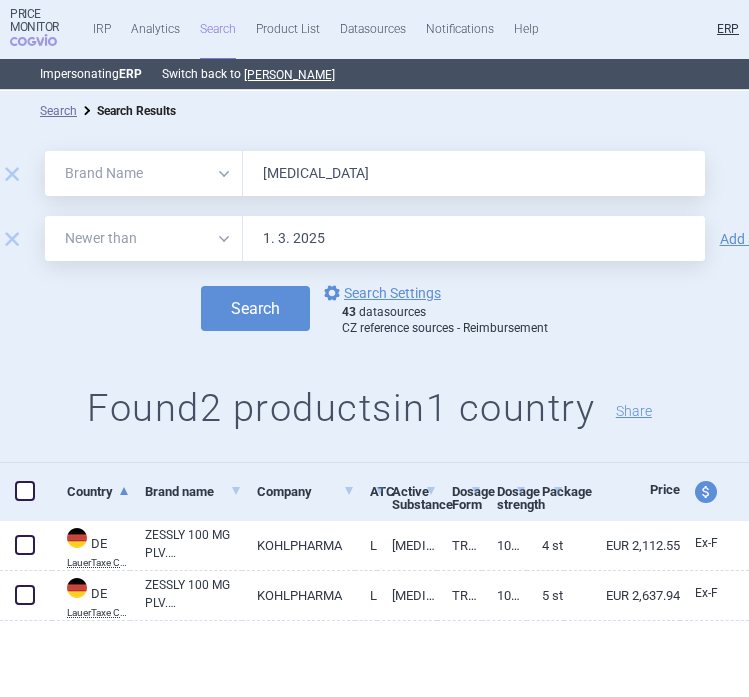 type on "HULIO" 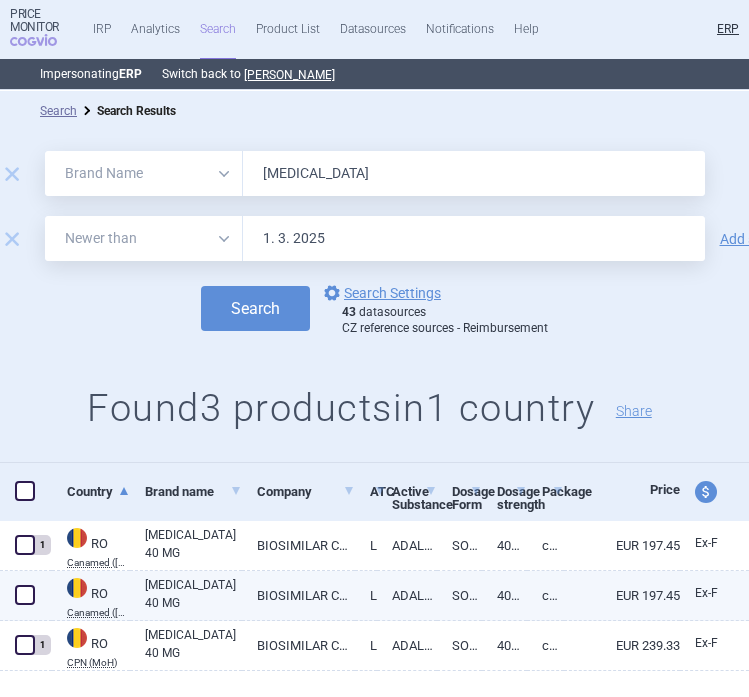 scroll, scrollTop: 39, scrollLeft: 0, axis: vertical 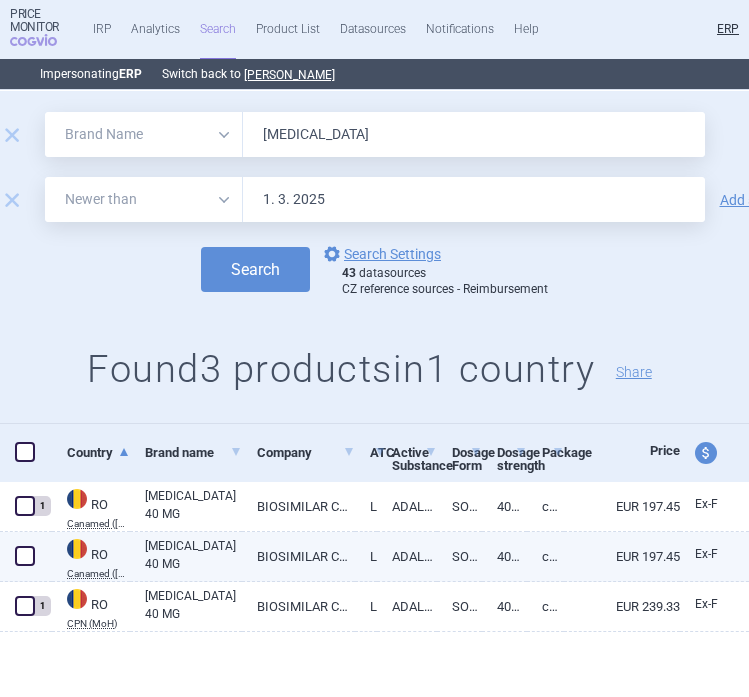 click on "HULIO 40 MG" at bounding box center (193, 555) 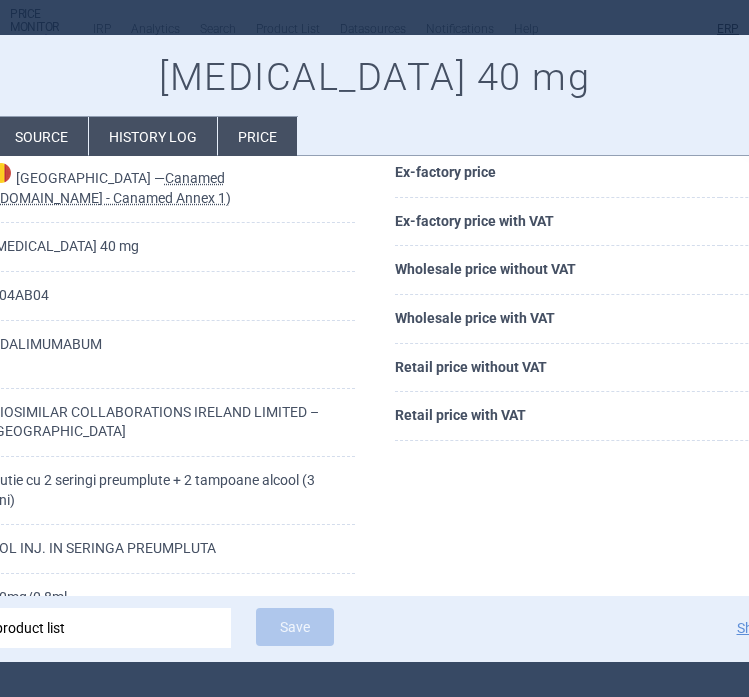 scroll, scrollTop: 87, scrollLeft: 0, axis: vertical 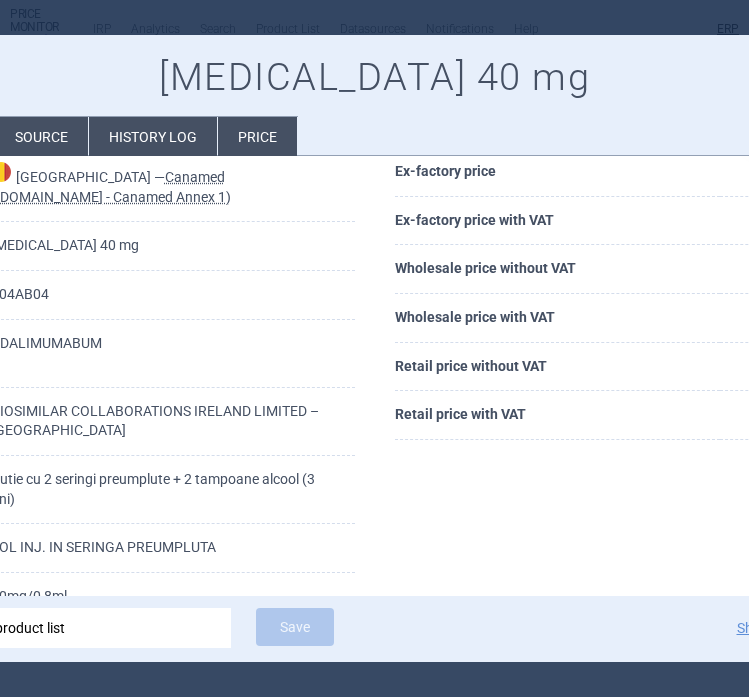 click at bounding box center [374, 348] 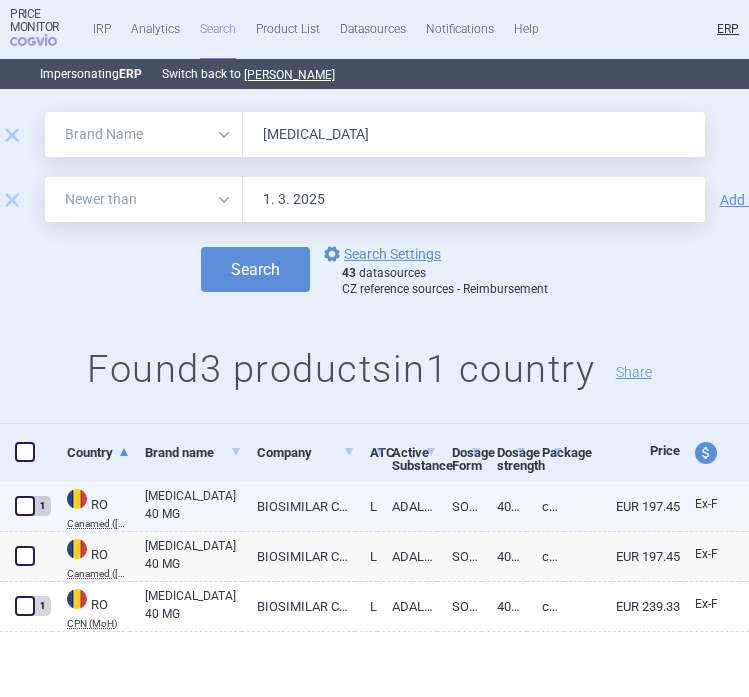 click on "HULIO 40 MG" at bounding box center [193, 505] 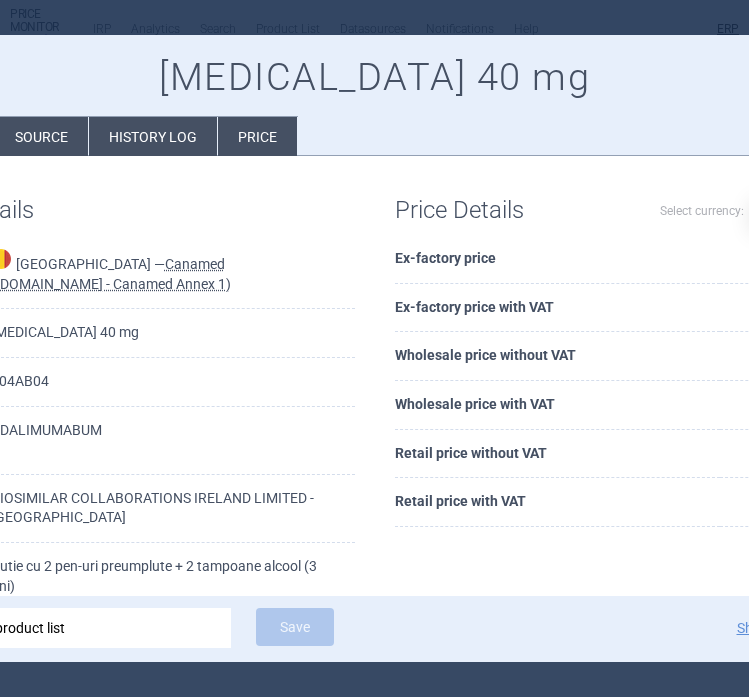 click at bounding box center [374, 348] 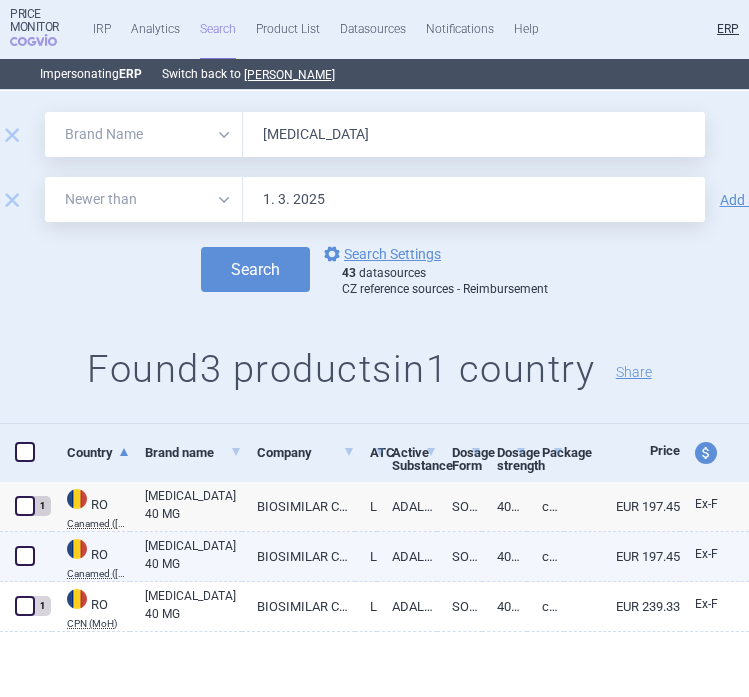 click on "HULIO 40 MG" at bounding box center (193, 555) 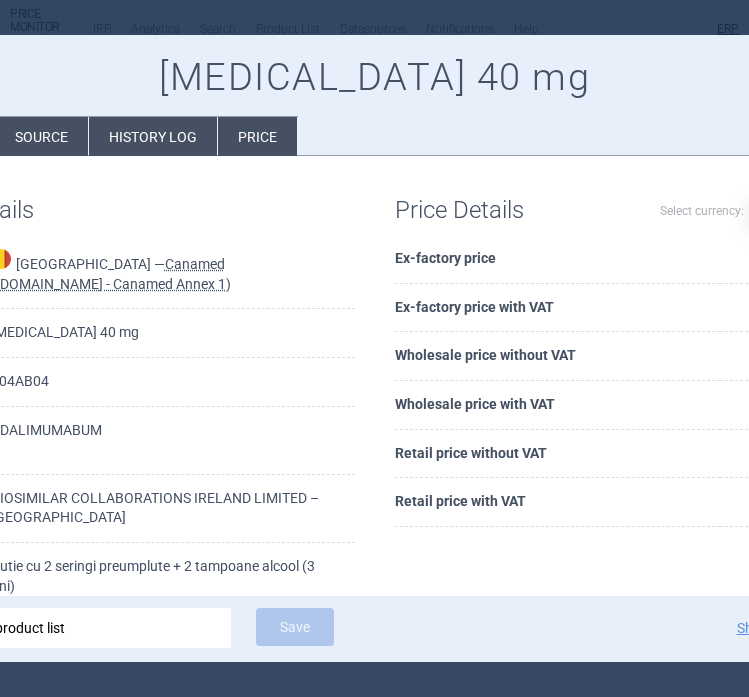 click at bounding box center [374, 348] 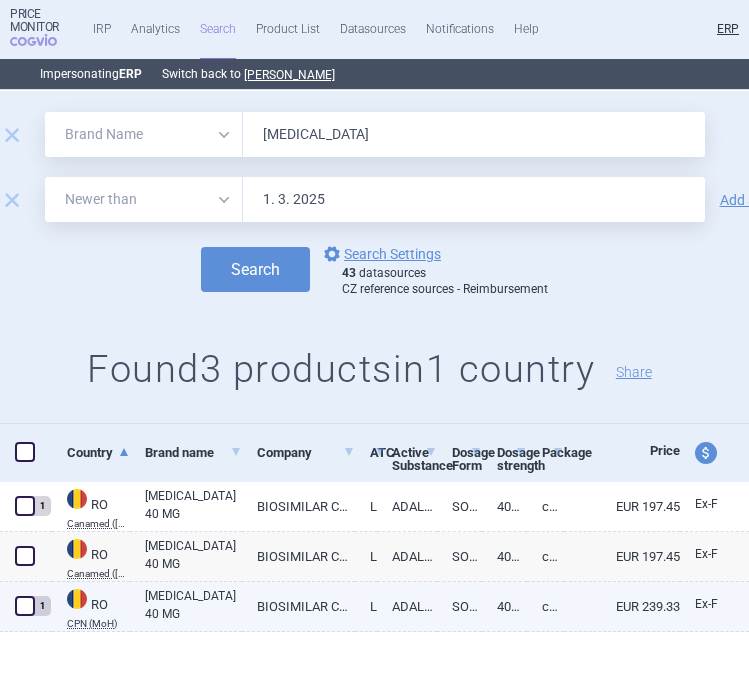 click on "HULIO 40 MG" at bounding box center (193, 605) 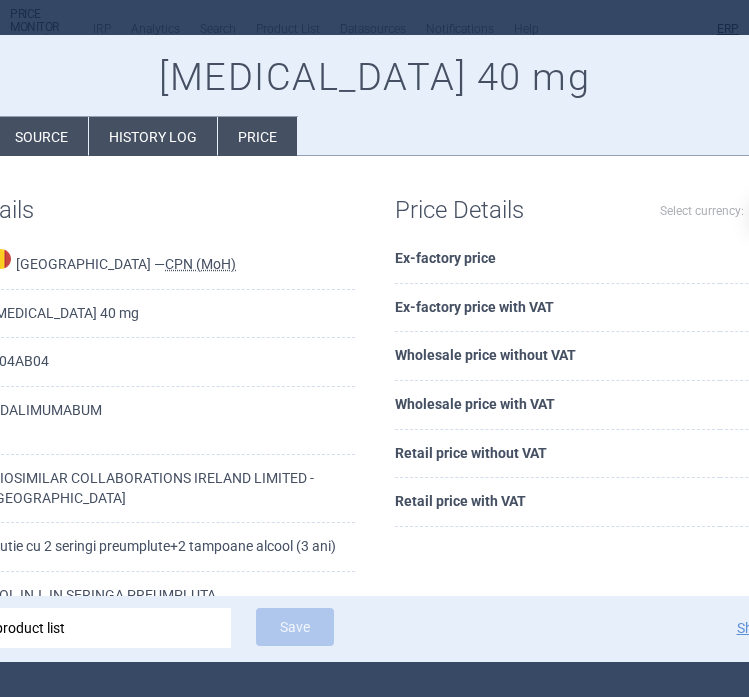 click at bounding box center (374, 348) 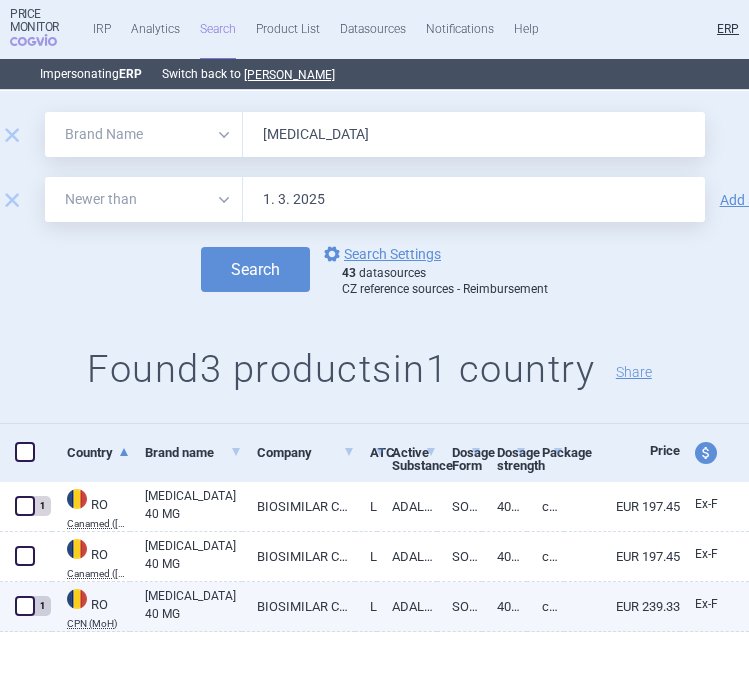 click on "HULIO 40 MG" at bounding box center [193, 605] 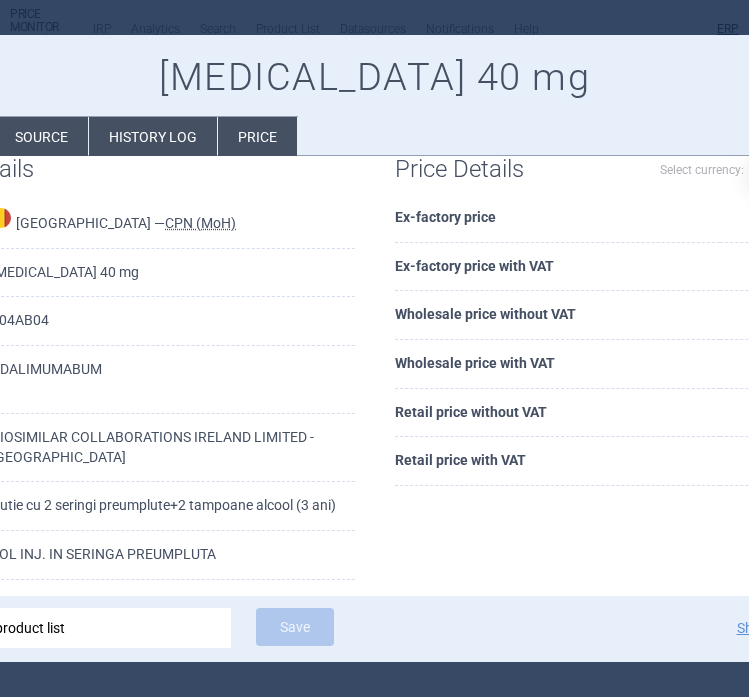 scroll, scrollTop: 54, scrollLeft: 0, axis: vertical 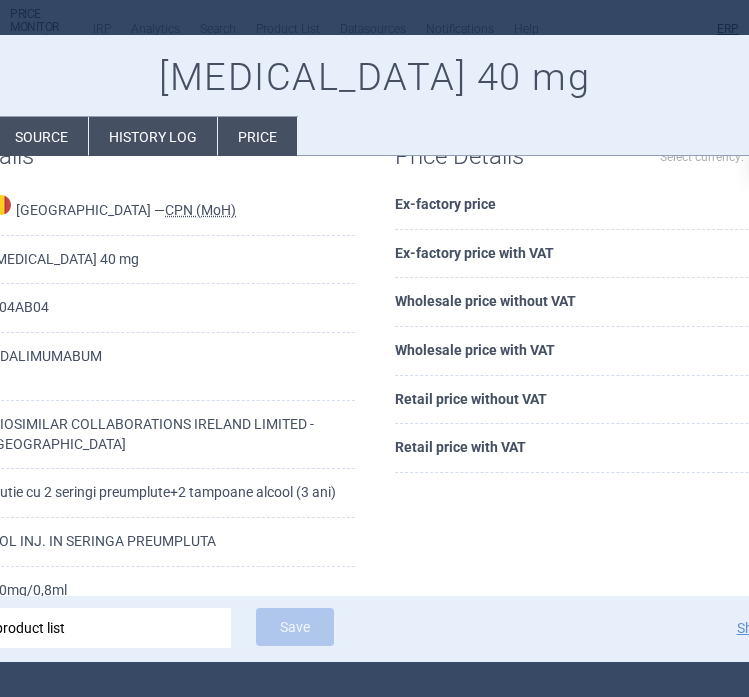 click at bounding box center (374, 348) 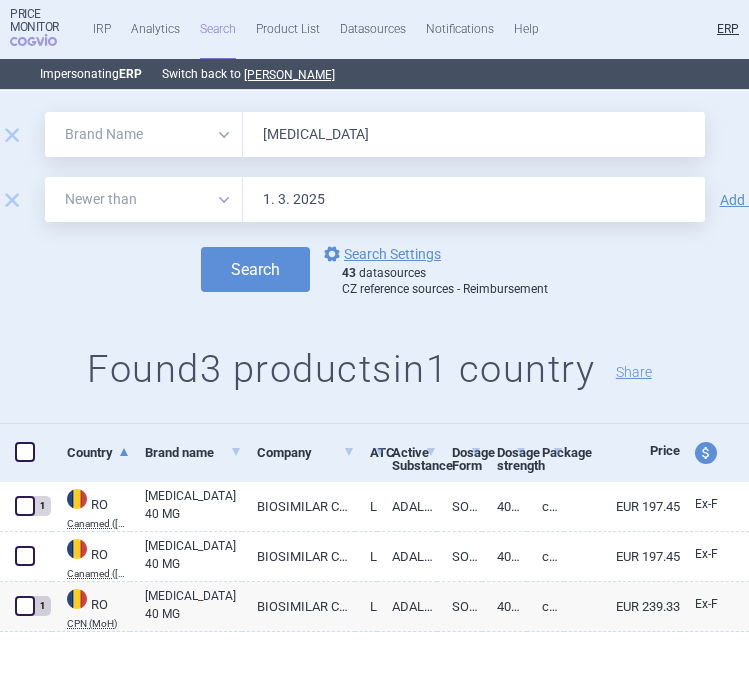 click on "remove All Brand Name ATC Company Active Substance Country Newer than HULIO remove All Brand Name ATC Company Active Substance Country Newer than 1. 3. 2025 Add search param? Search options Search Settings 43   datasources CZ reference sources - Reimbursement Found  3   products  in  1   country   Share" at bounding box center [374, 258] 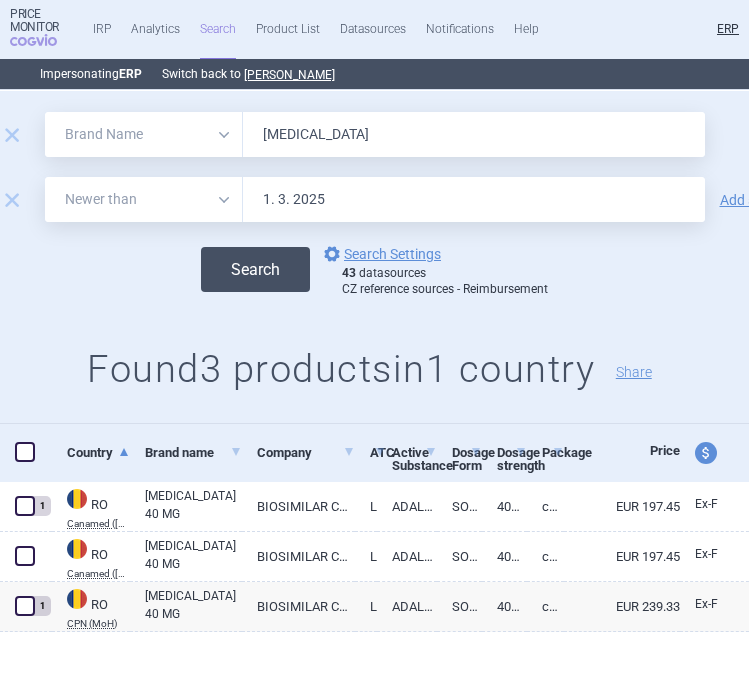 click on "Search" at bounding box center (255, 269) 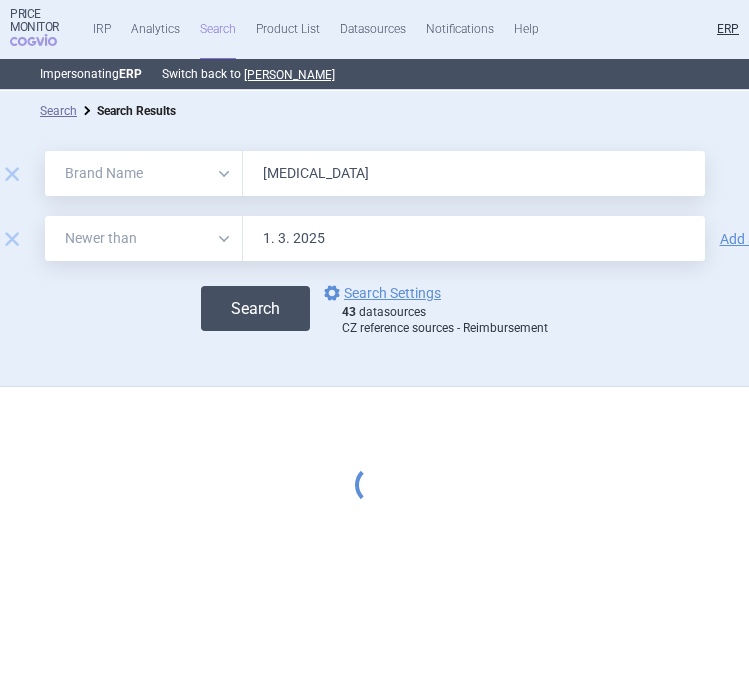 scroll, scrollTop: 0, scrollLeft: 0, axis: both 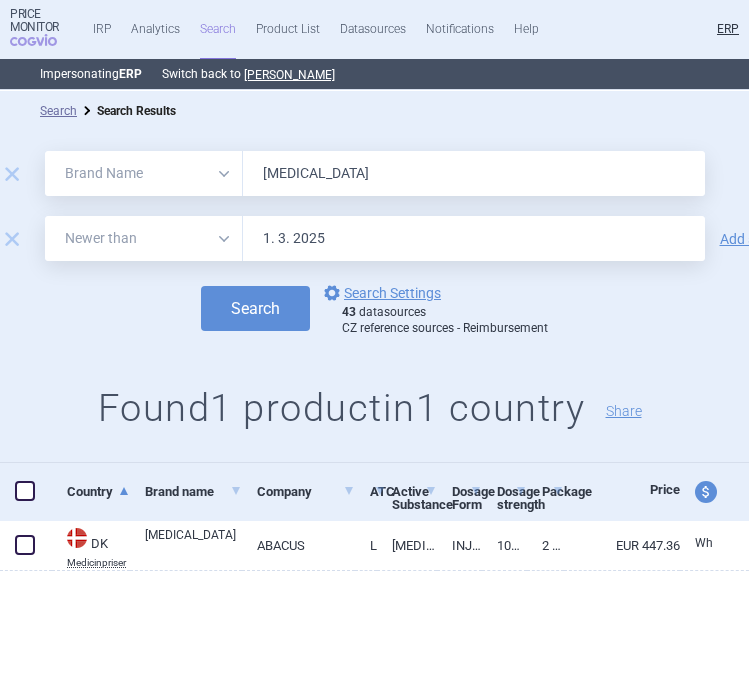 click on "HUMIRA" at bounding box center (474, 173) 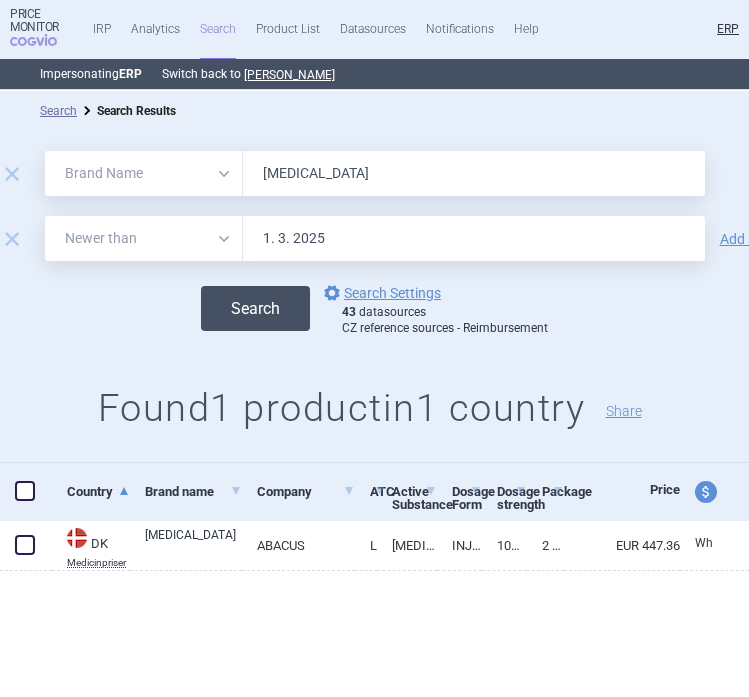 type on "HYRIMOZ" 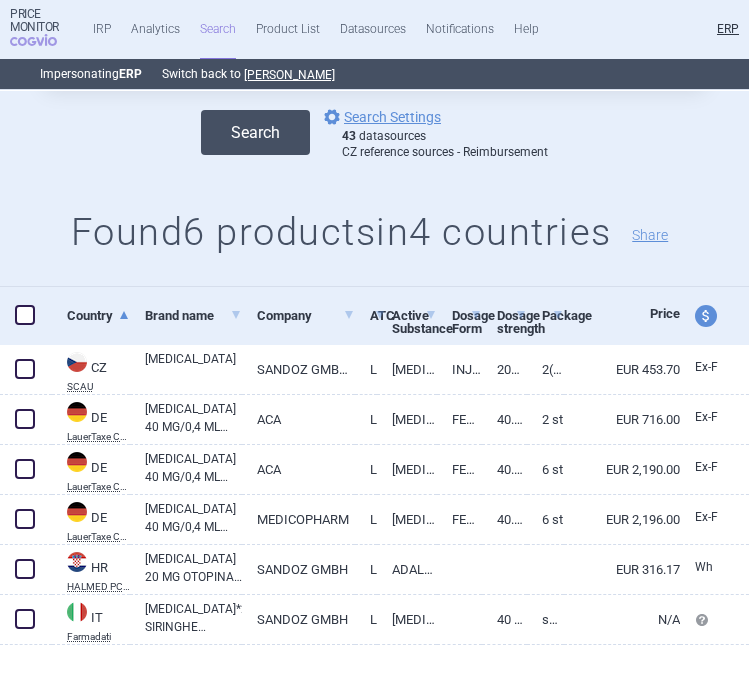 scroll, scrollTop: 189, scrollLeft: 0, axis: vertical 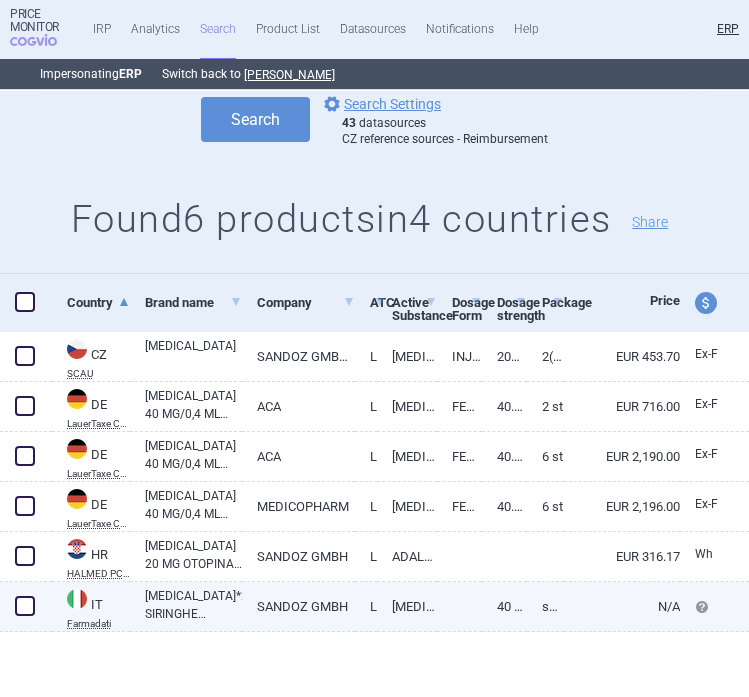 click on "HYRIMOZ*2 SIRINGHE PRERIEMPITE SC 0,4 ML 40 MG" at bounding box center (193, 605) 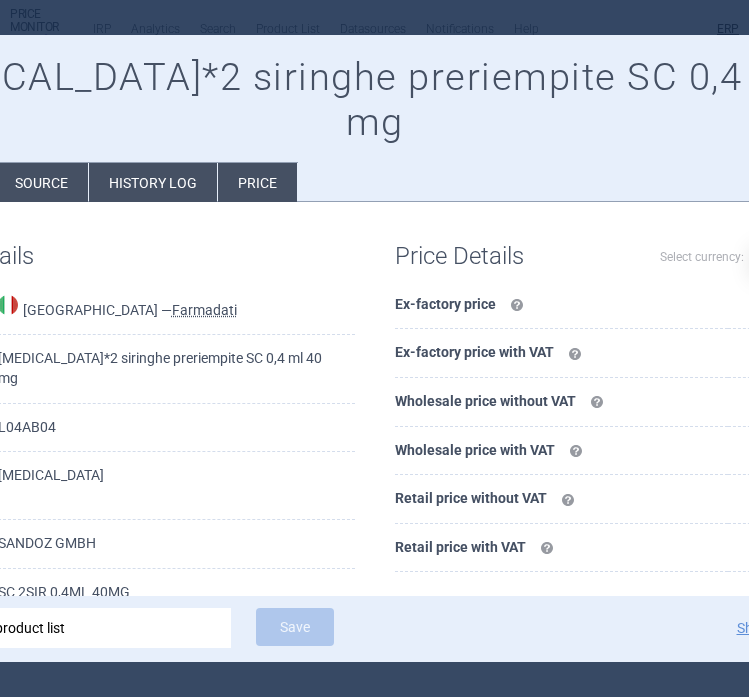 click at bounding box center (374, 348) 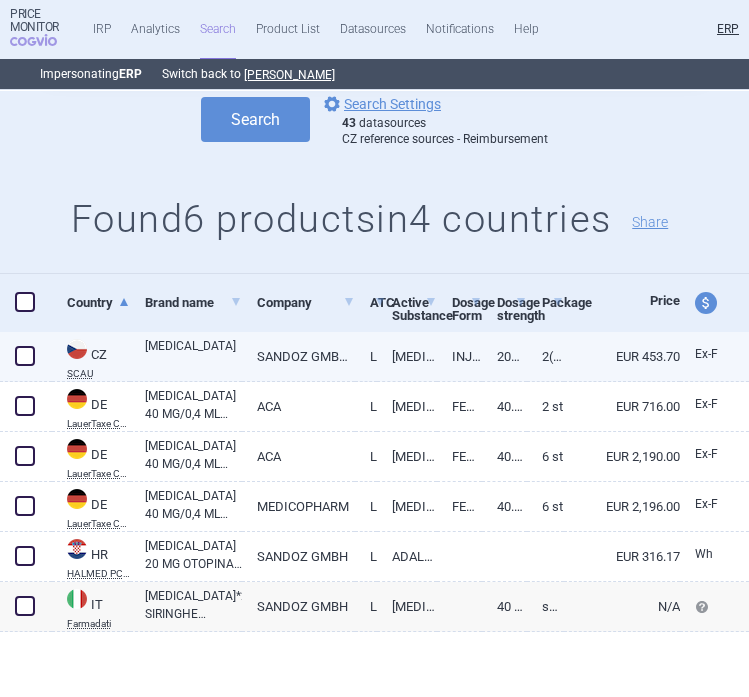 scroll, scrollTop: 0, scrollLeft: 0, axis: both 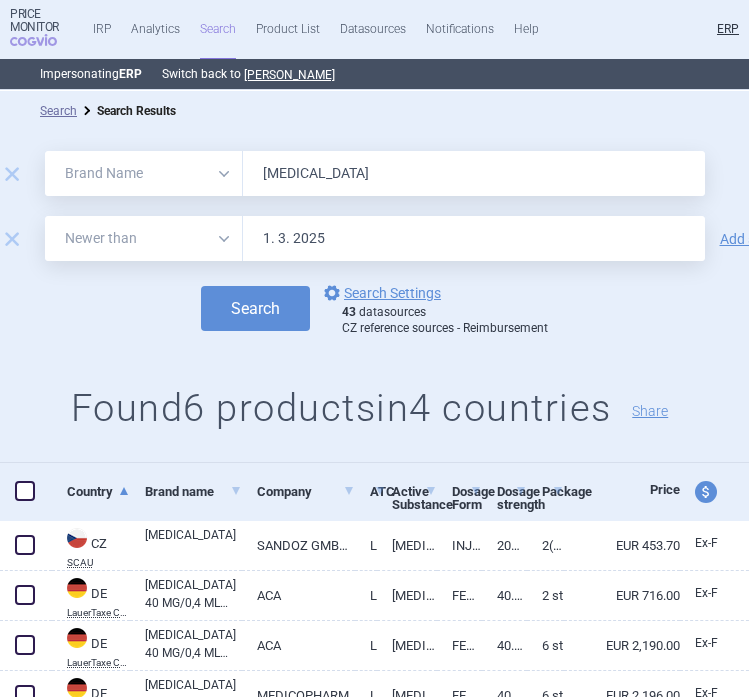 click on "HYRIMOZ" at bounding box center [474, 173] 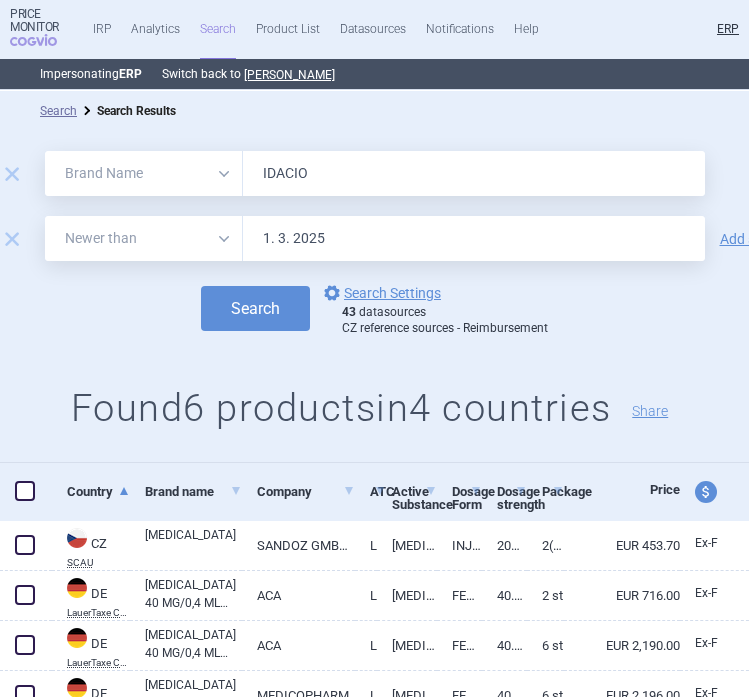 click on "Search" at bounding box center [255, 308] 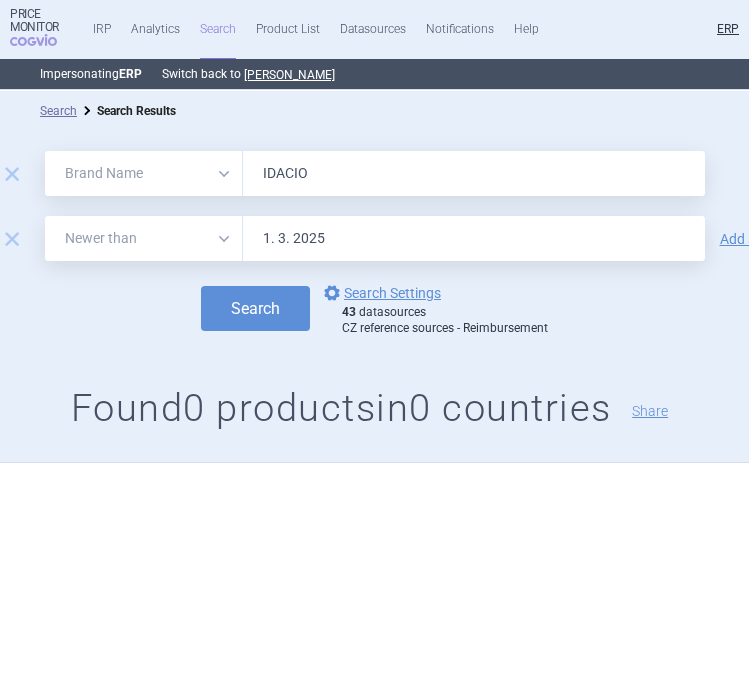 click on "IDACIO" at bounding box center [474, 173] 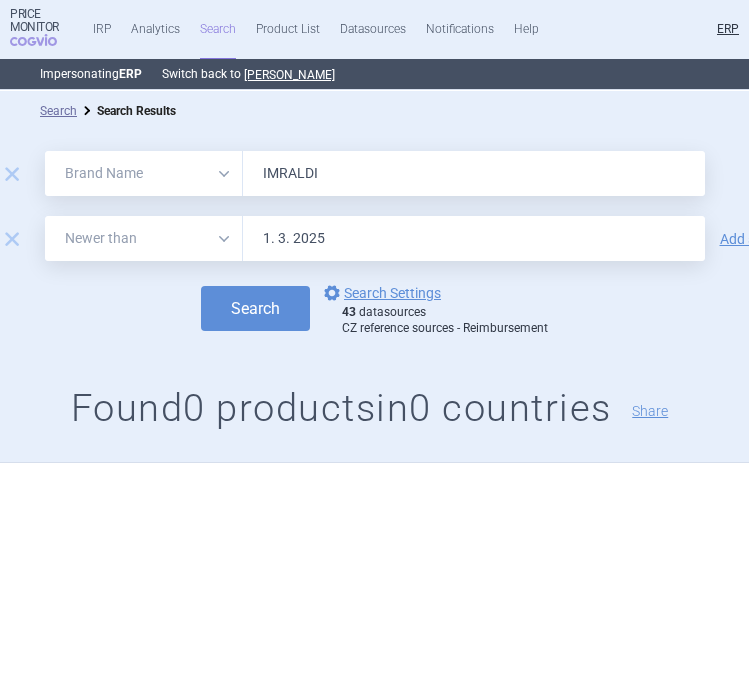 click on "Search" at bounding box center (255, 308) 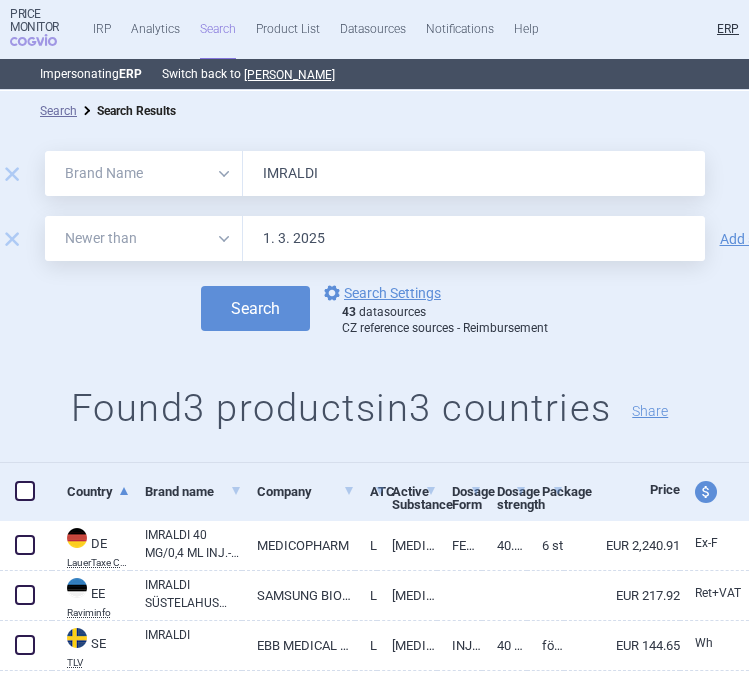 scroll, scrollTop: 39, scrollLeft: 0, axis: vertical 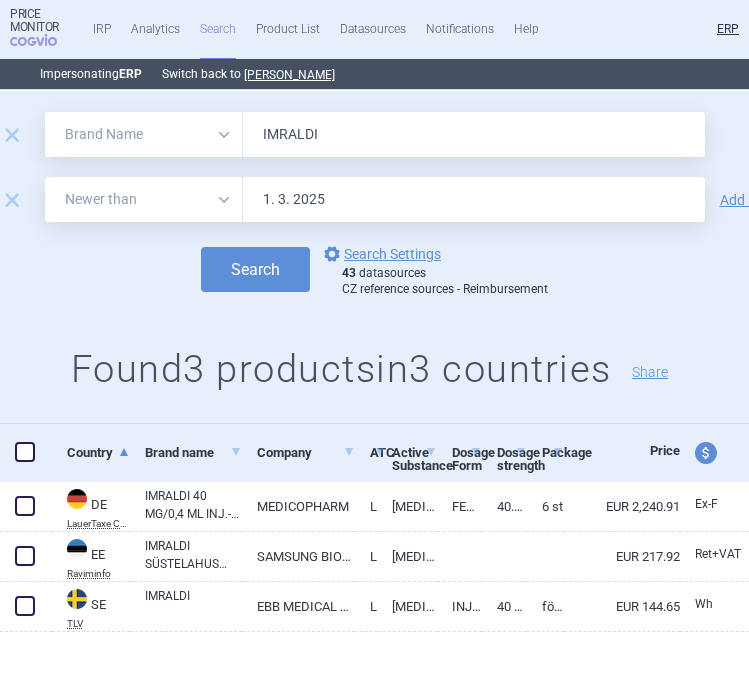 click on "IMRALDI" at bounding box center [474, 134] 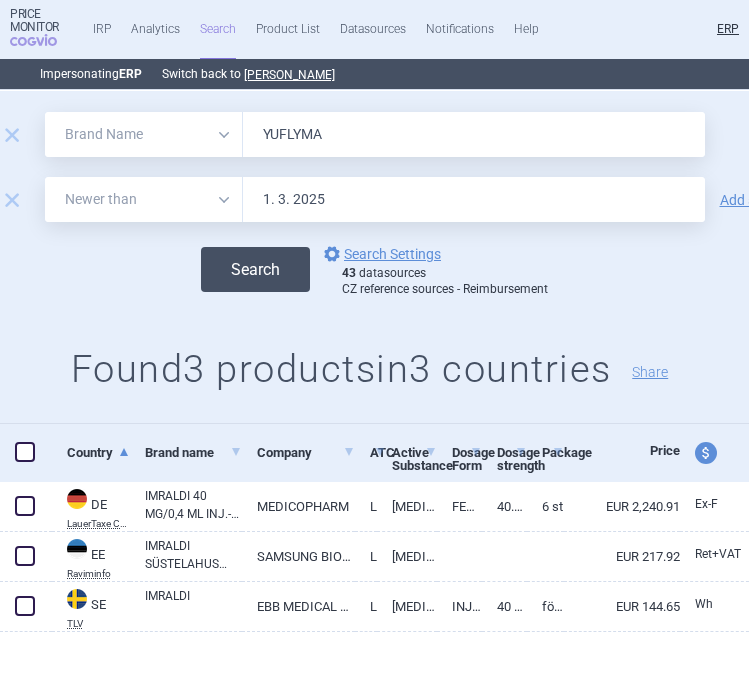 type on "YUFLYMA" 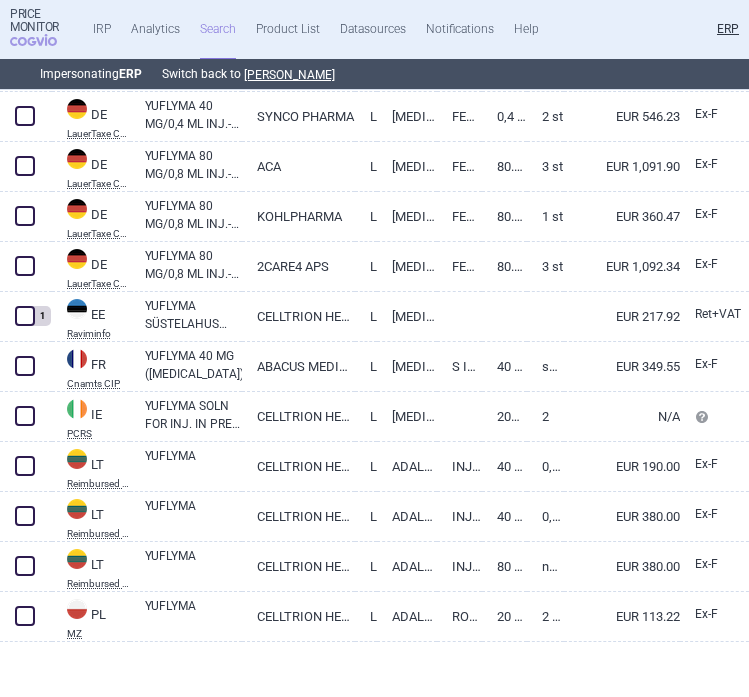 scroll, scrollTop: 639, scrollLeft: 0, axis: vertical 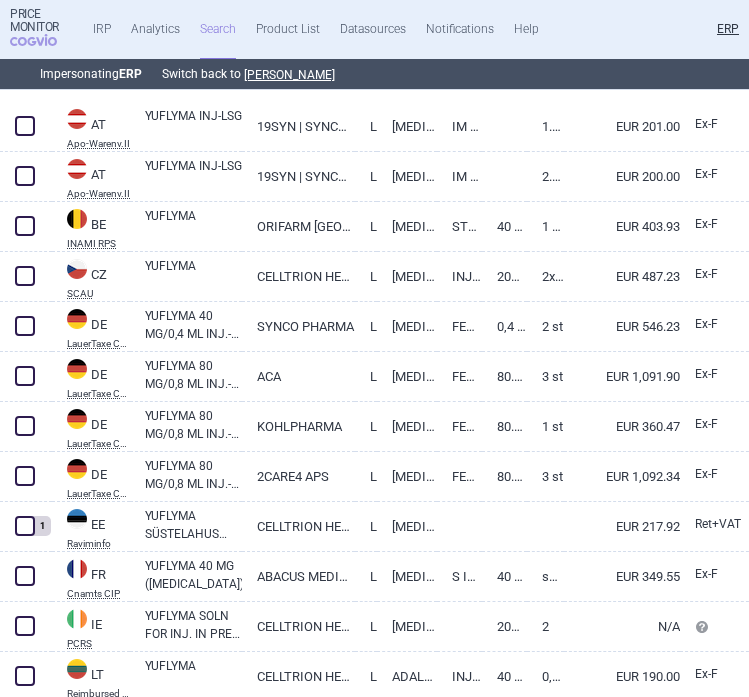 select on "brandName" 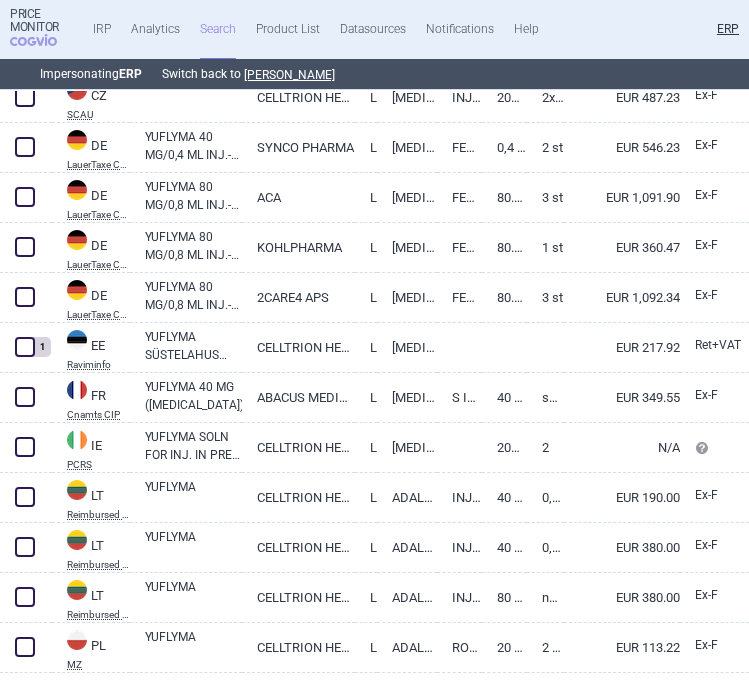 scroll, scrollTop: 606, scrollLeft: 0, axis: vertical 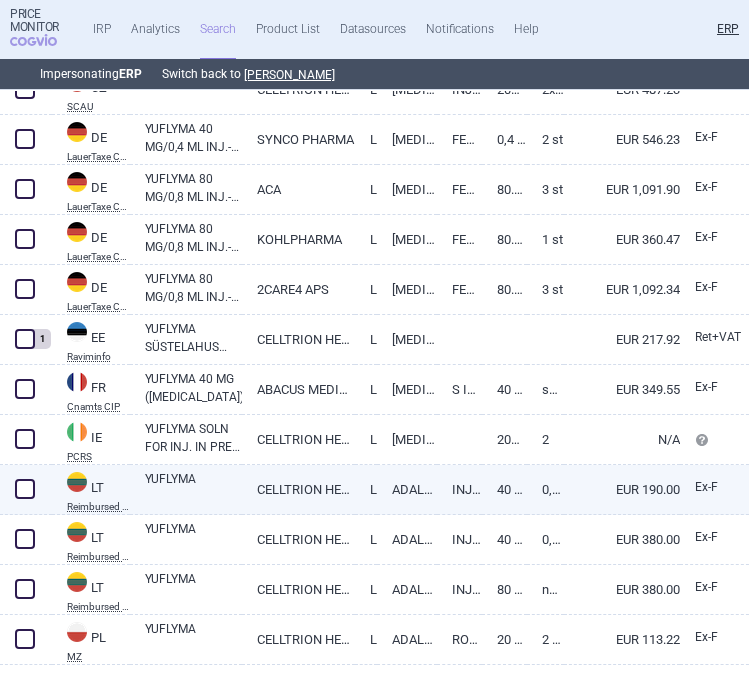 click on "YUFLYMA" at bounding box center [193, 488] 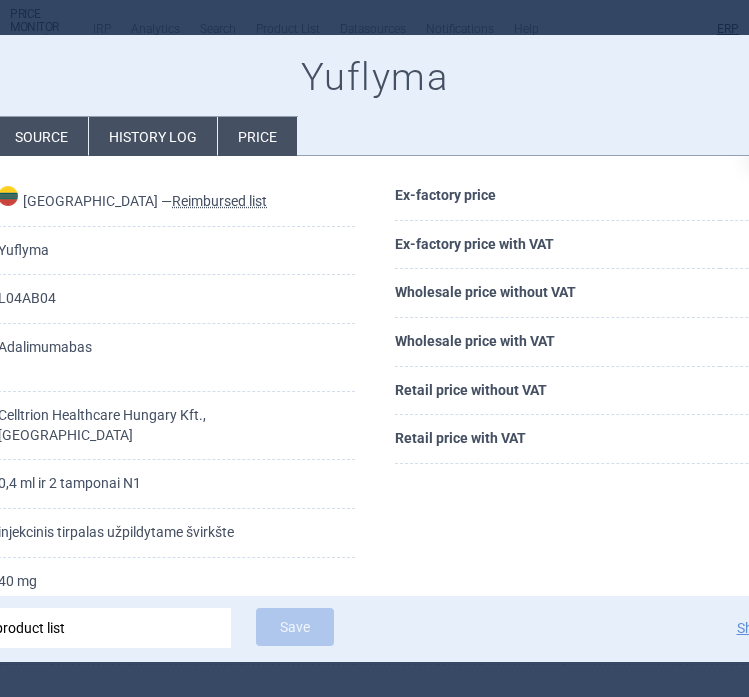 scroll, scrollTop: 67, scrollLeft: 0, axis: vertical 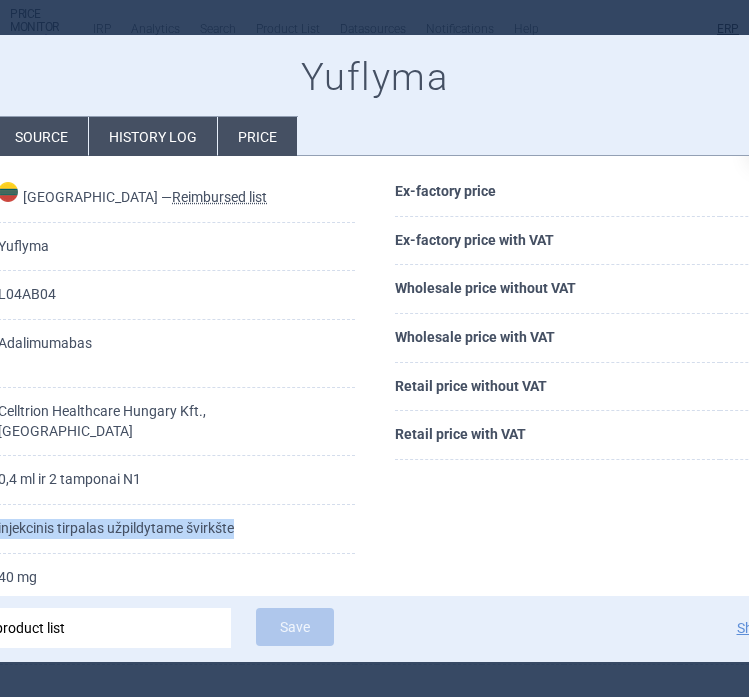 drag, startPoint x: 271, startPoint y: 490, endPoint x: 12, endPoint y: 498, distance: 259.12354 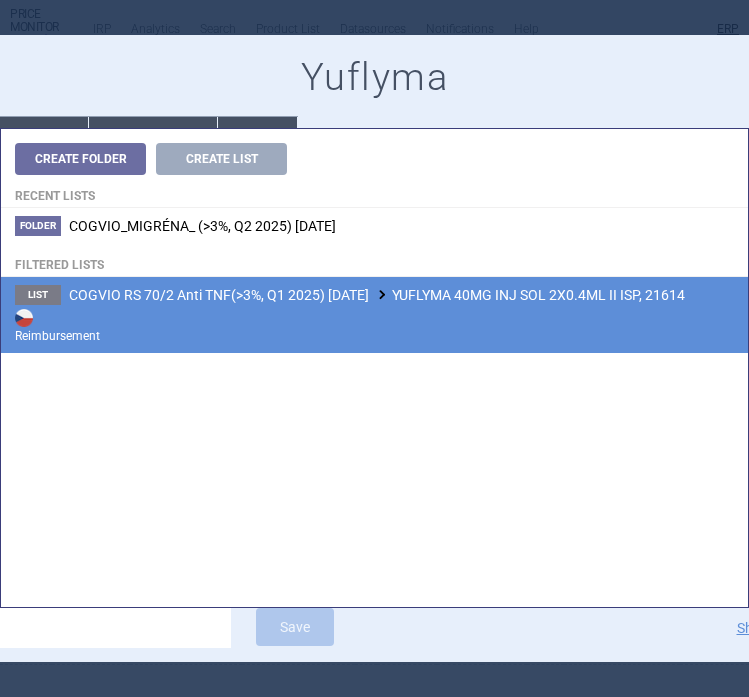 type on "21614" 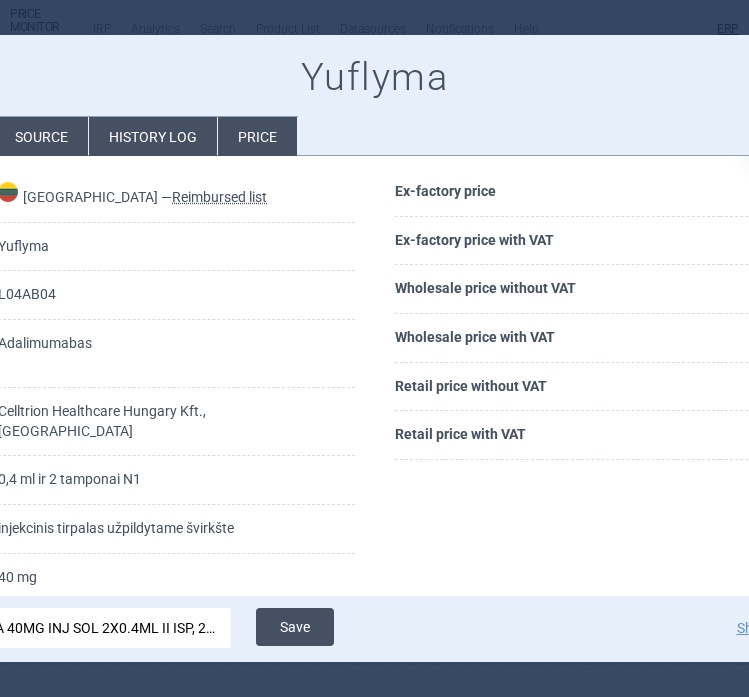 click on "Save" at bounding box center (295, 627) 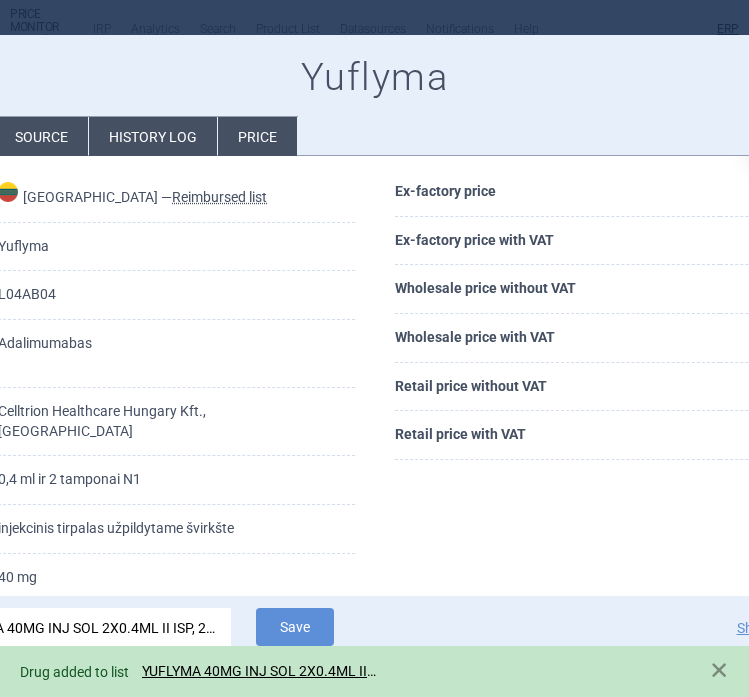 click at bounding box center [374, 348] 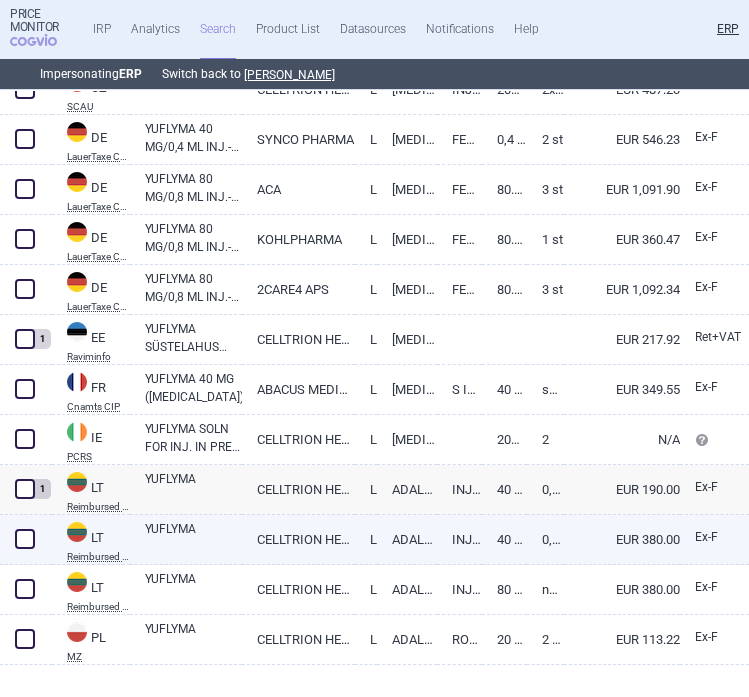 click on "YUFLYMA" at bounding box center [193, 538] 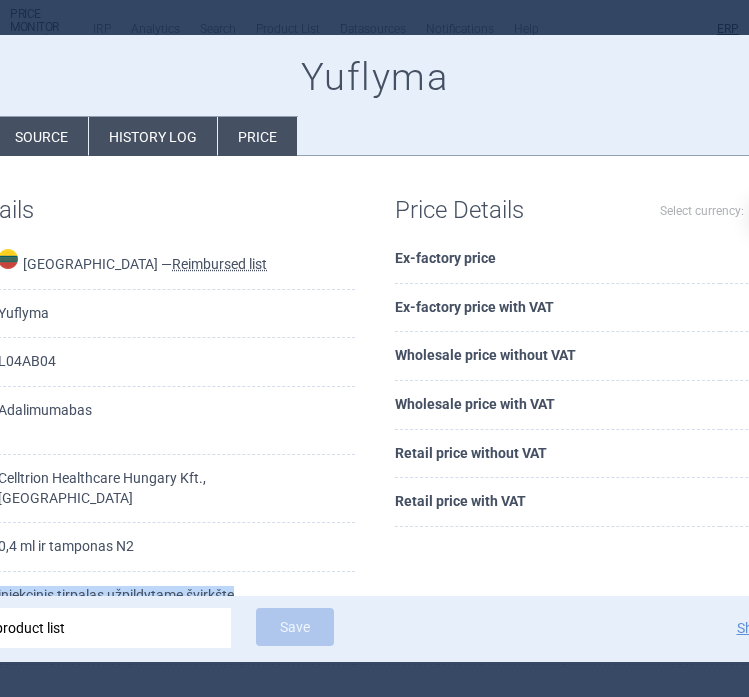 drag, startPoint x: 280, startPoint y: 554, endPoint x: 22, endPoint y: 563, distance: 258.15692 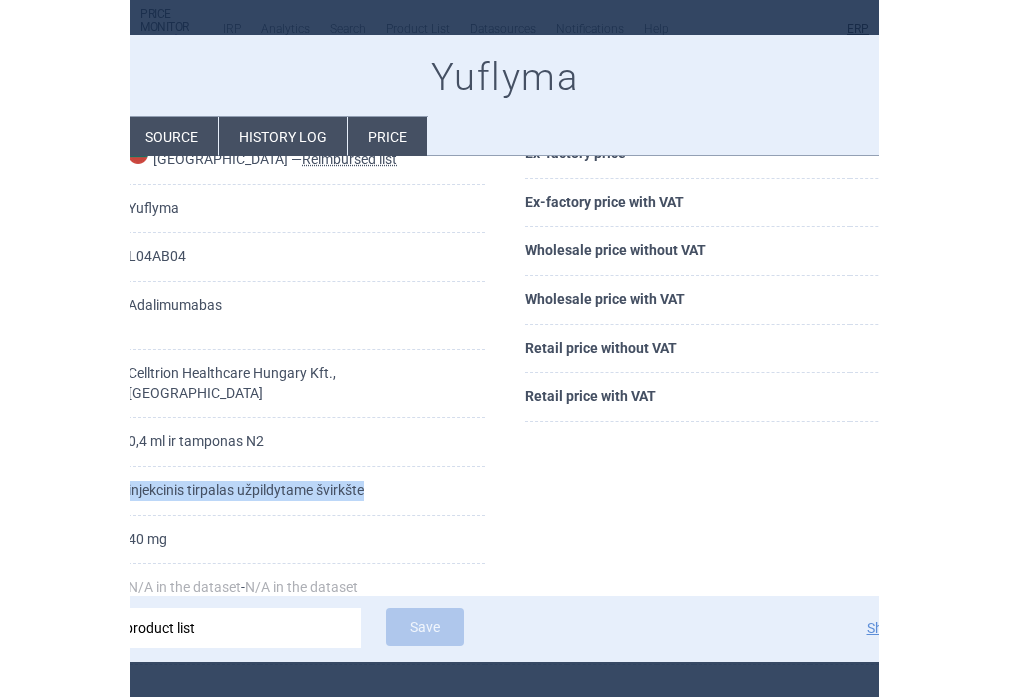 scroll, scrollTop: 95, scrollLeft: 0, axis: vertical 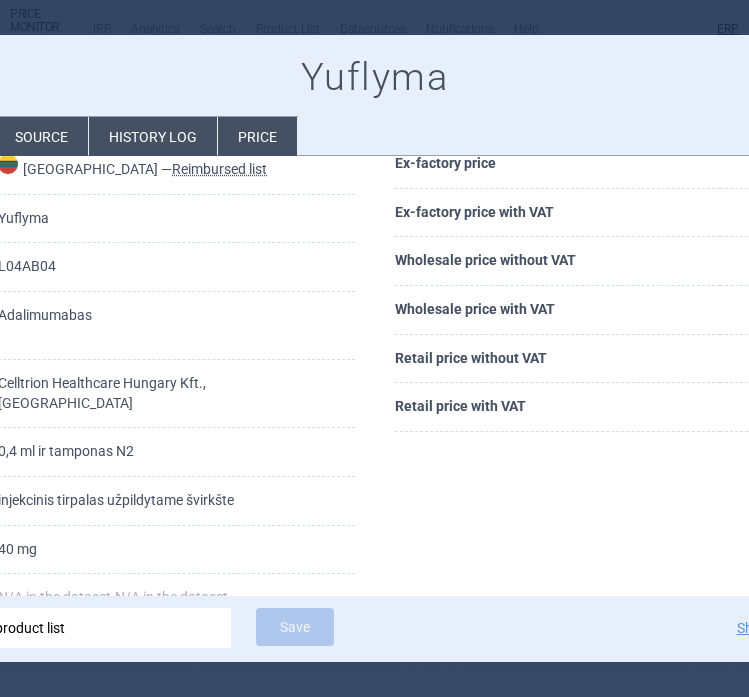 click at bounding box center [374, 348] 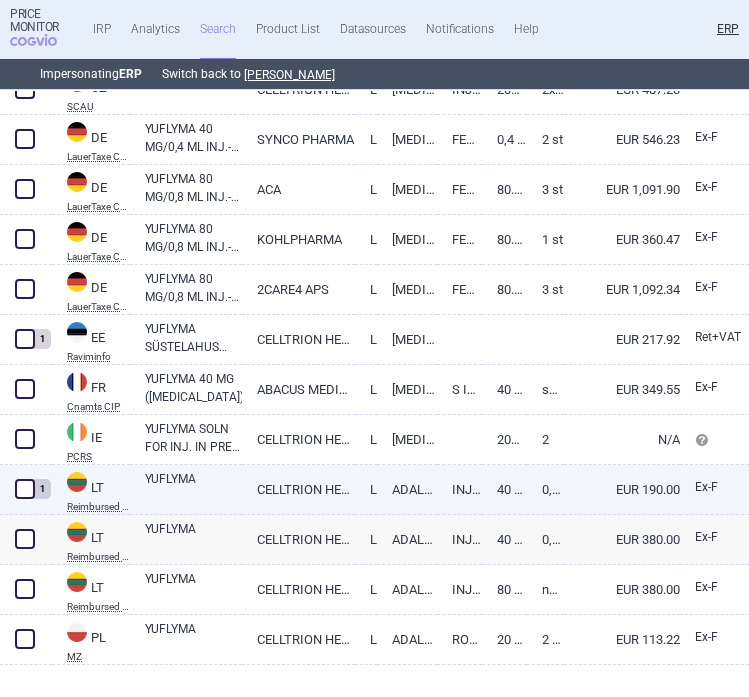 click on "YUFLYMA" at bounding box center (193, 488) 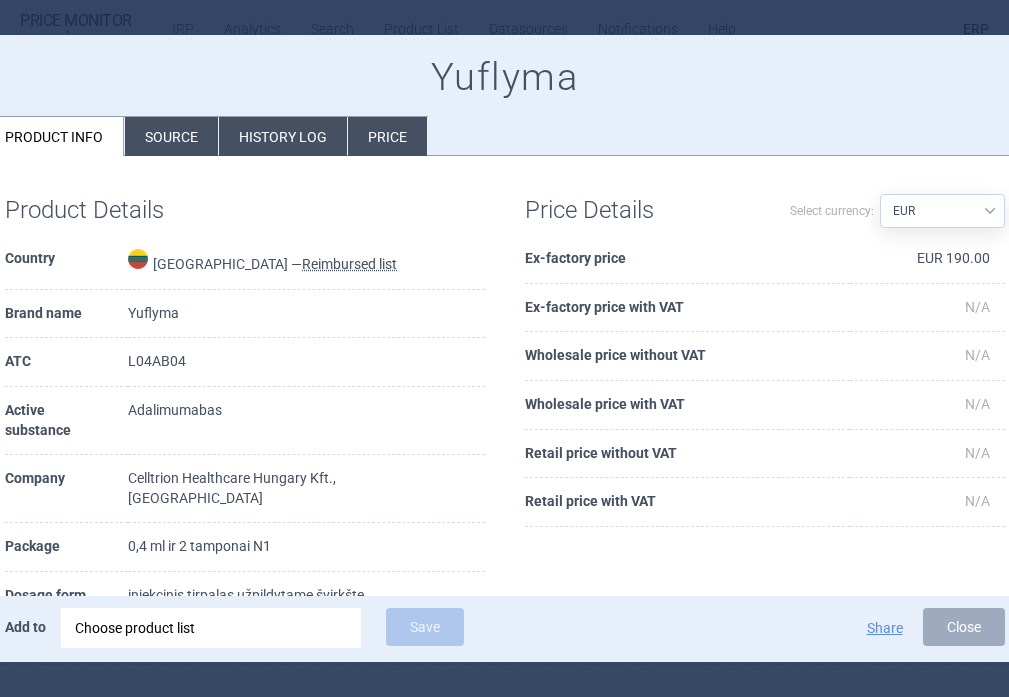 click at bounding box center (504, 348) 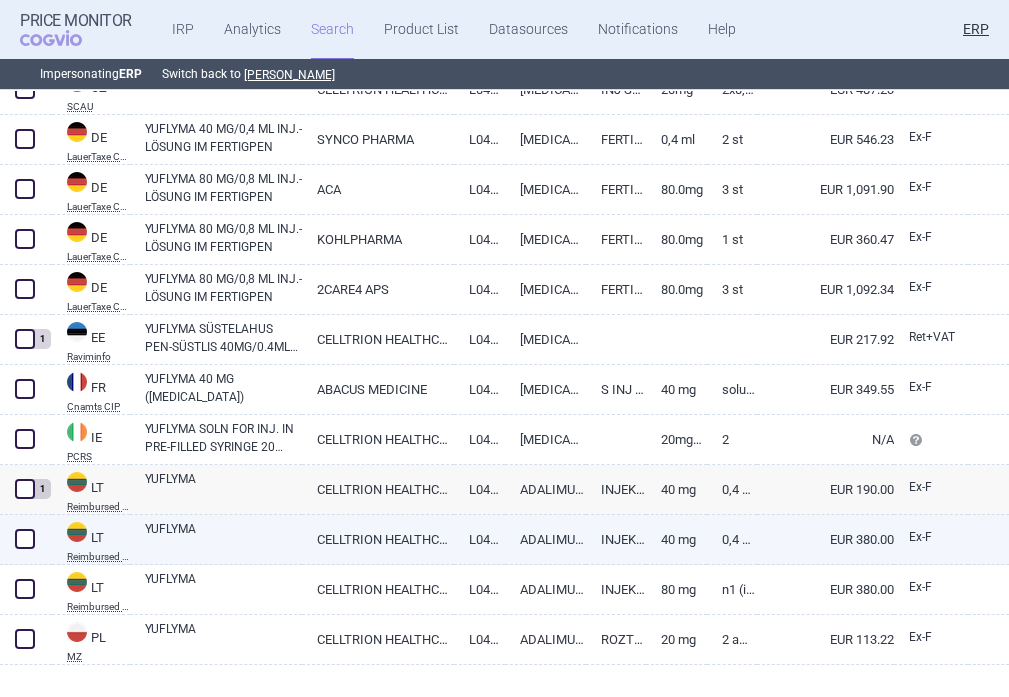 click on "YUFLYMA" at bounding box center [223, 538] 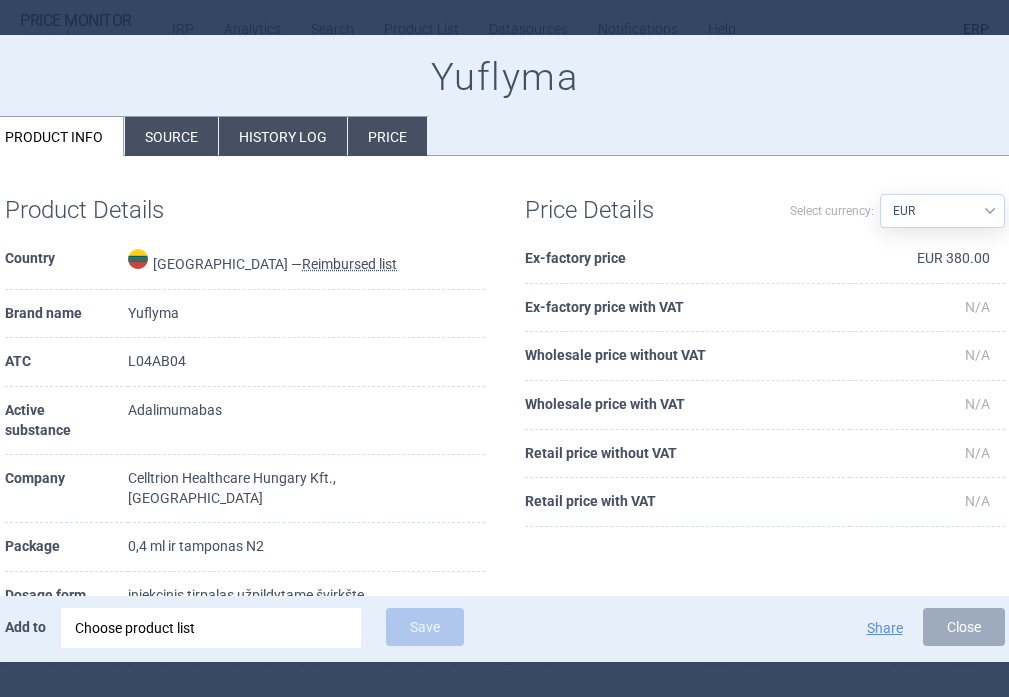 click on "Source" at bounding box center [171, 136] 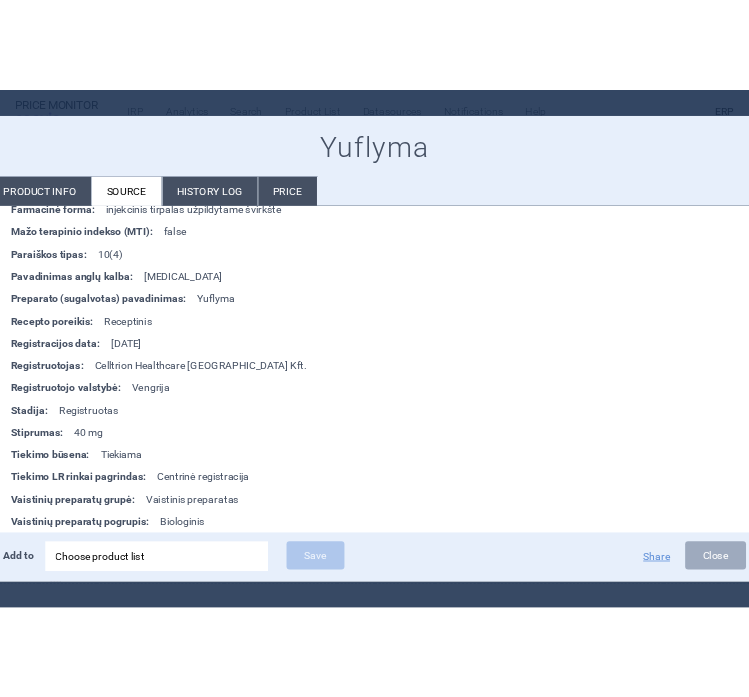 scroll, scrollTop: 3354, scrollLeft: 0, axis: vertical 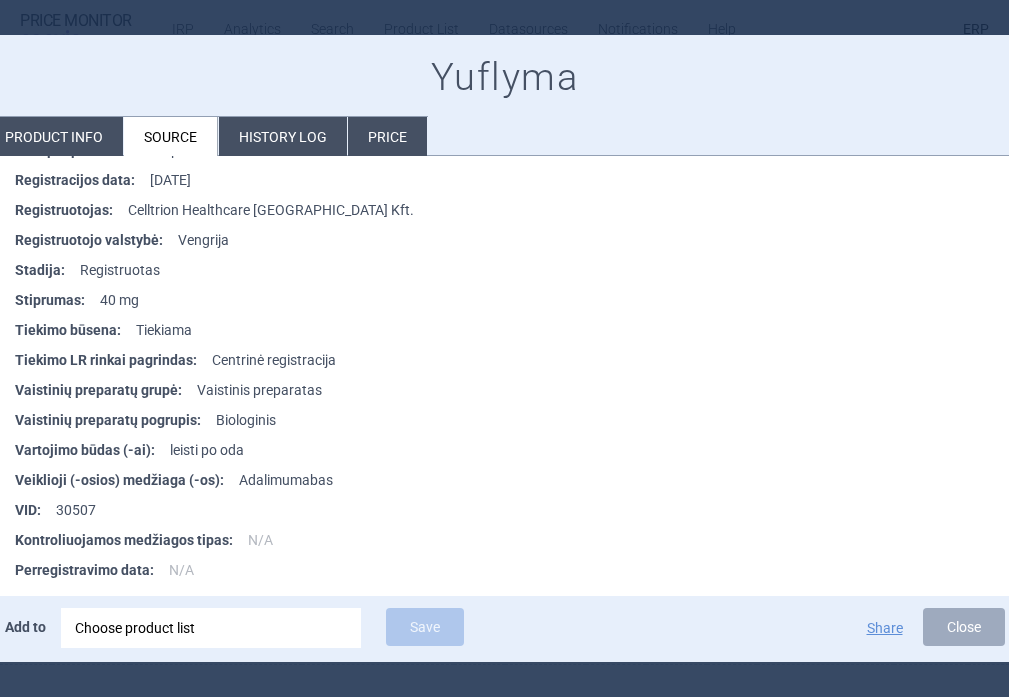 click at bounding box center (504, 348) 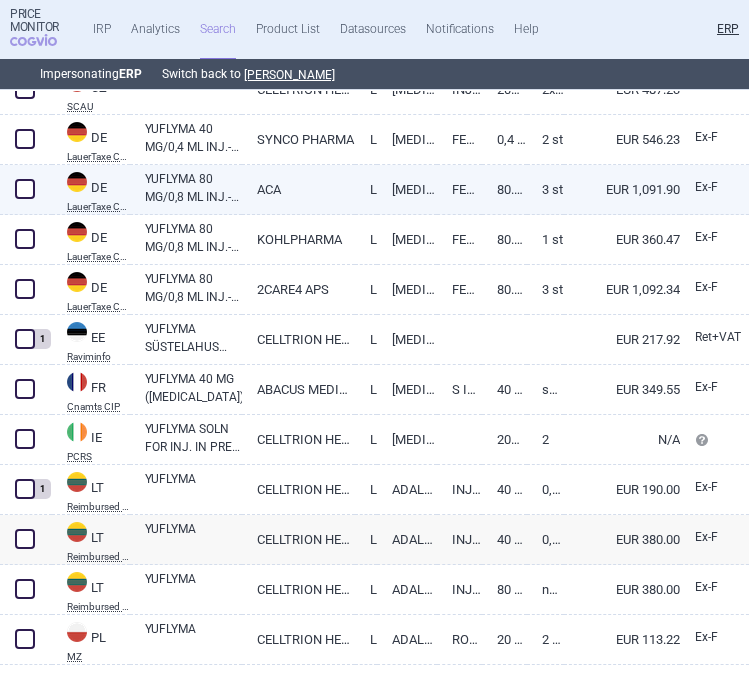 scroll, scrollTop: 210, scrollLeft: 0, axis: vertical 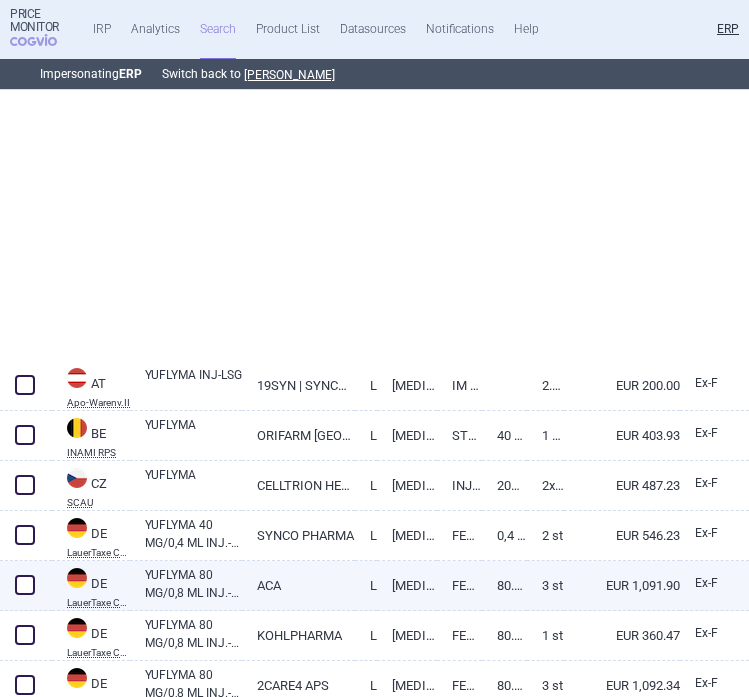 select on "brandName" 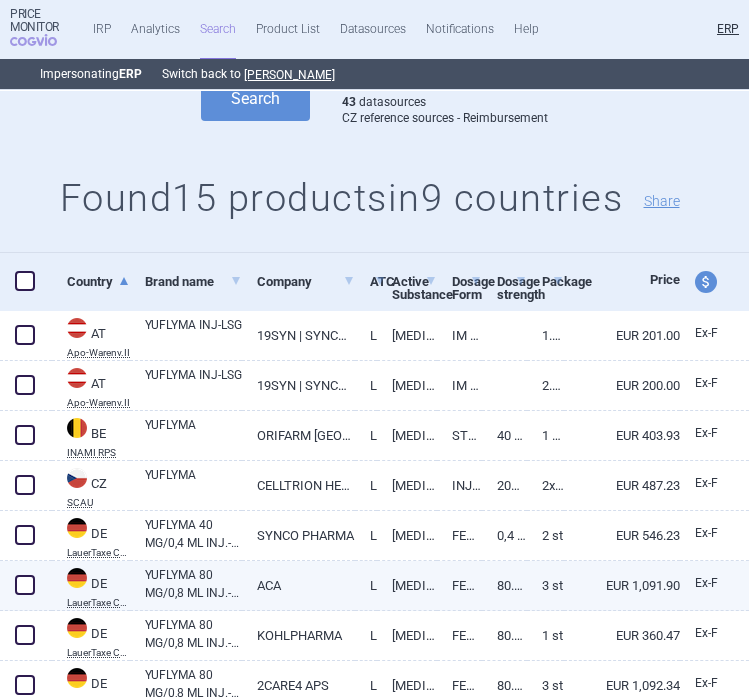 scroll, scrollTop: 0, scrollLeft: 0, axis: both 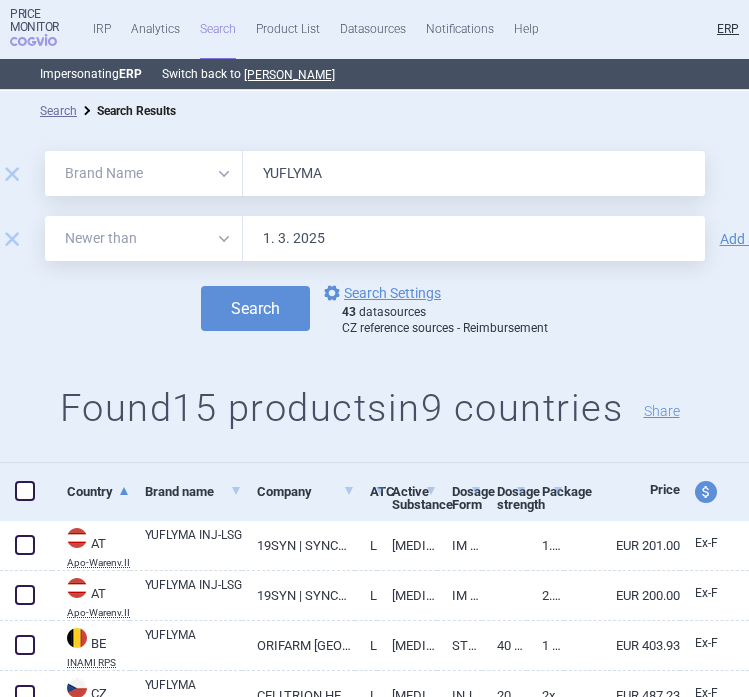 click on "YUFLYMA" at bounding box center [474, 173] 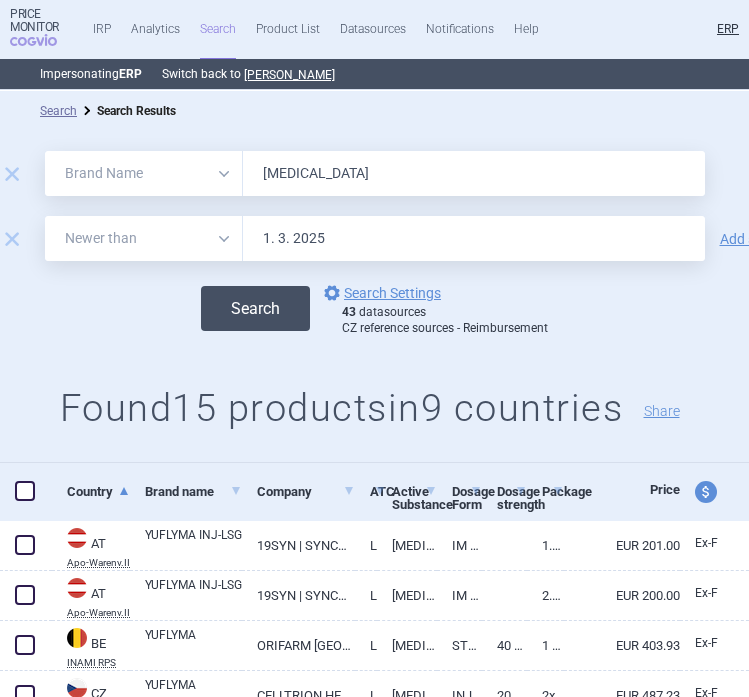 click on "Search" at bounding box center (255, 308) 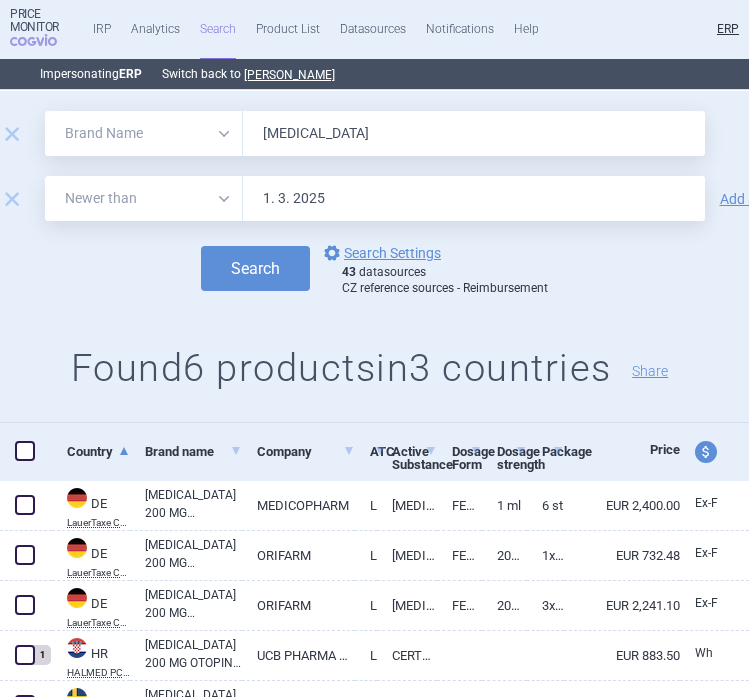 scroll, scrollTop: 0, scrollLeft: 0, axis: both 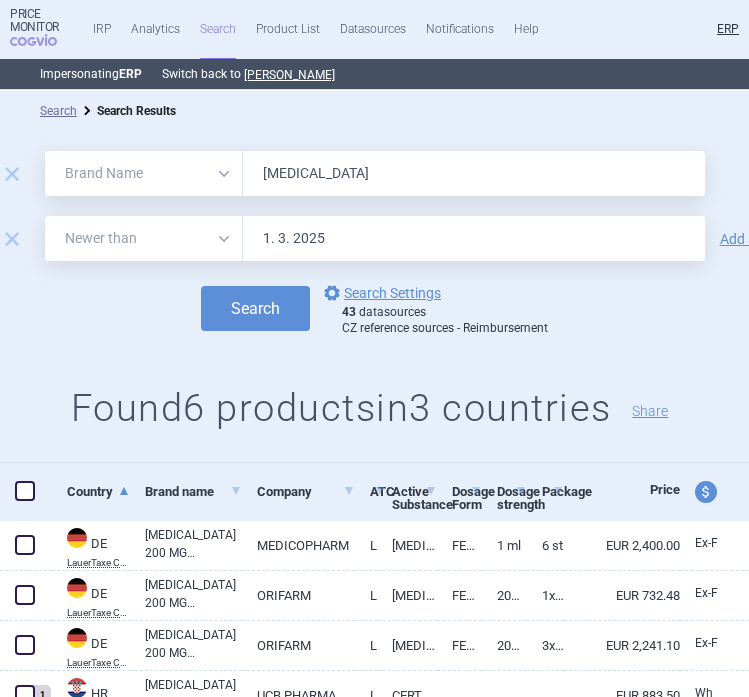 click on "CIMZIA" at bounding box center [474, 173] 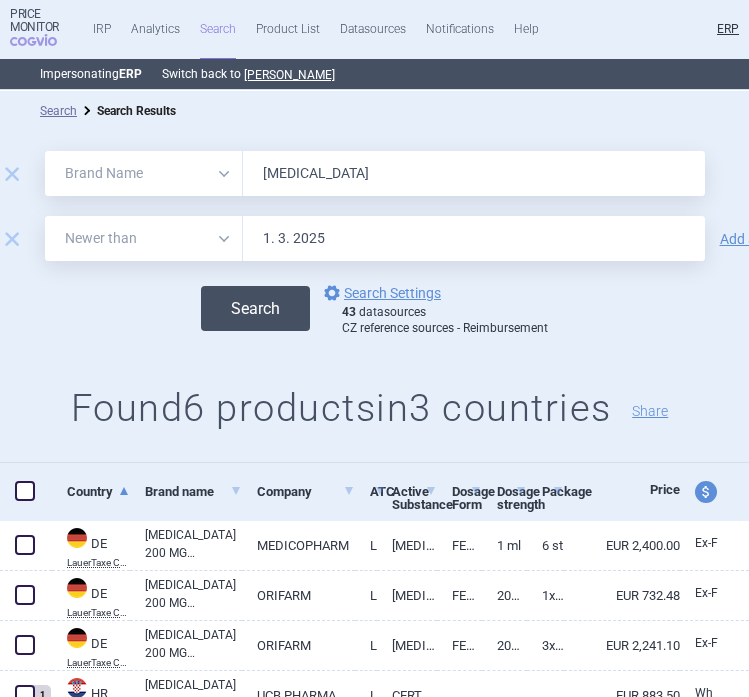 type on "SIMPONI" 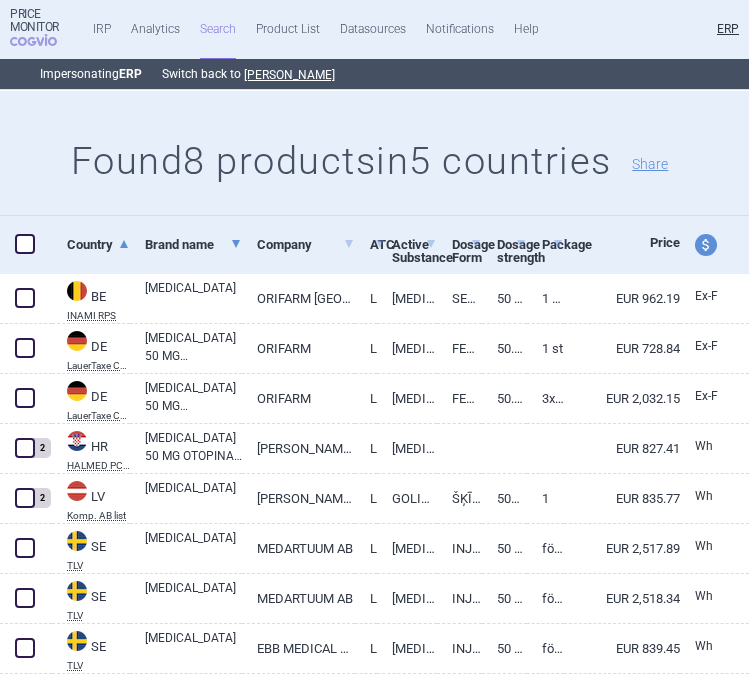 scroll, scrollTop: 289, scrollLeft: 0, axis: vertical 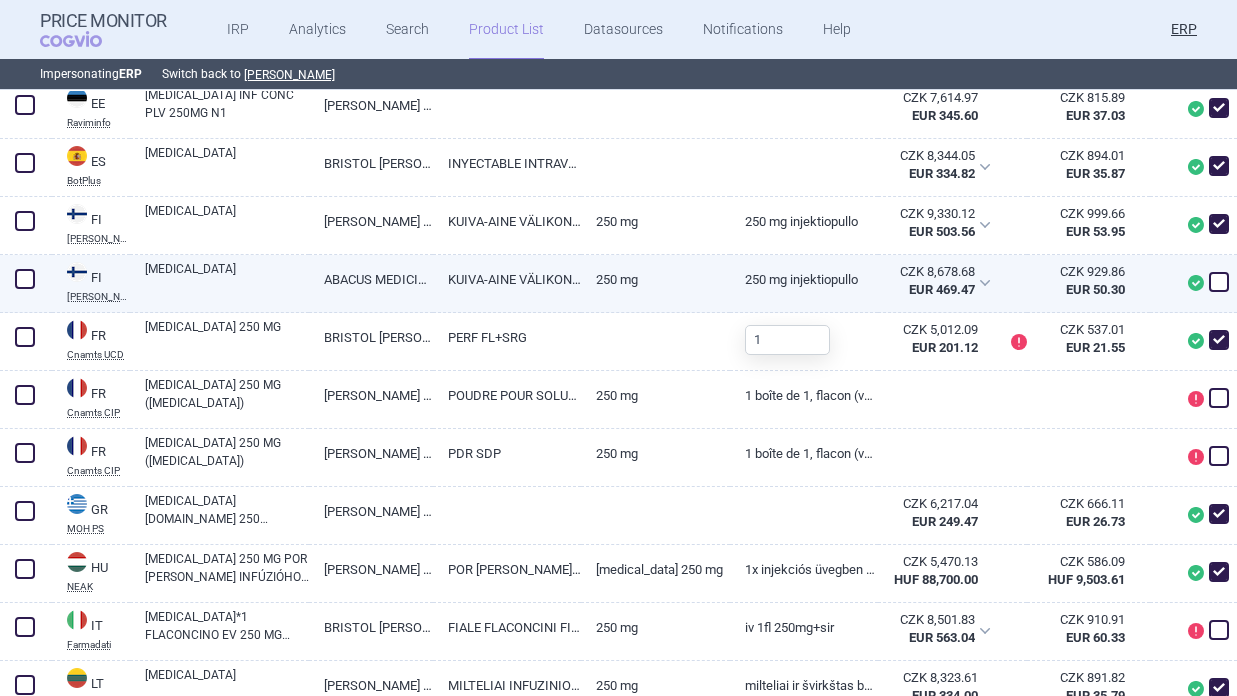 click at bounding box center [25, 279] 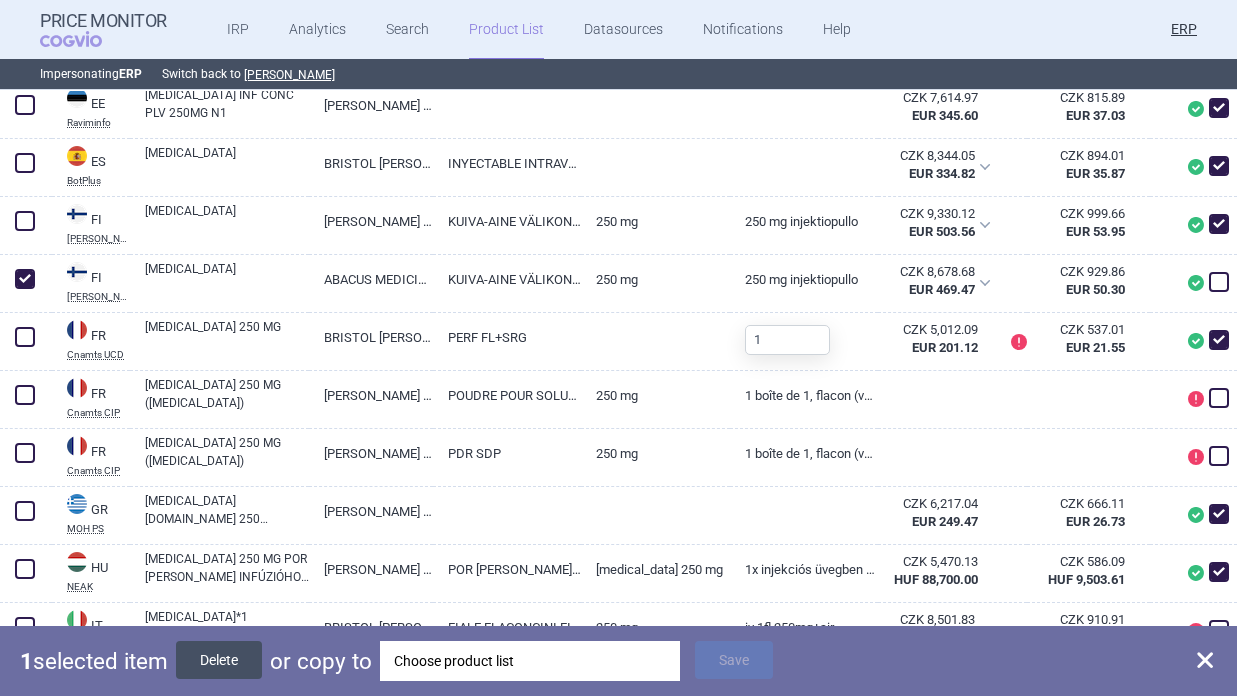 click on "Delete" at bounding box center [219, 660] 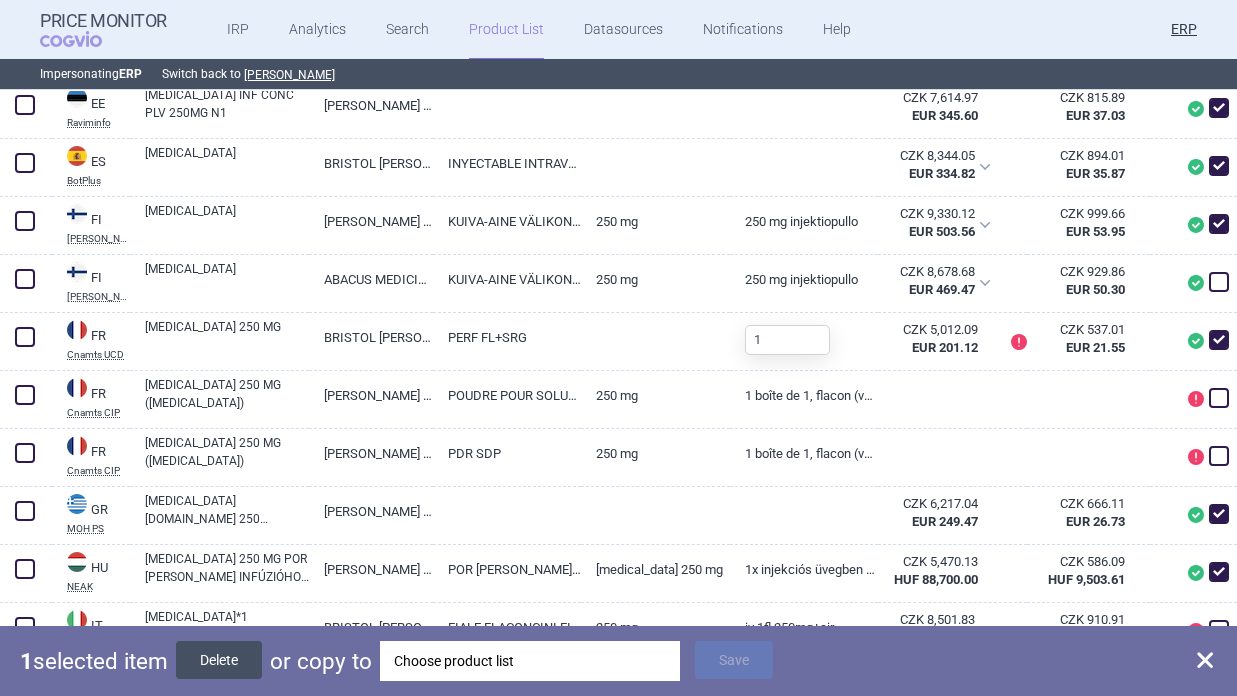 checkbox on "false" 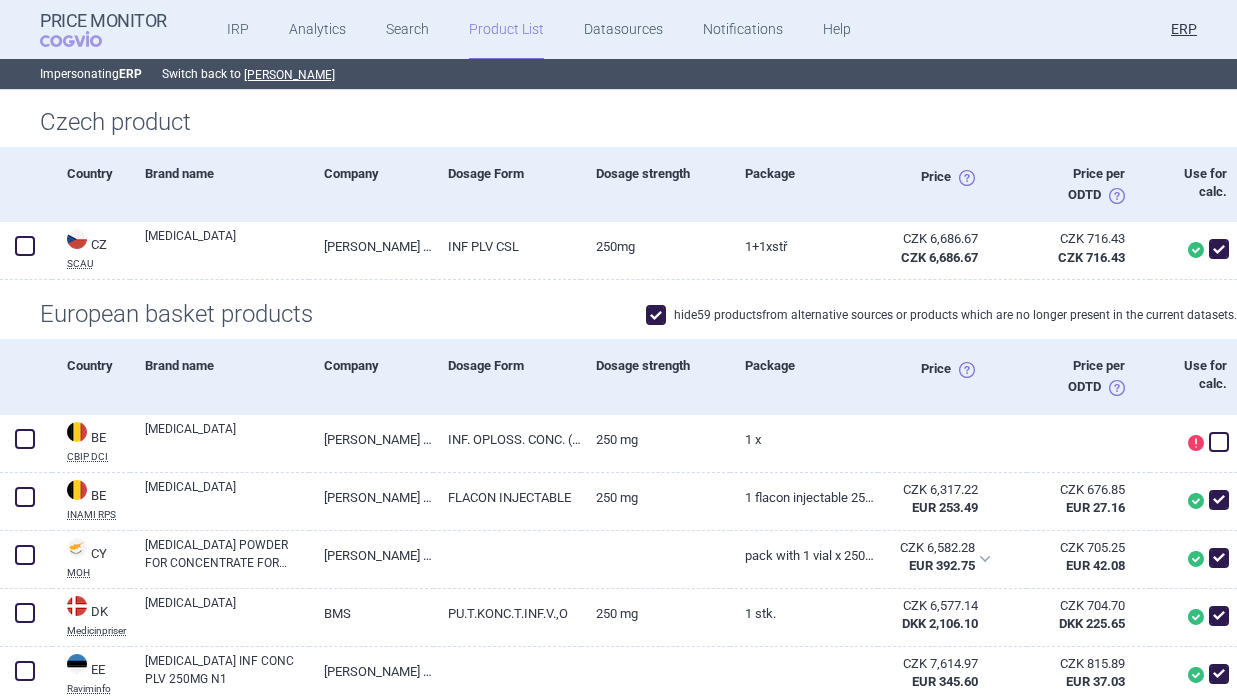 scroll, scrollTop: 312, scrollLeft: 0, axis: vertical 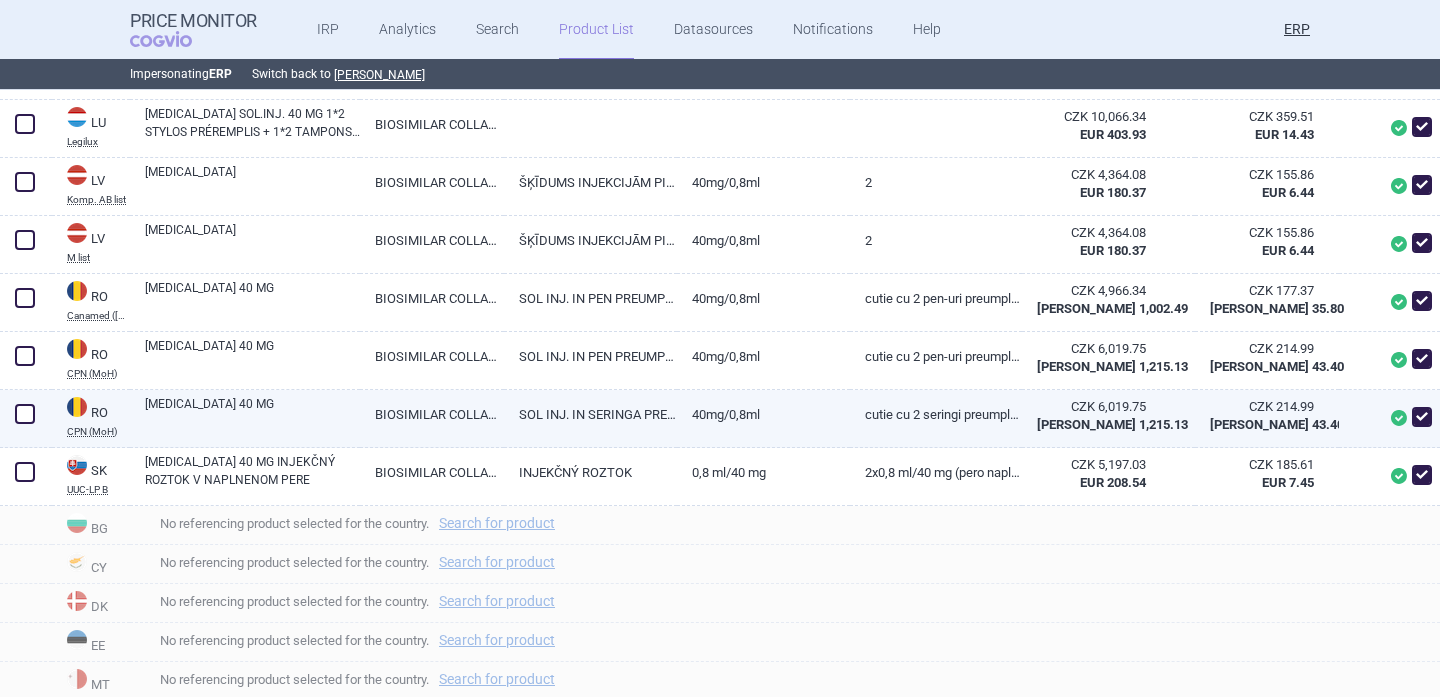 click at bounding box center [25, 414] 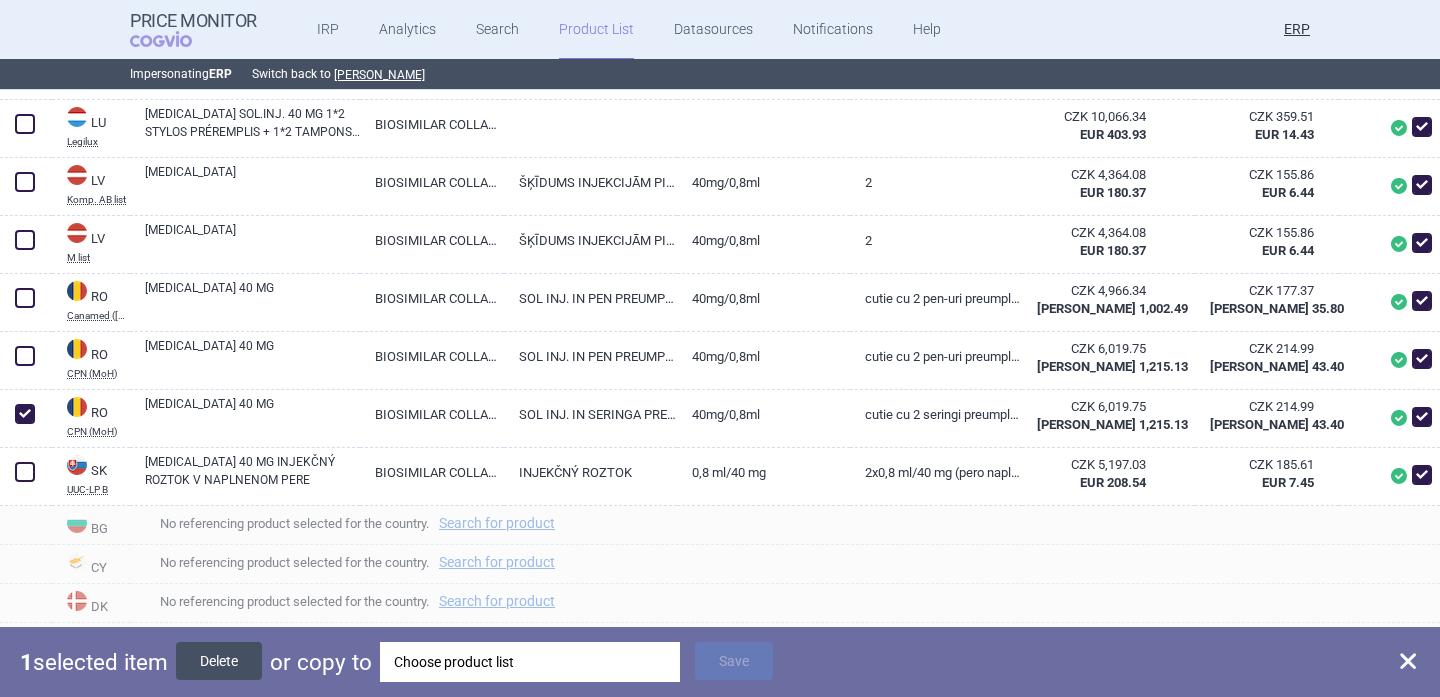 click on "Delete" at bounding box center (219, 661) 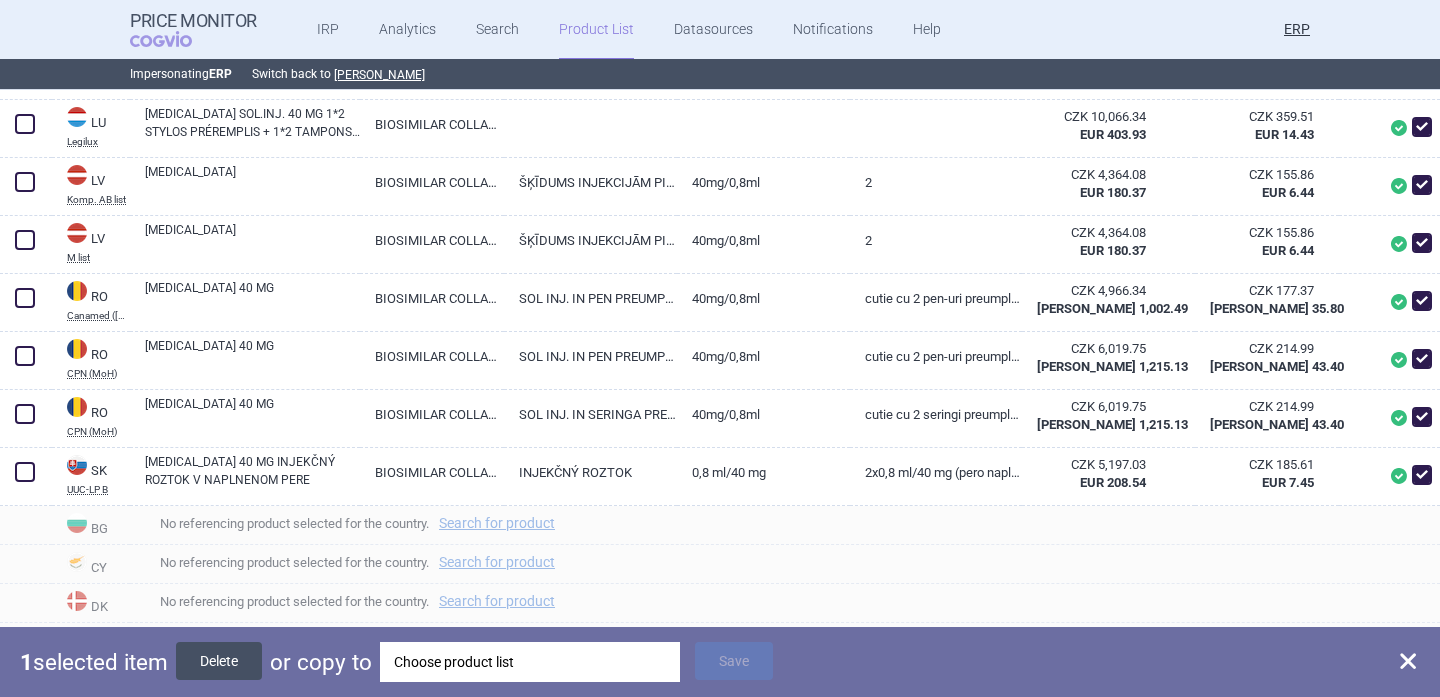 checkbox on "false" 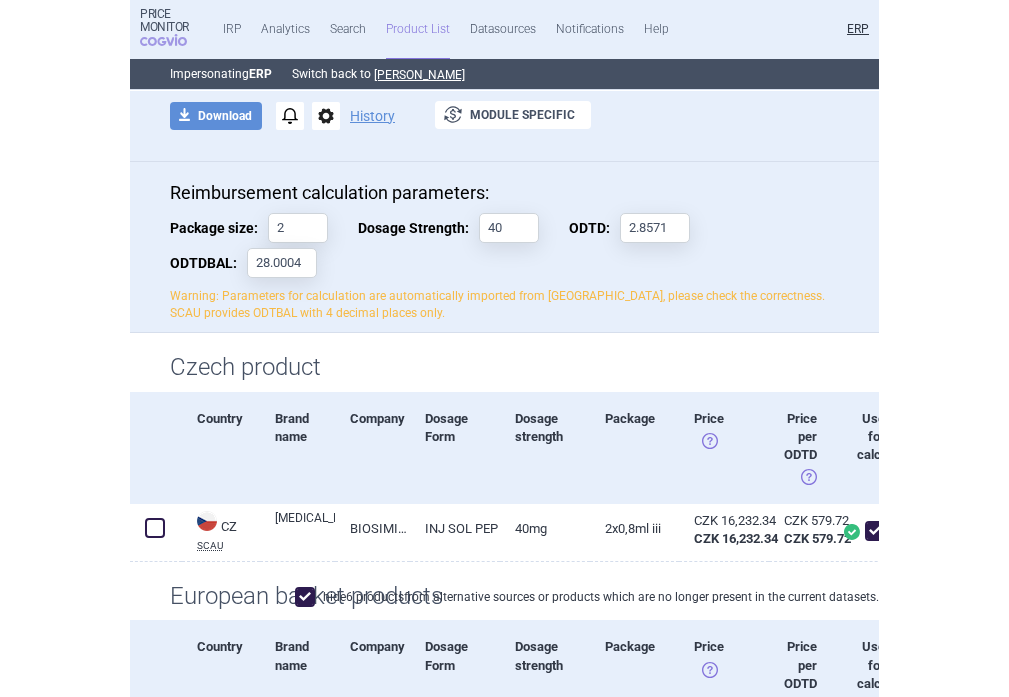scroll, scrollTop: 0, scrollLeft: 0, axis: both 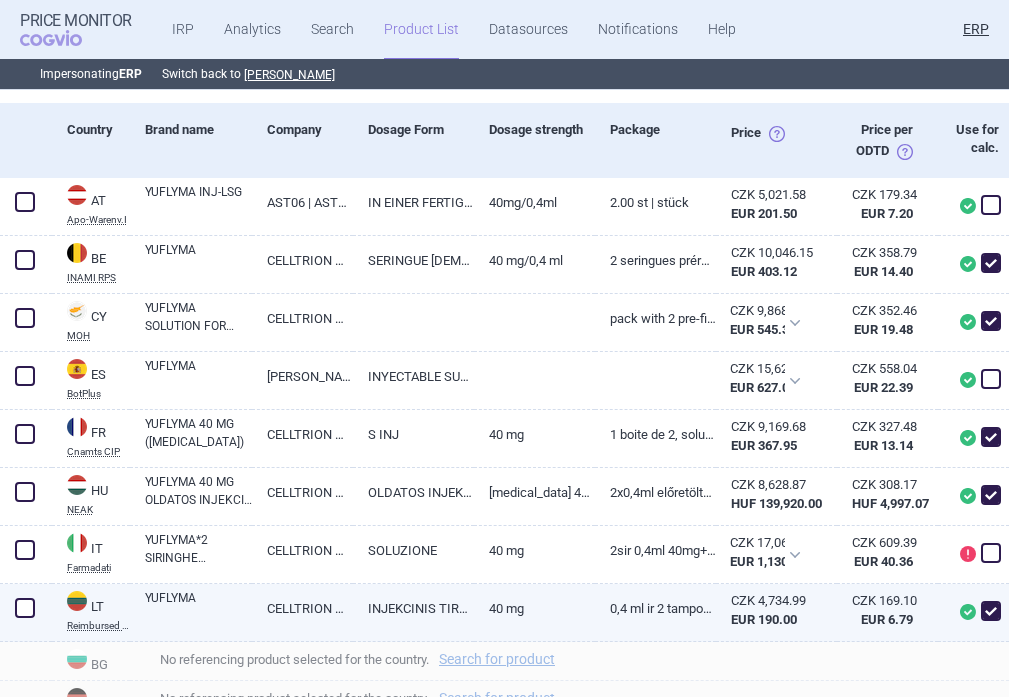 click at bounding box center [25, 608] 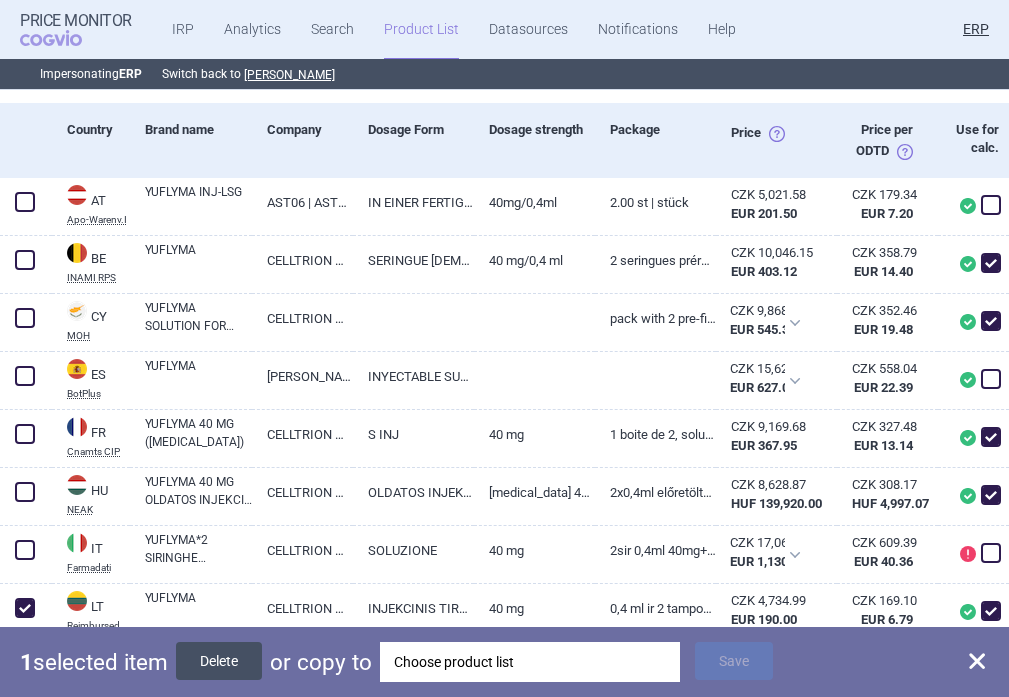 click on "Delete" at bounding box center (219, 661) 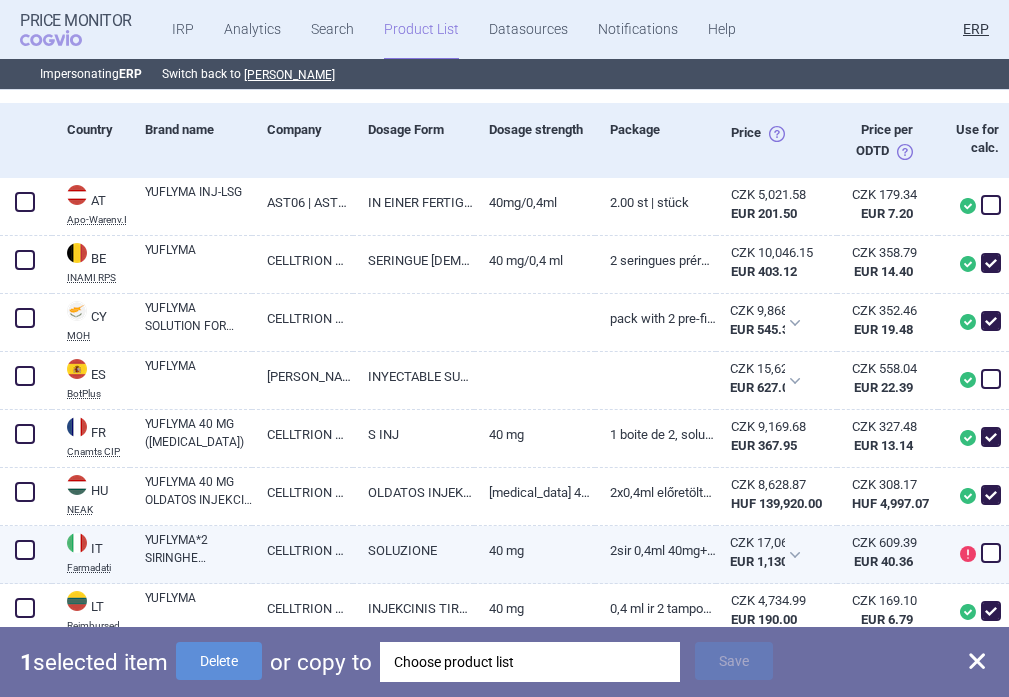 checkbox on "false" 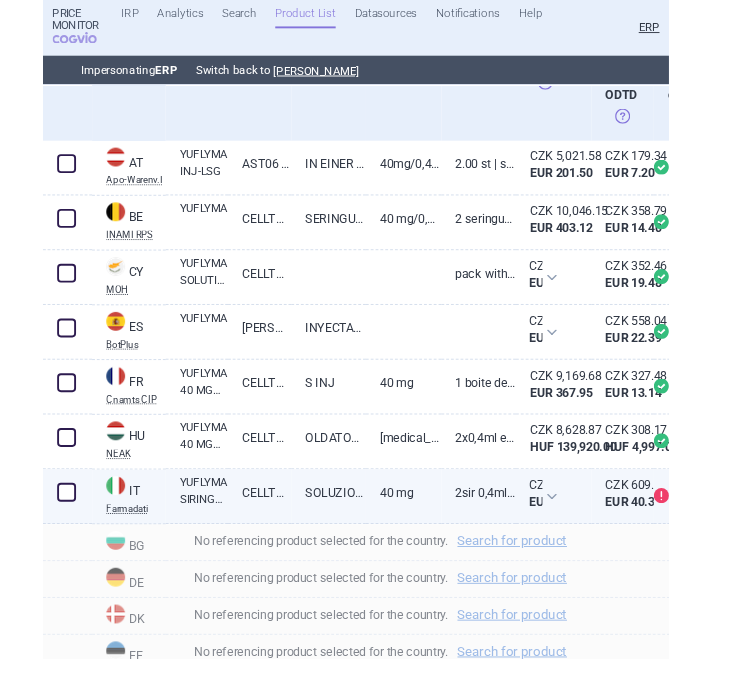 scroll, scrollTop: 662, scrollLeft: 0, axis: vertical 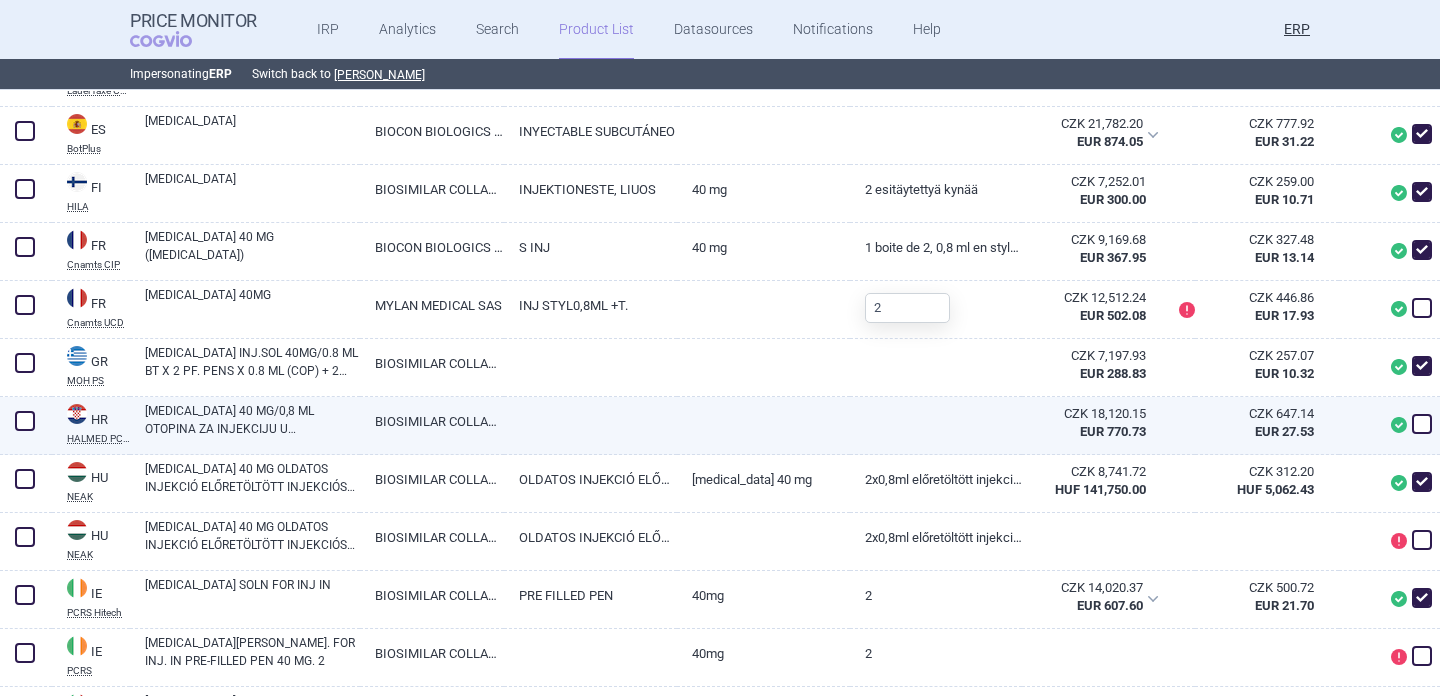 click on "BIOSIMILAR COLLABORATIONS IRELAND LIMITED" at bounding box center (432, 421) 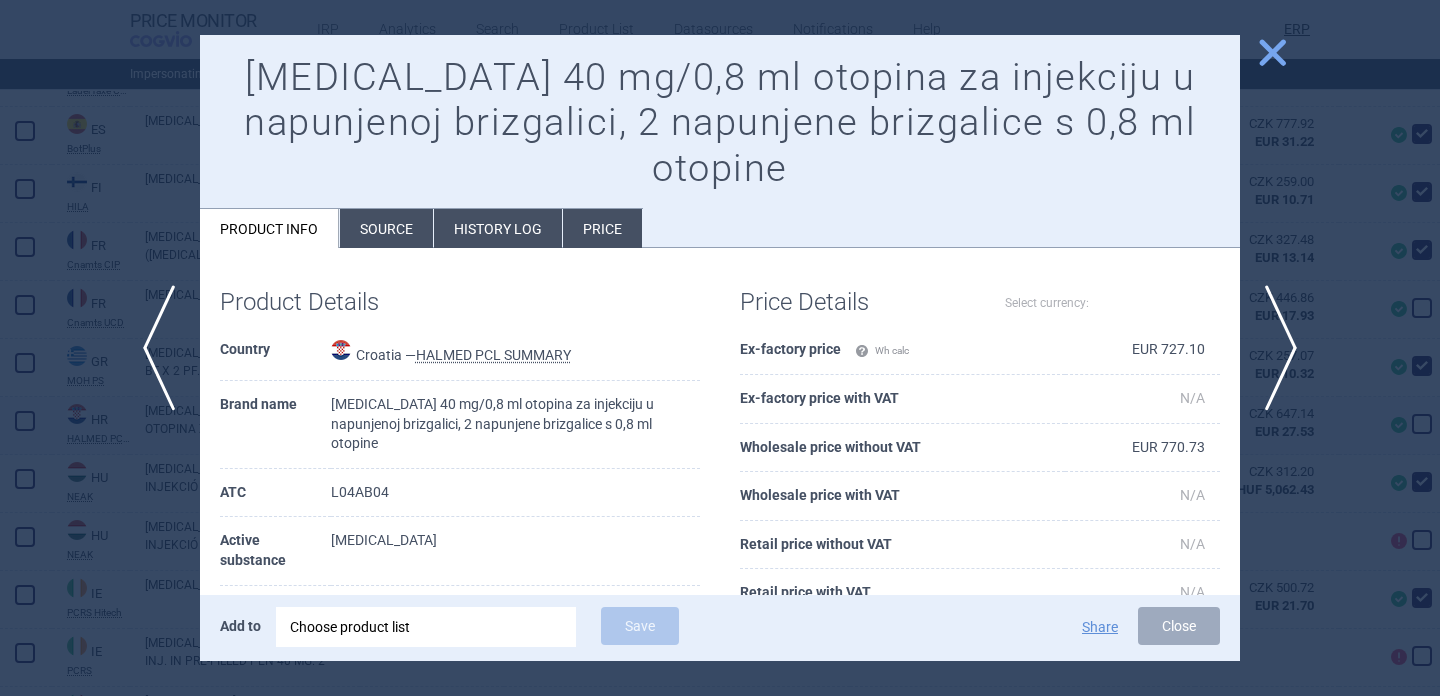 select on "EUR" 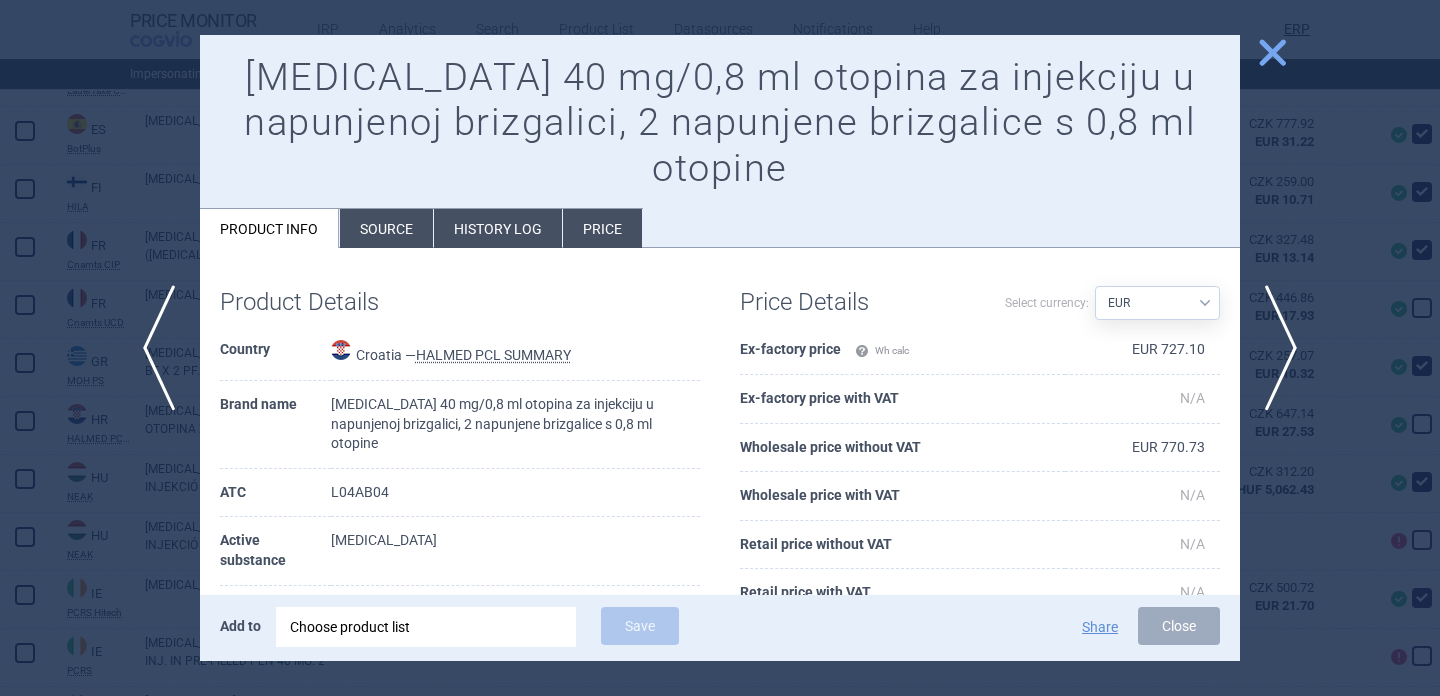 click on "Source" at bounding box center [386, 228] 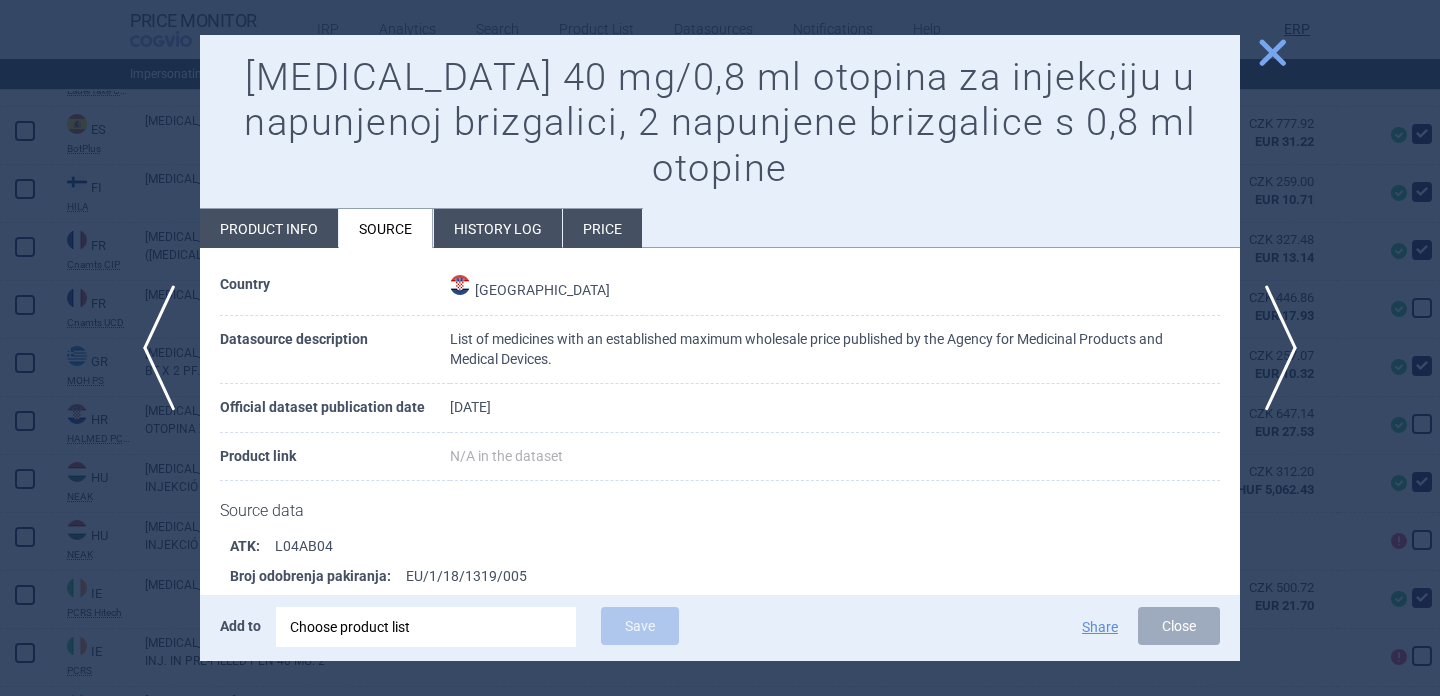 scroll, scrollTop: 187, scrollLeft: 0, axis: vertical 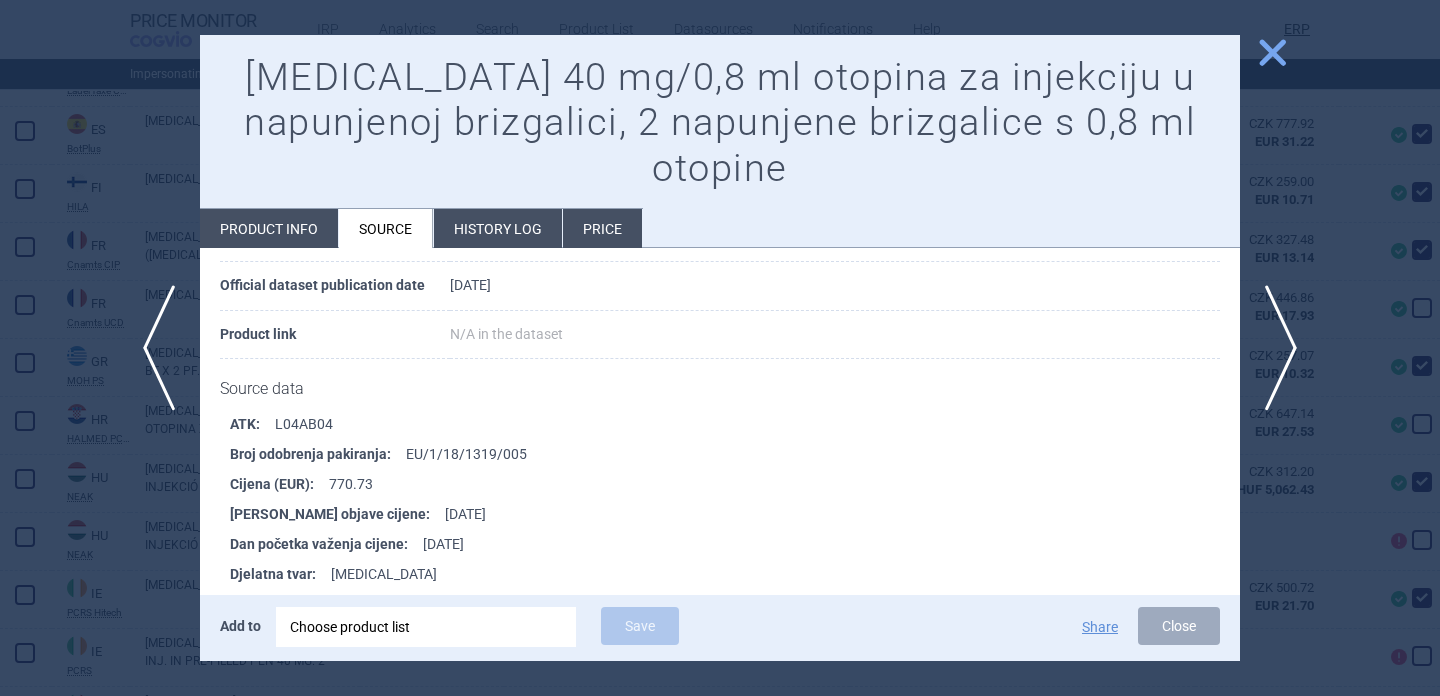 click at bounding box center (720, 348) 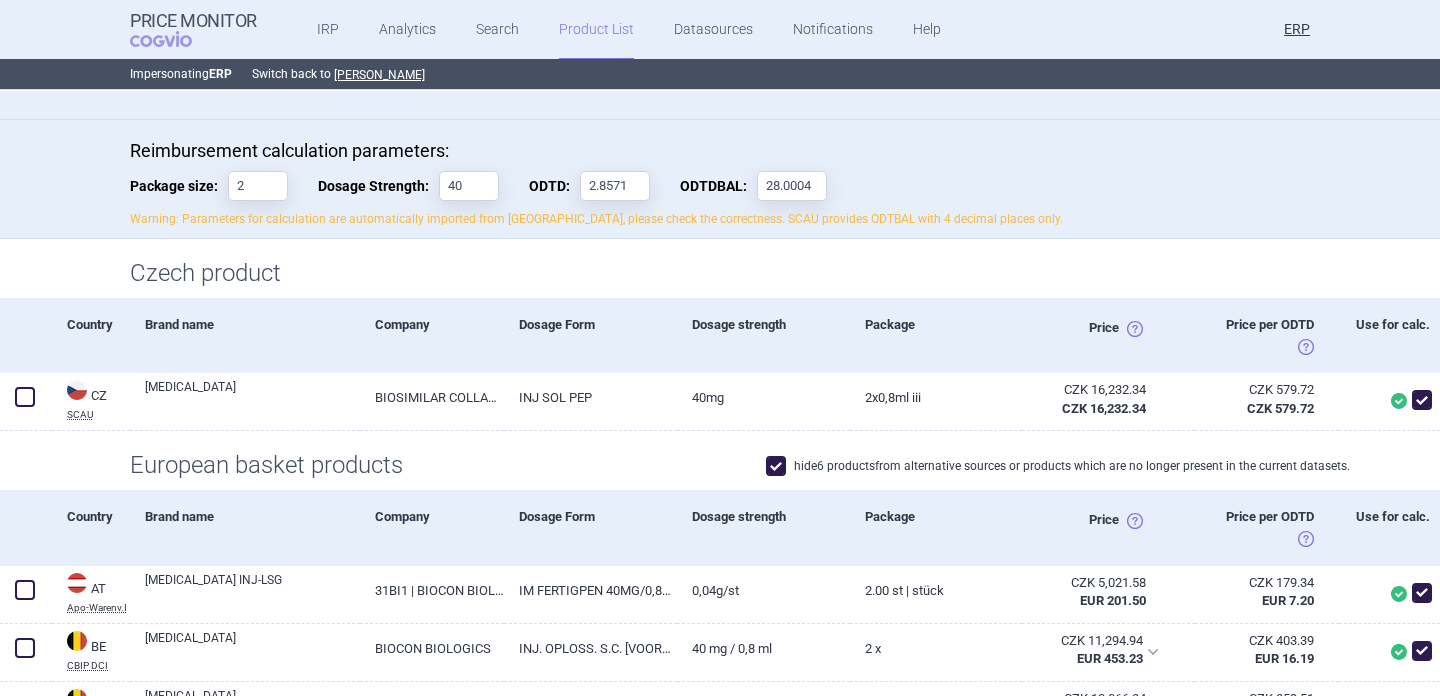 scroll, scrollTop: 0, scrollLeft: 0, axis: both 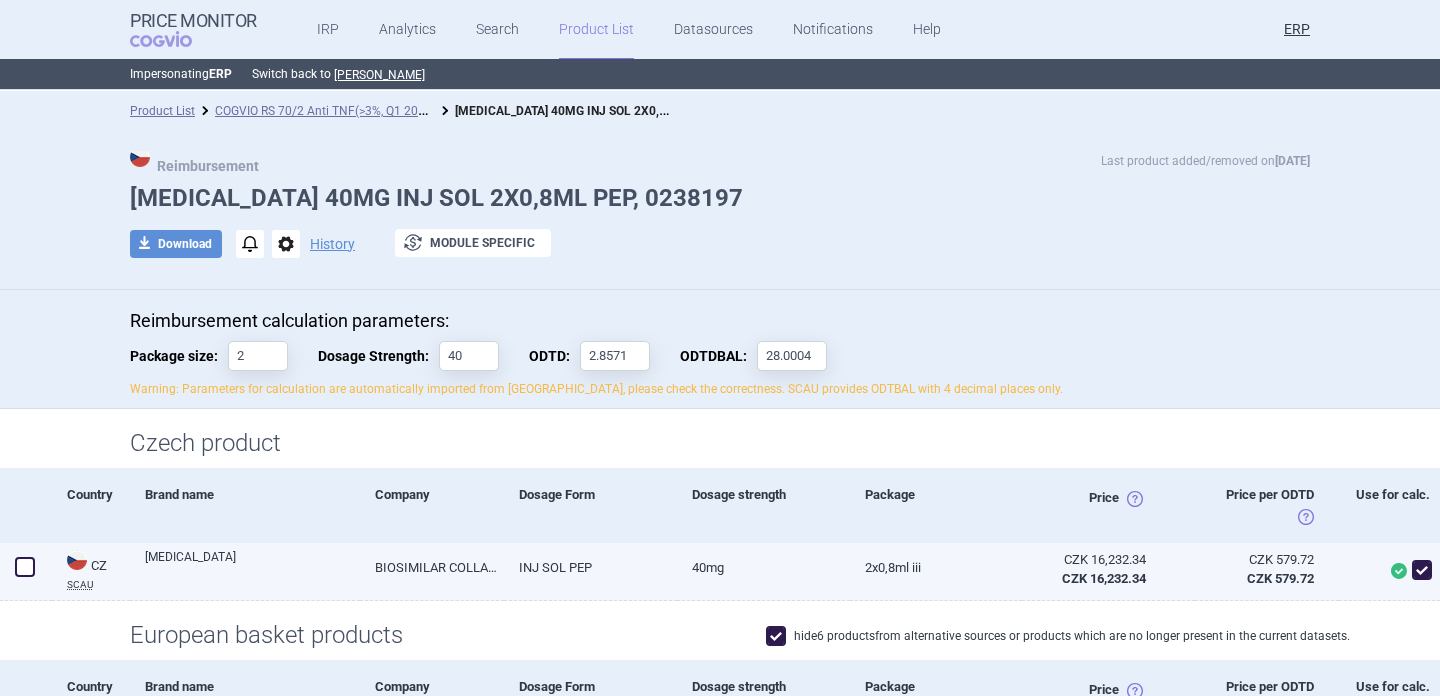 click on "HULIO" at bounding box center (252, 566) 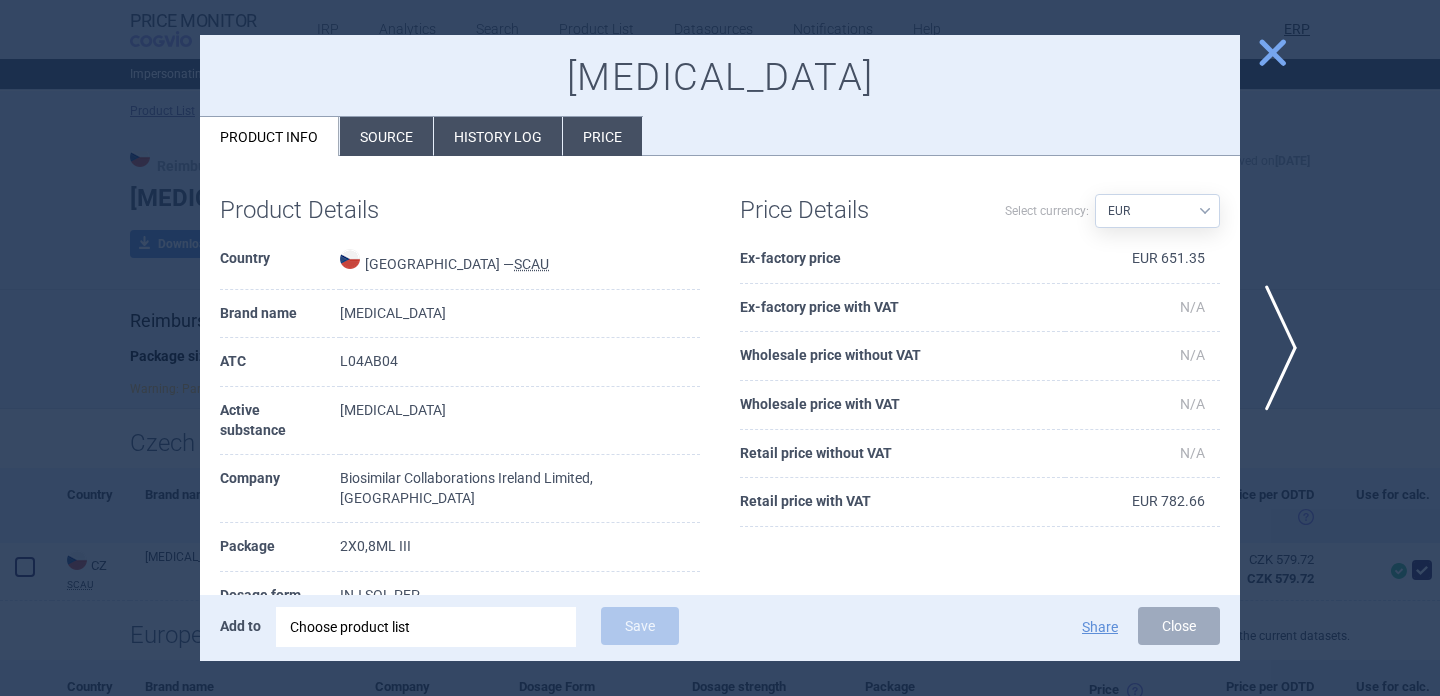 click on "Source" at bounding box center (386, 136) 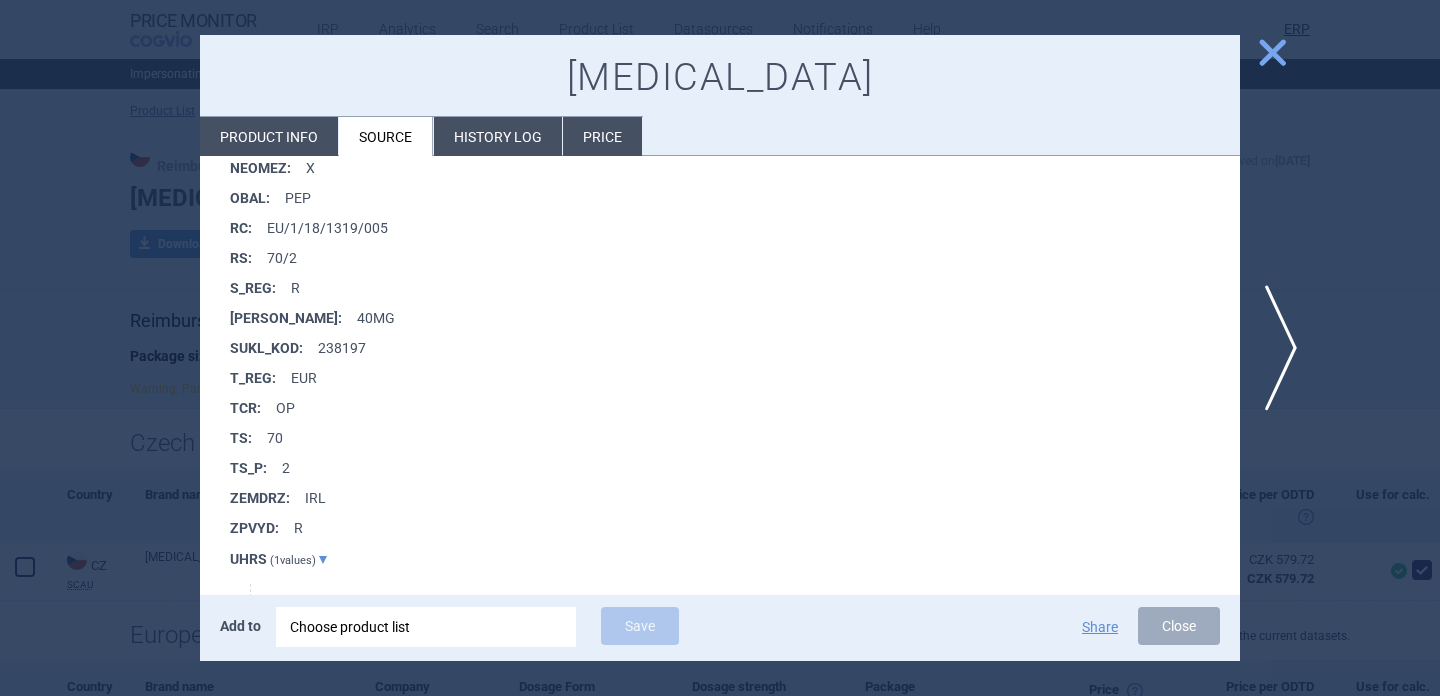 scroll, scrollTop: 965, scrollLeft: 0, axis: vertical 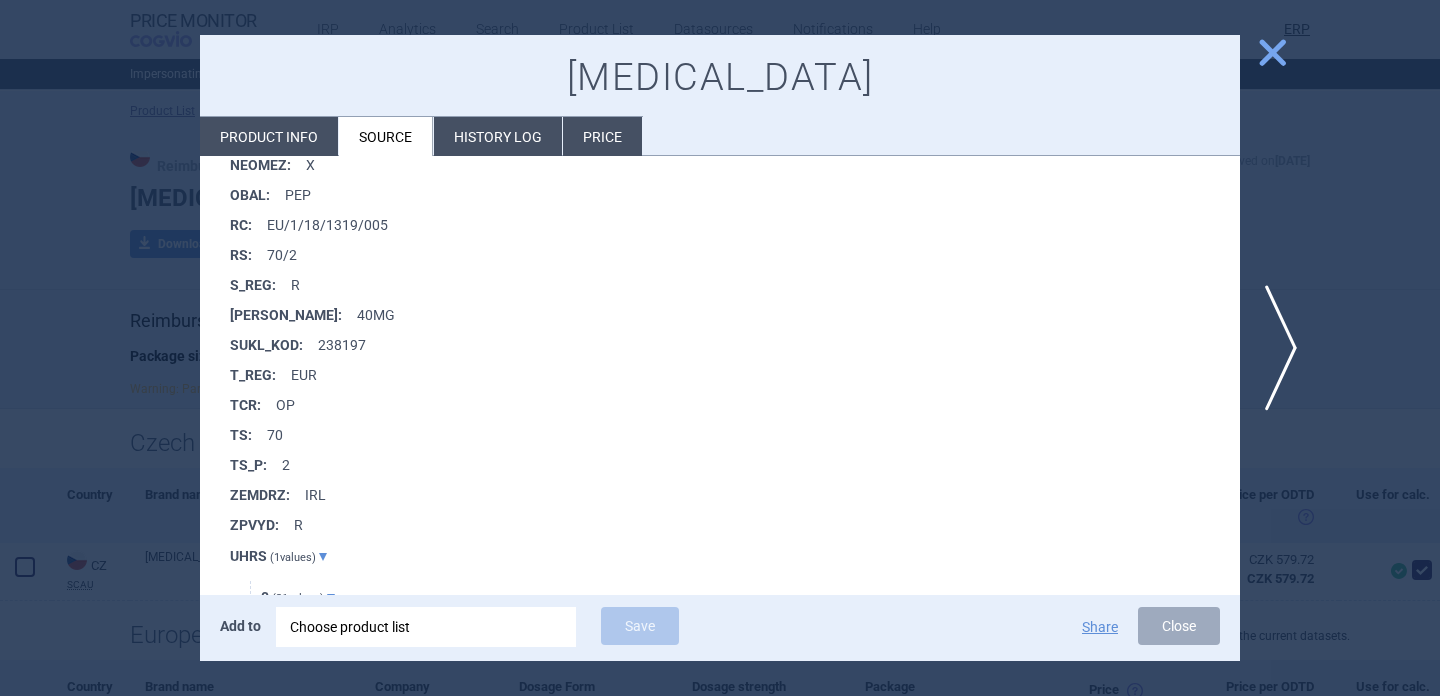 click at bounding box center [720, 348] 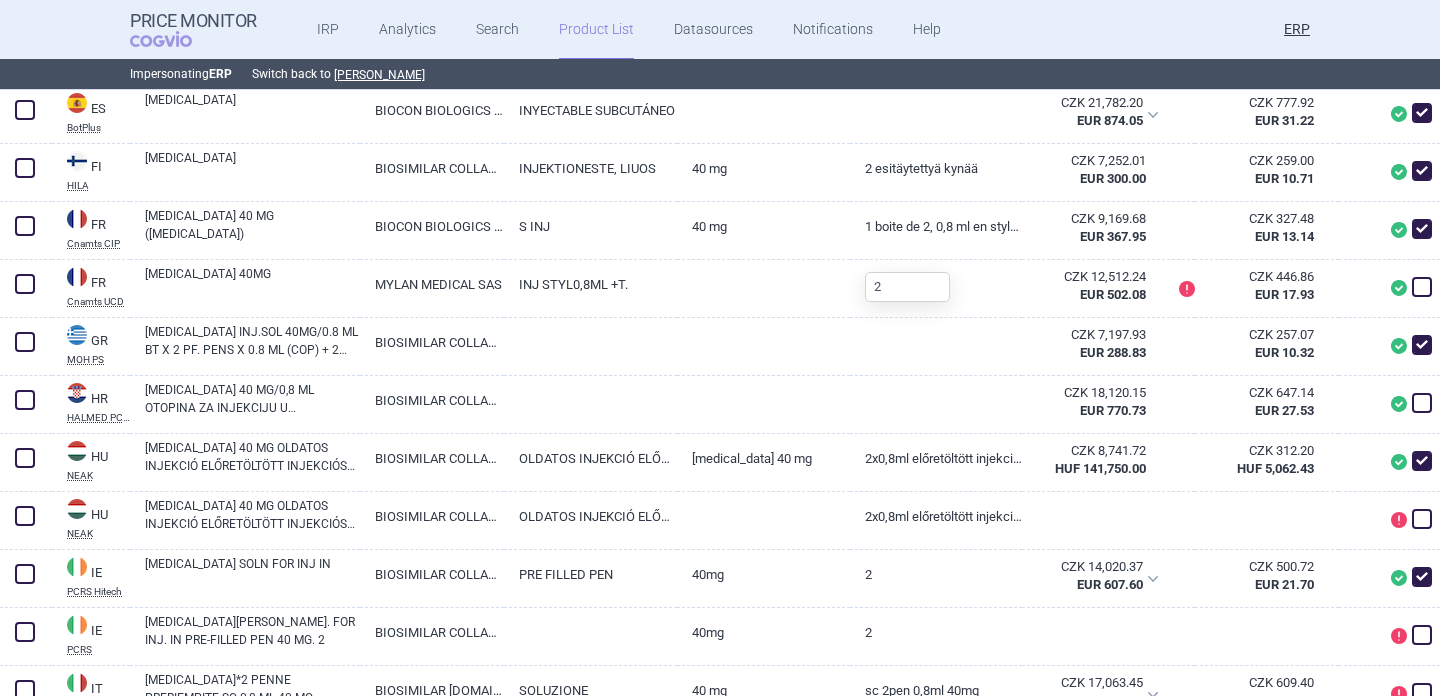 scroll, scrollTop: 881, scrollLeft: 0, axis: vertical 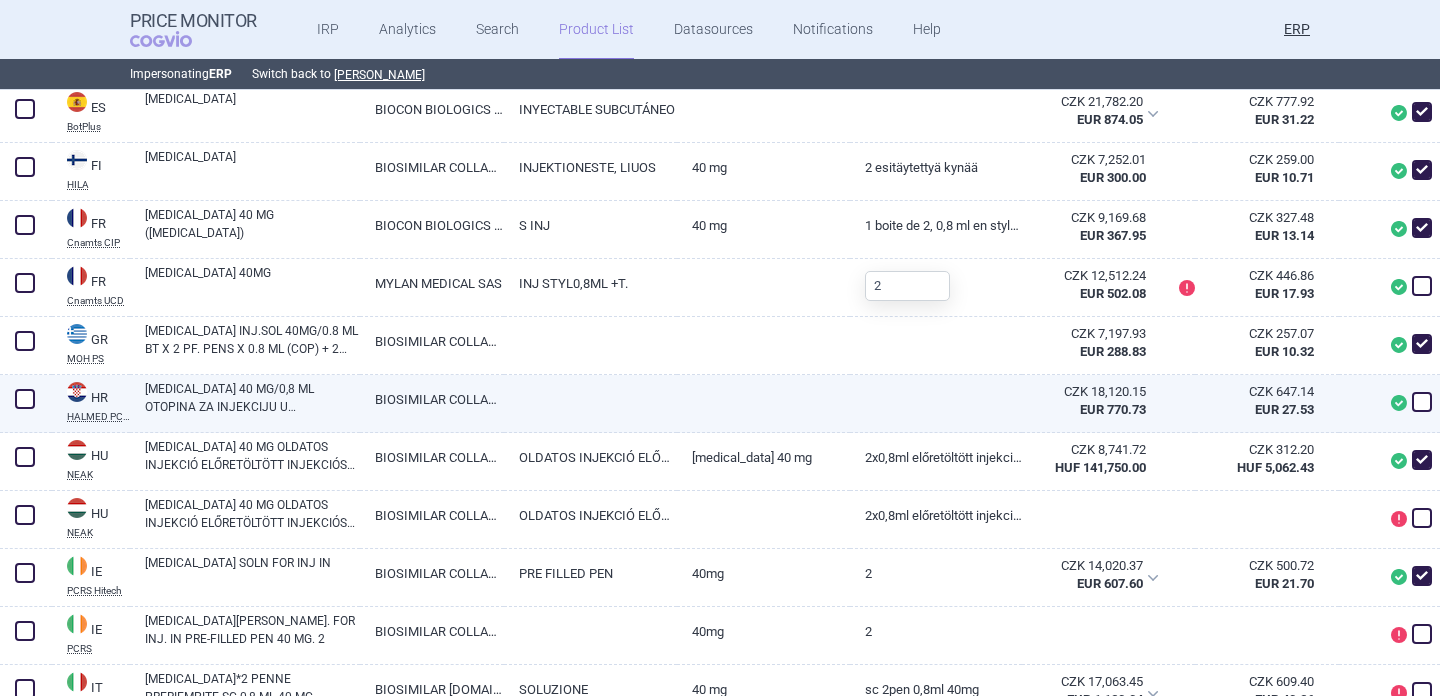 click at bounding box center [1422, 402] 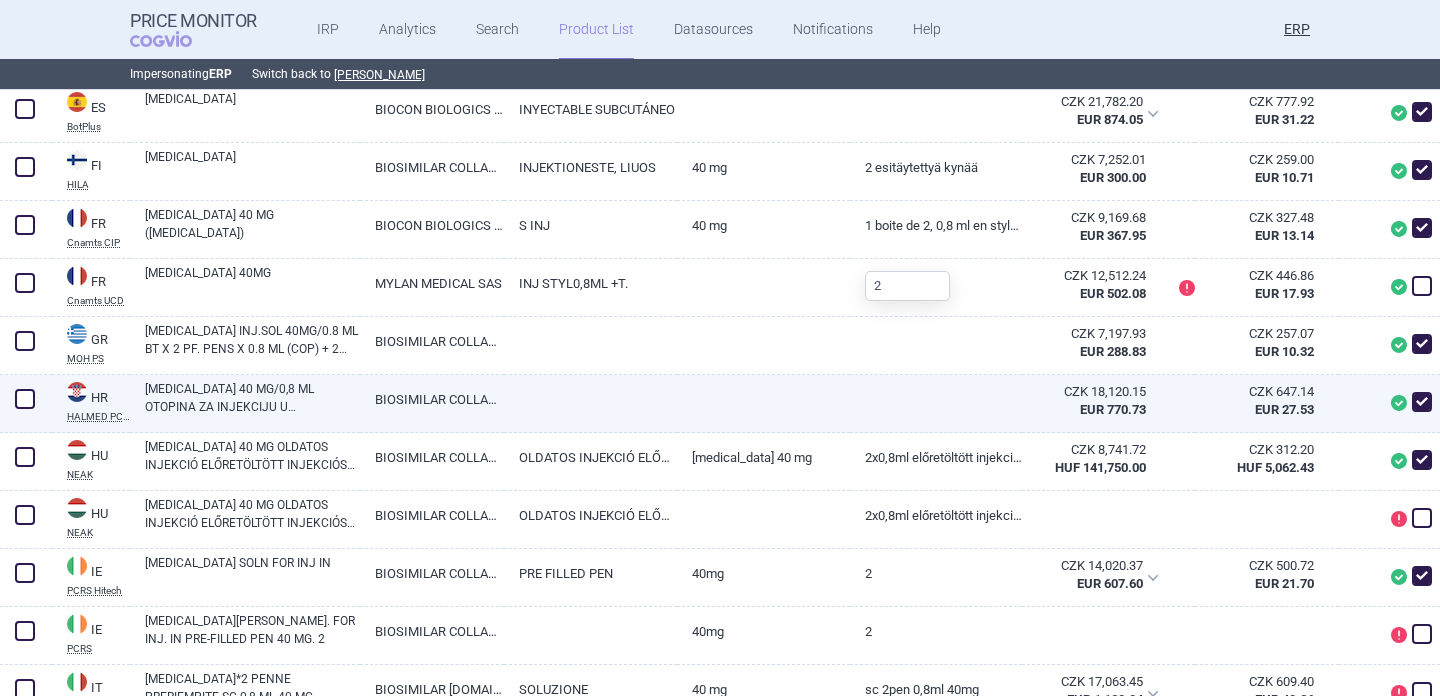 checkbox on "true" 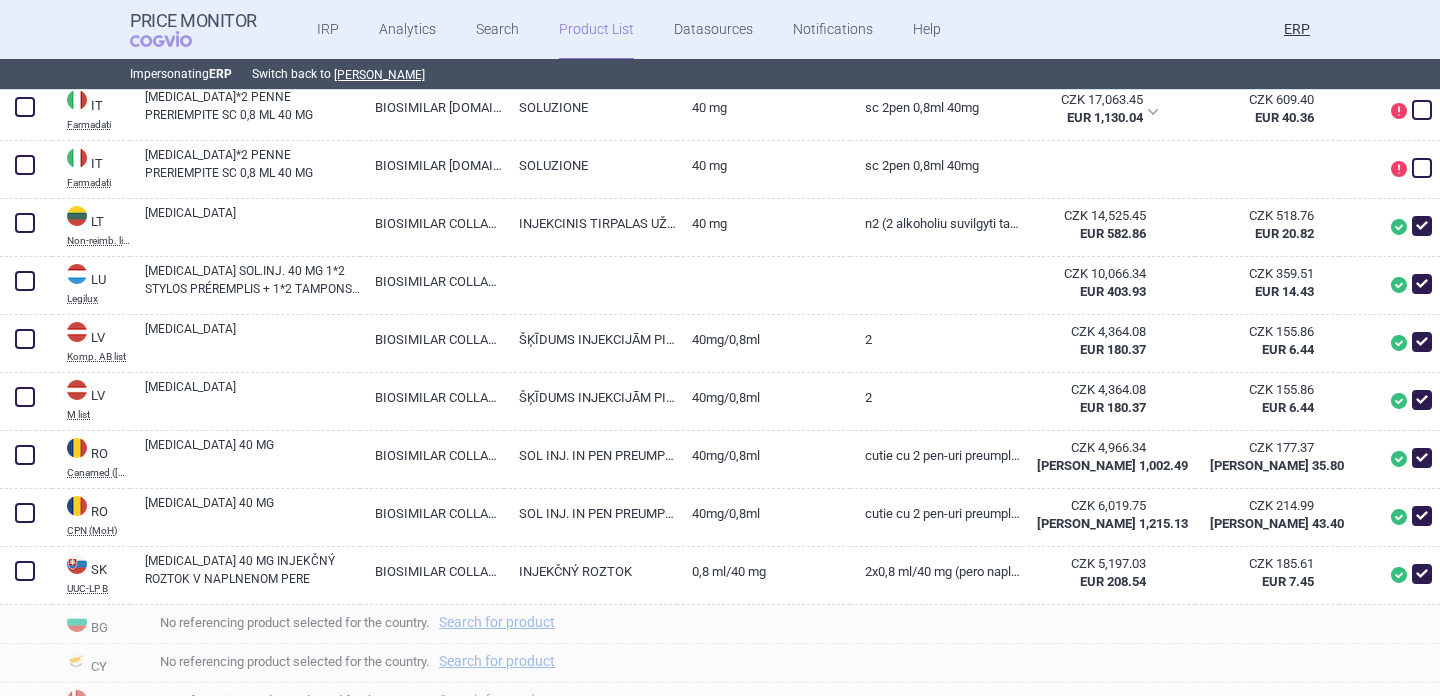 scroll, scrollTop: 1597, scrollLeft: 0, axis: vertical 